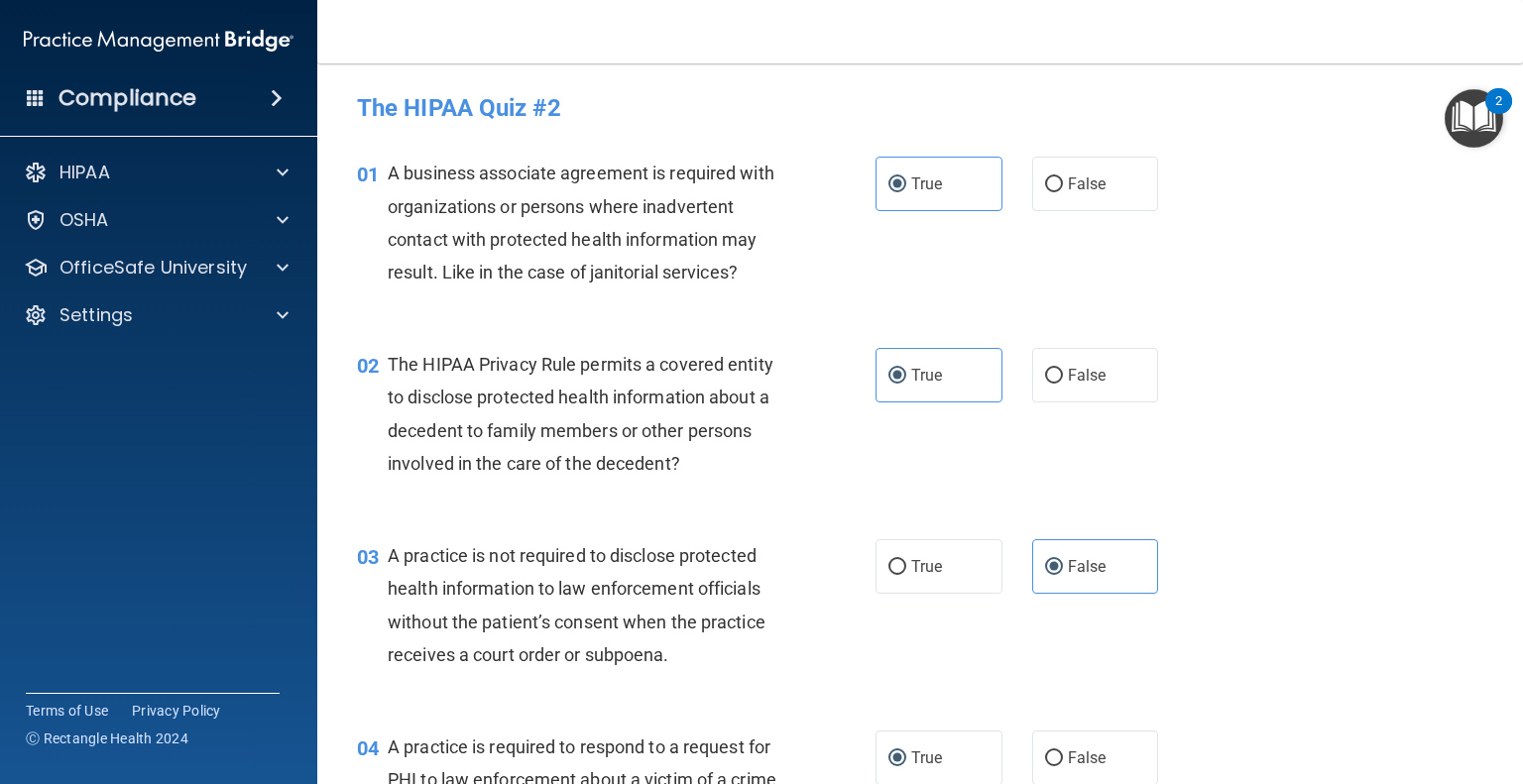 scroll, scrollTop: 0, scrollLeft: 0, axis: both 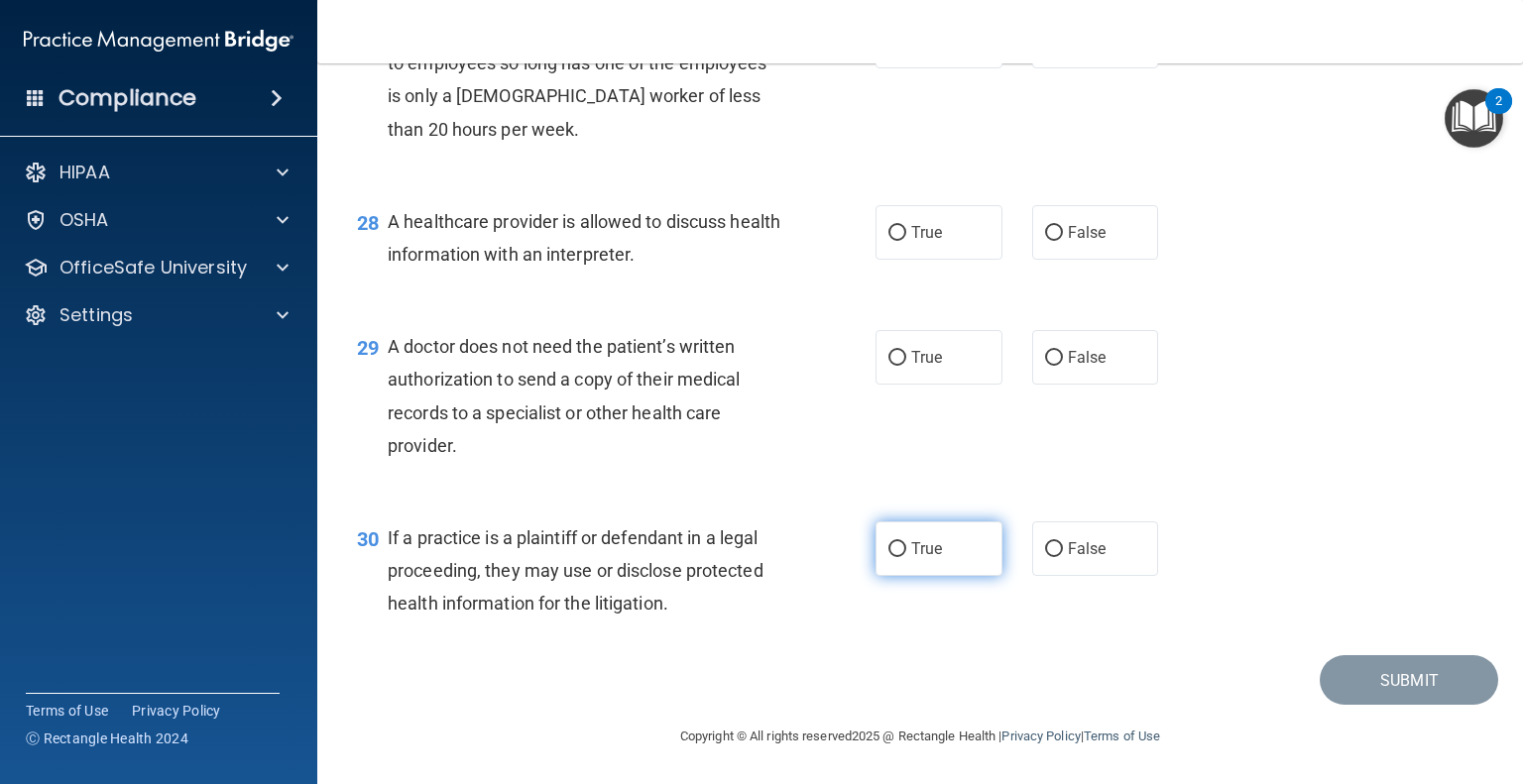 click on "True" at bounding box center (897, 549) 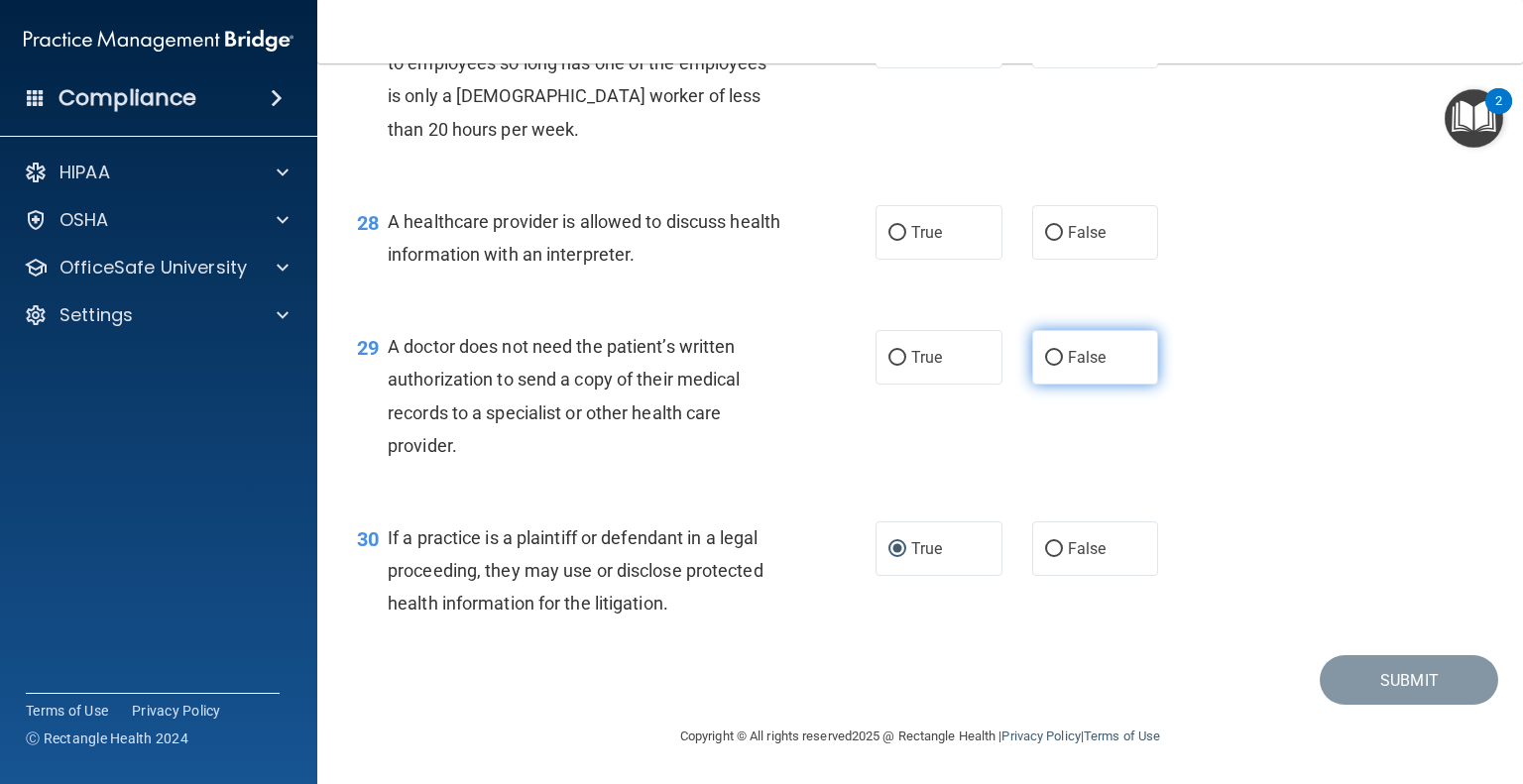 click on "False" at bounding box center (1054, 358) 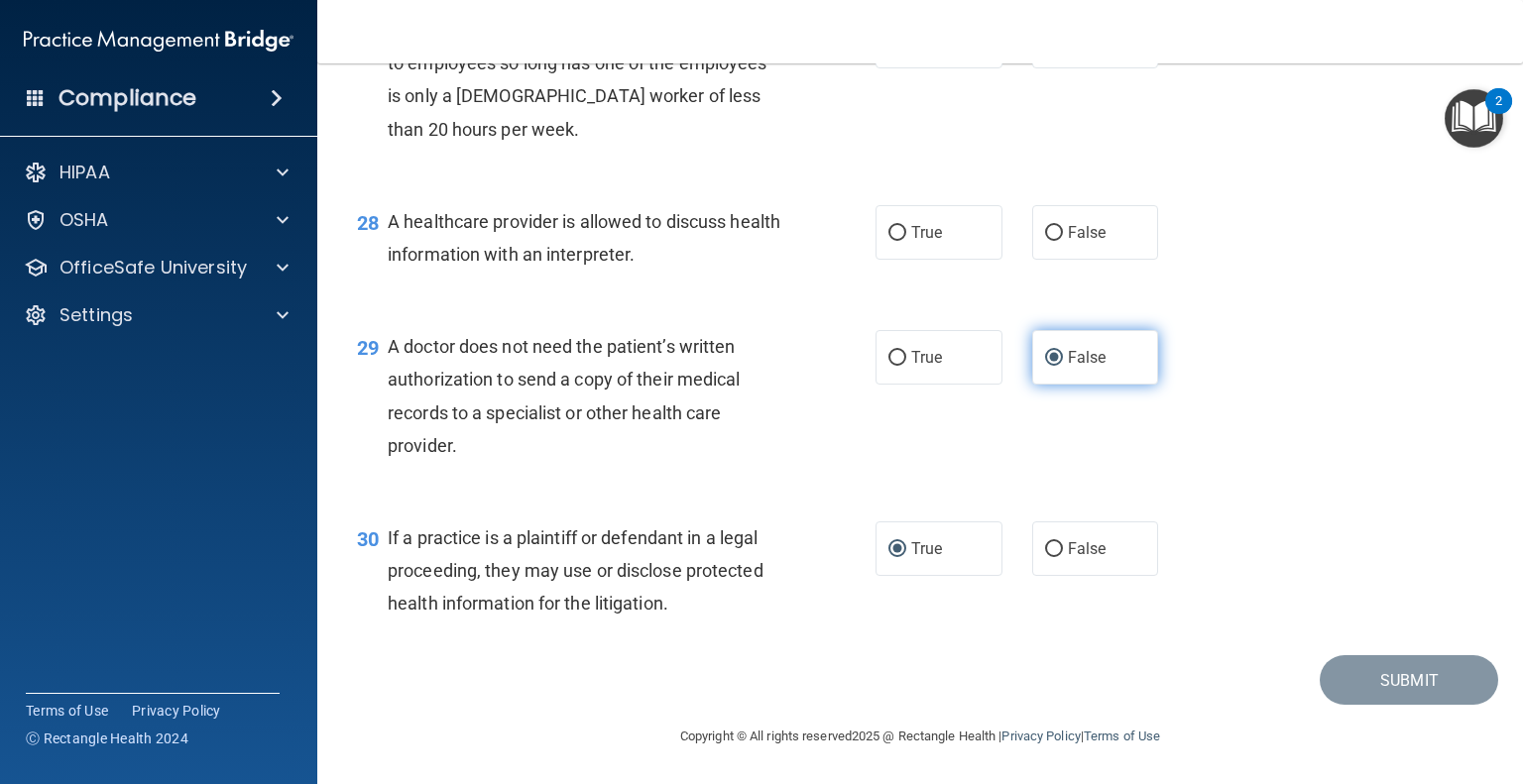 click on "False" at bounding box center [1054, 358] 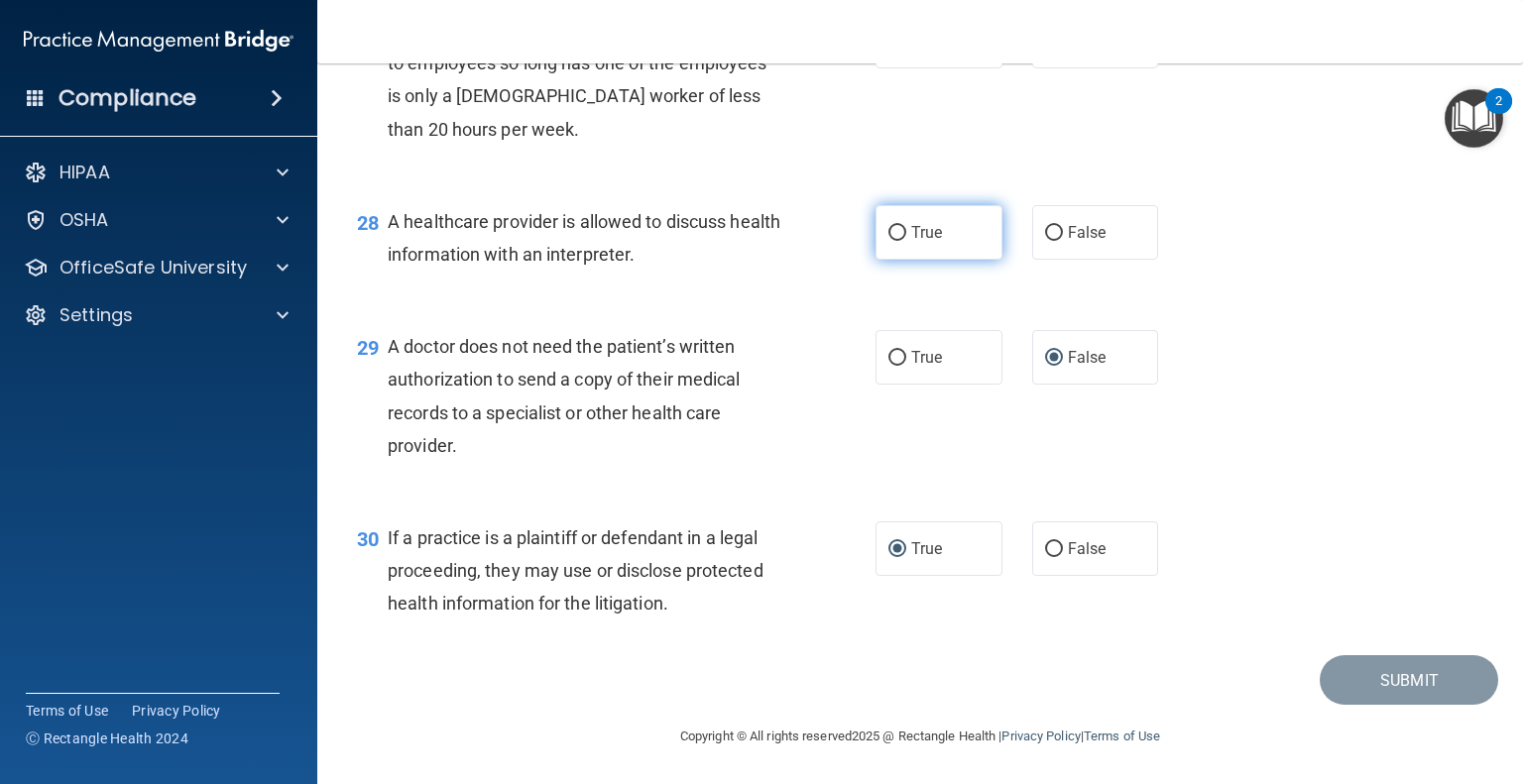 click on "True" at bounding box center [939, 232] 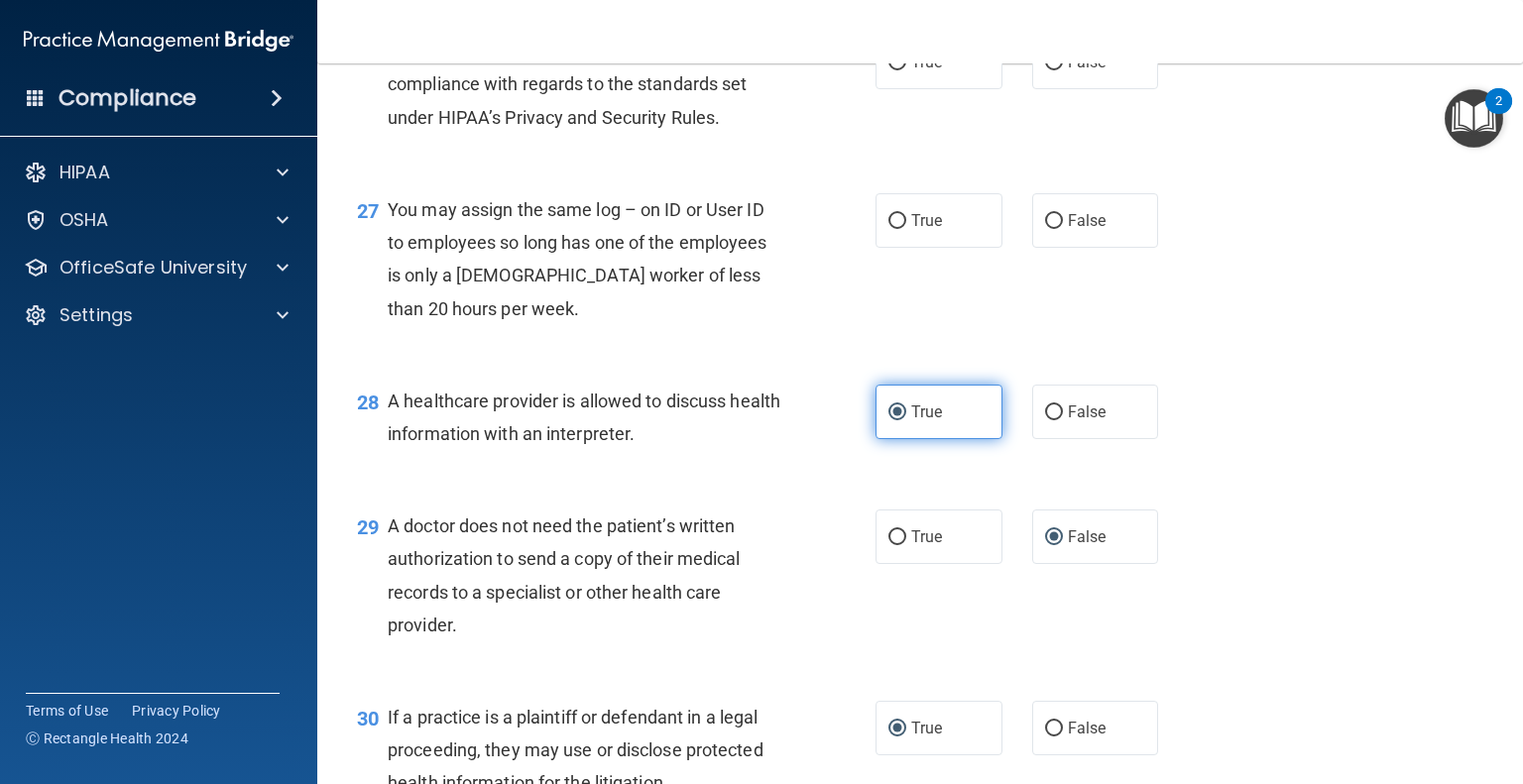 scroll, scrollTop: 4440, scrollLeft: 0, axis: vertical 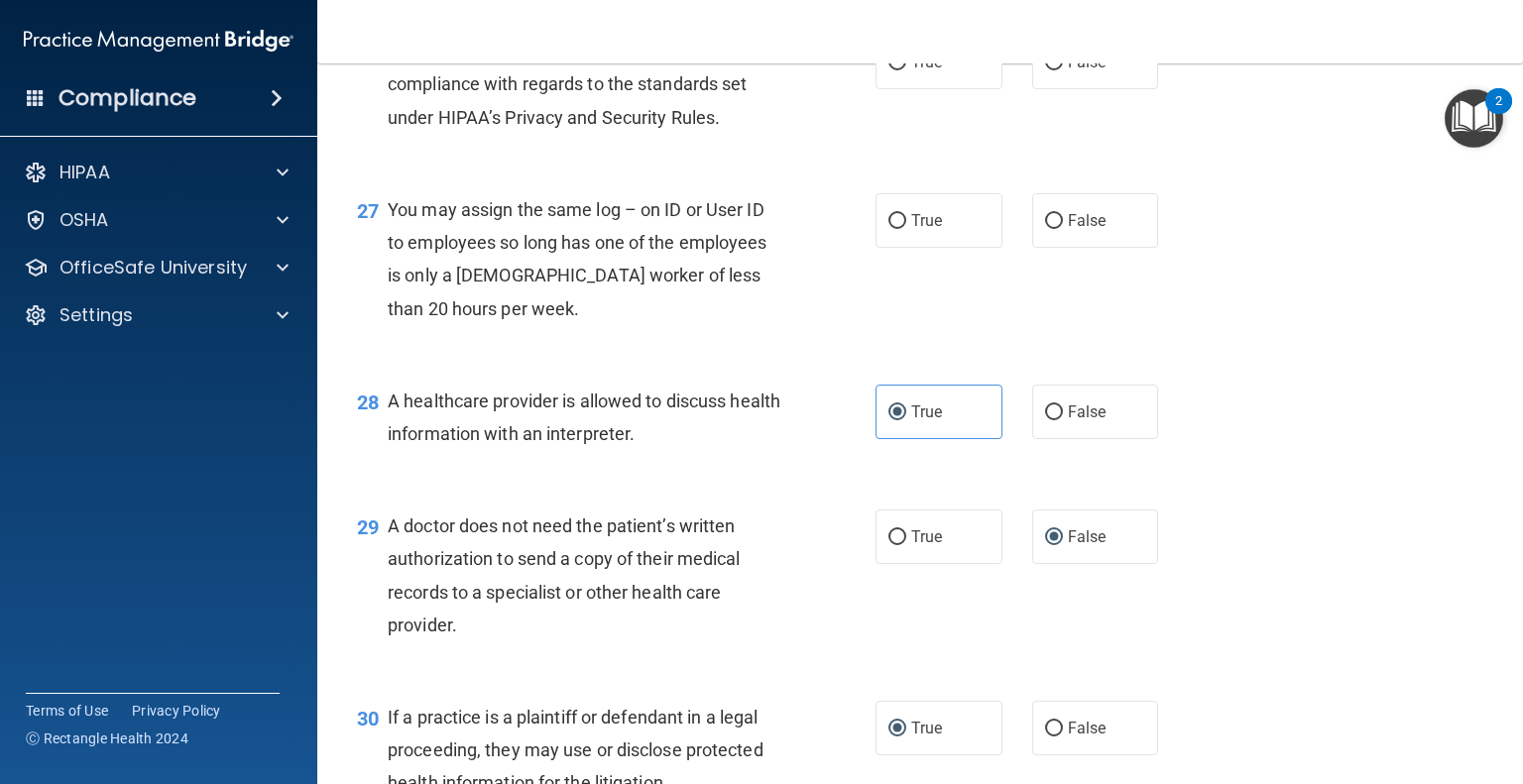 click on "27       You may assign the same log – on ID or User ID to employees so long has one of the employees is only a [DEMOGRAPHIC_DATA] worker of less than 20 hours per week.                 True           False" at bounding box center (920, 264) 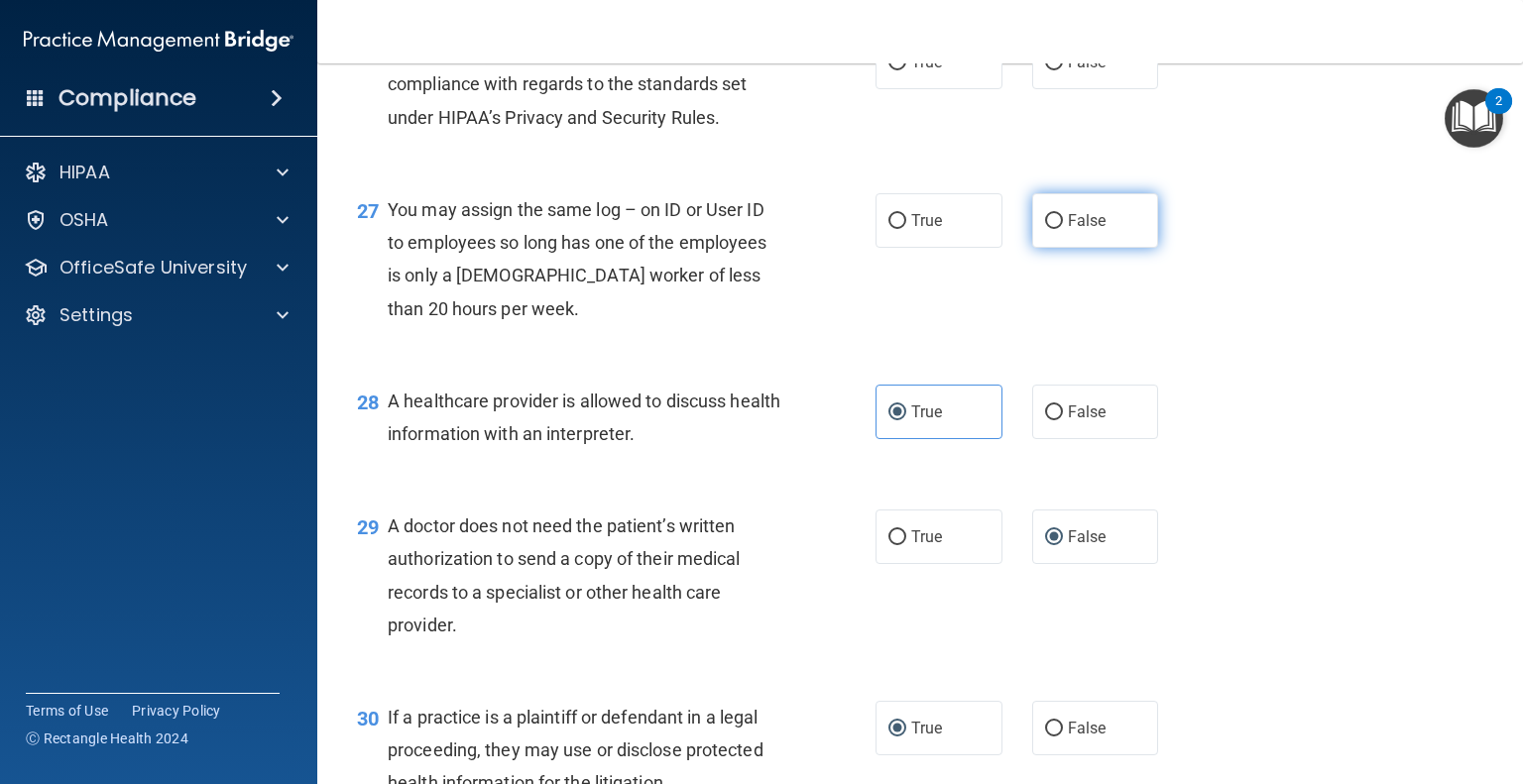 click on "False" at bounding box center [1054, 221] 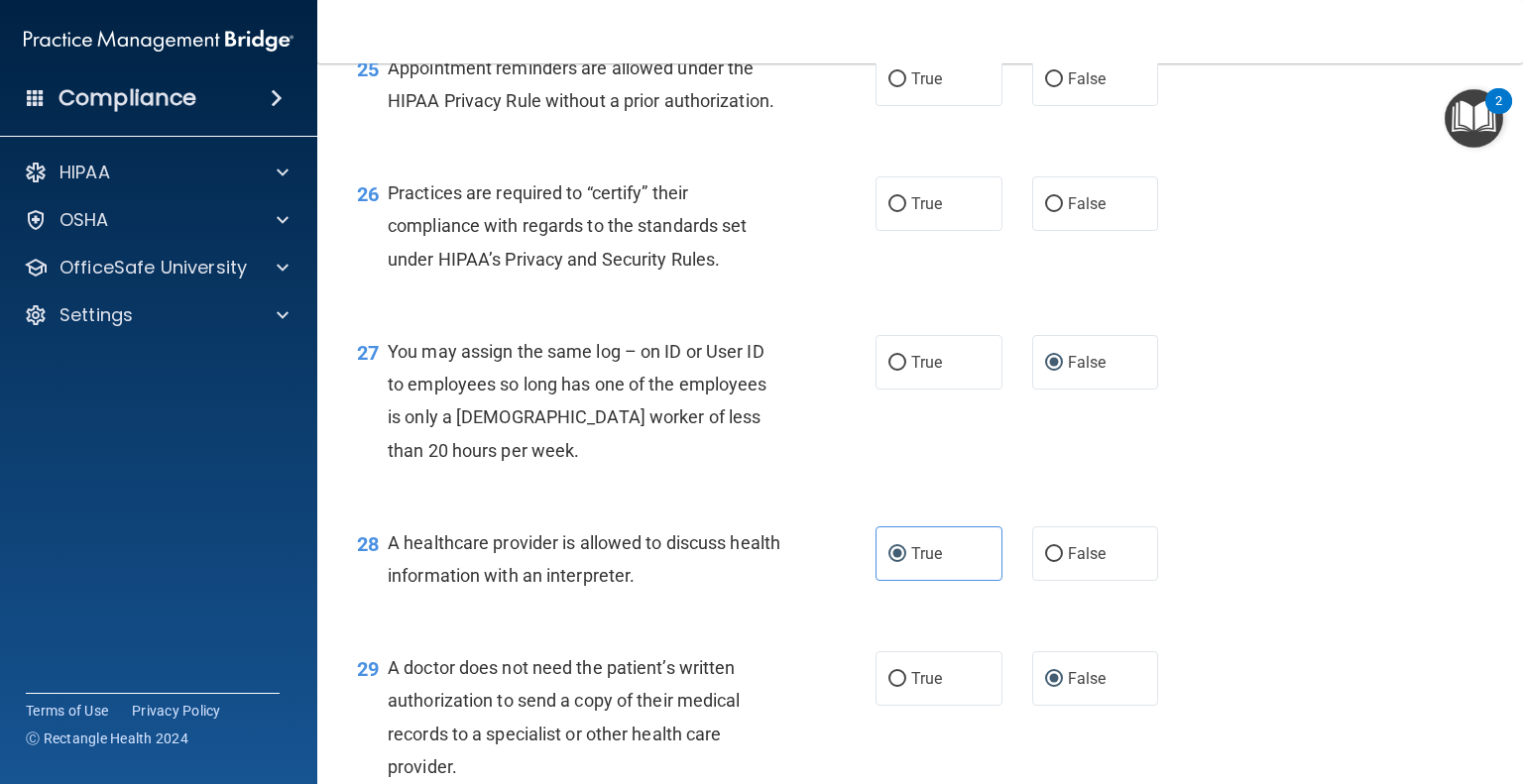 scroll, scrollTop: 4298, scrollLeft: 0, axis: vertical 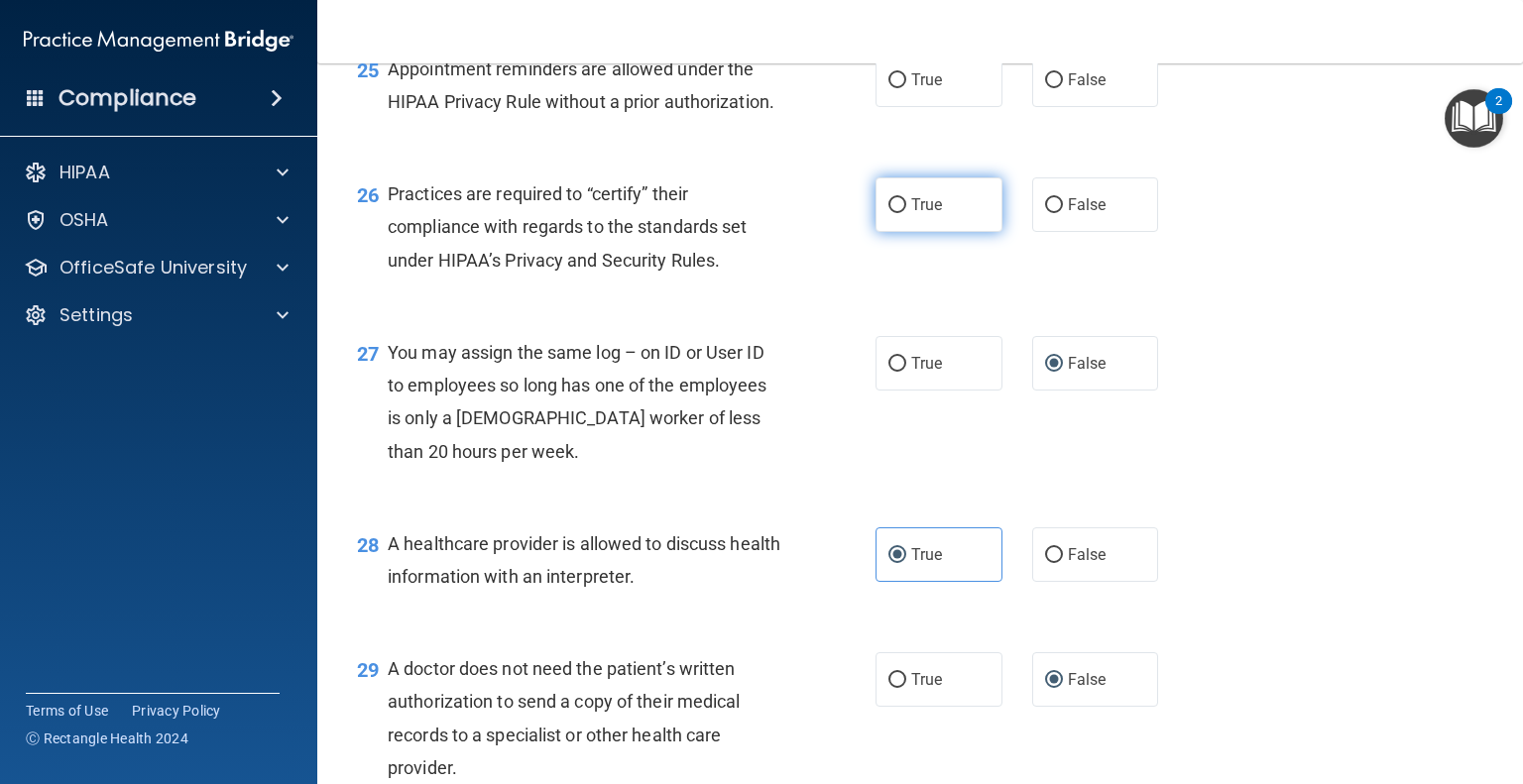 click on "True" at bounding box center [926, 204] 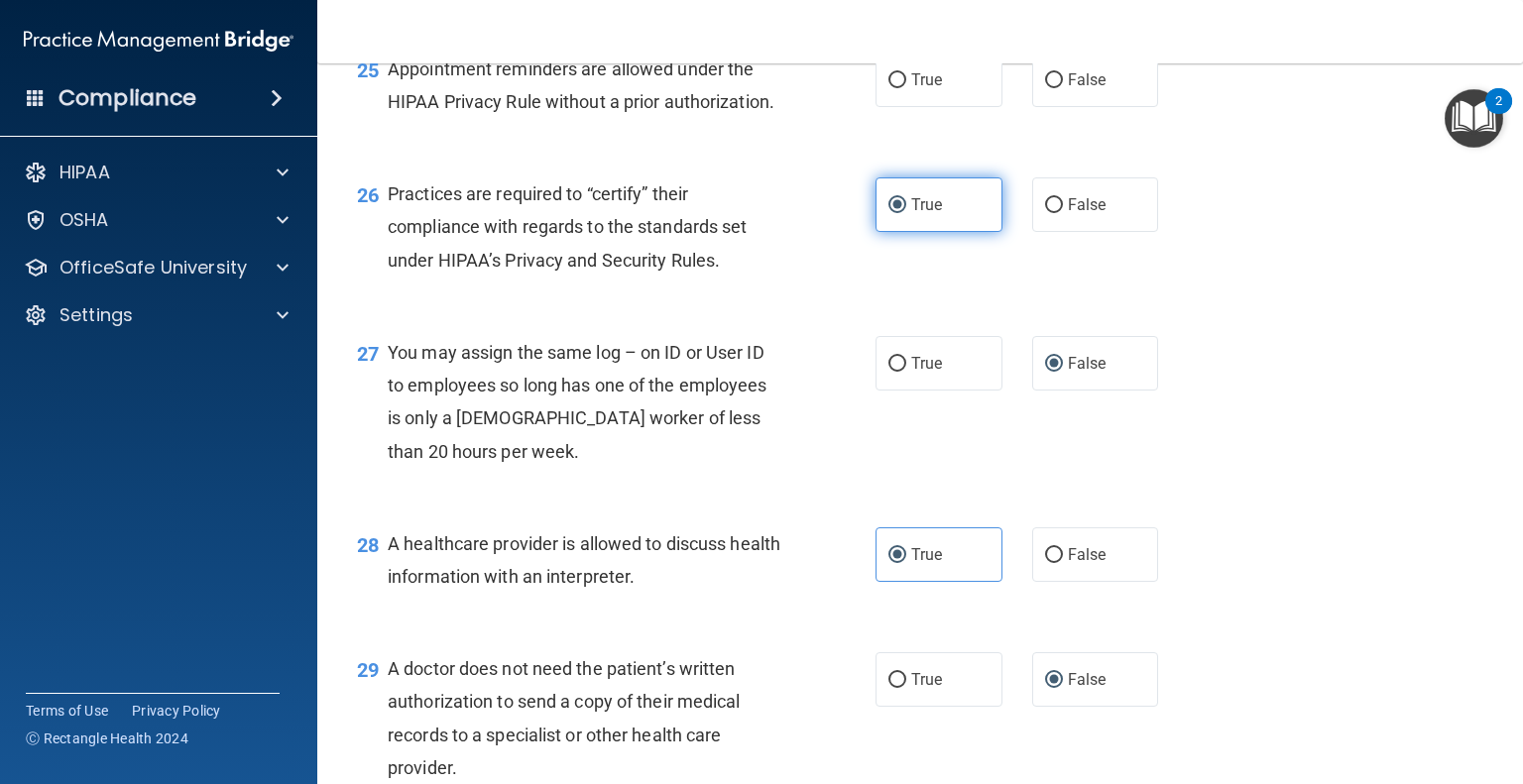 click on "True" at bounding box center [926, 204] 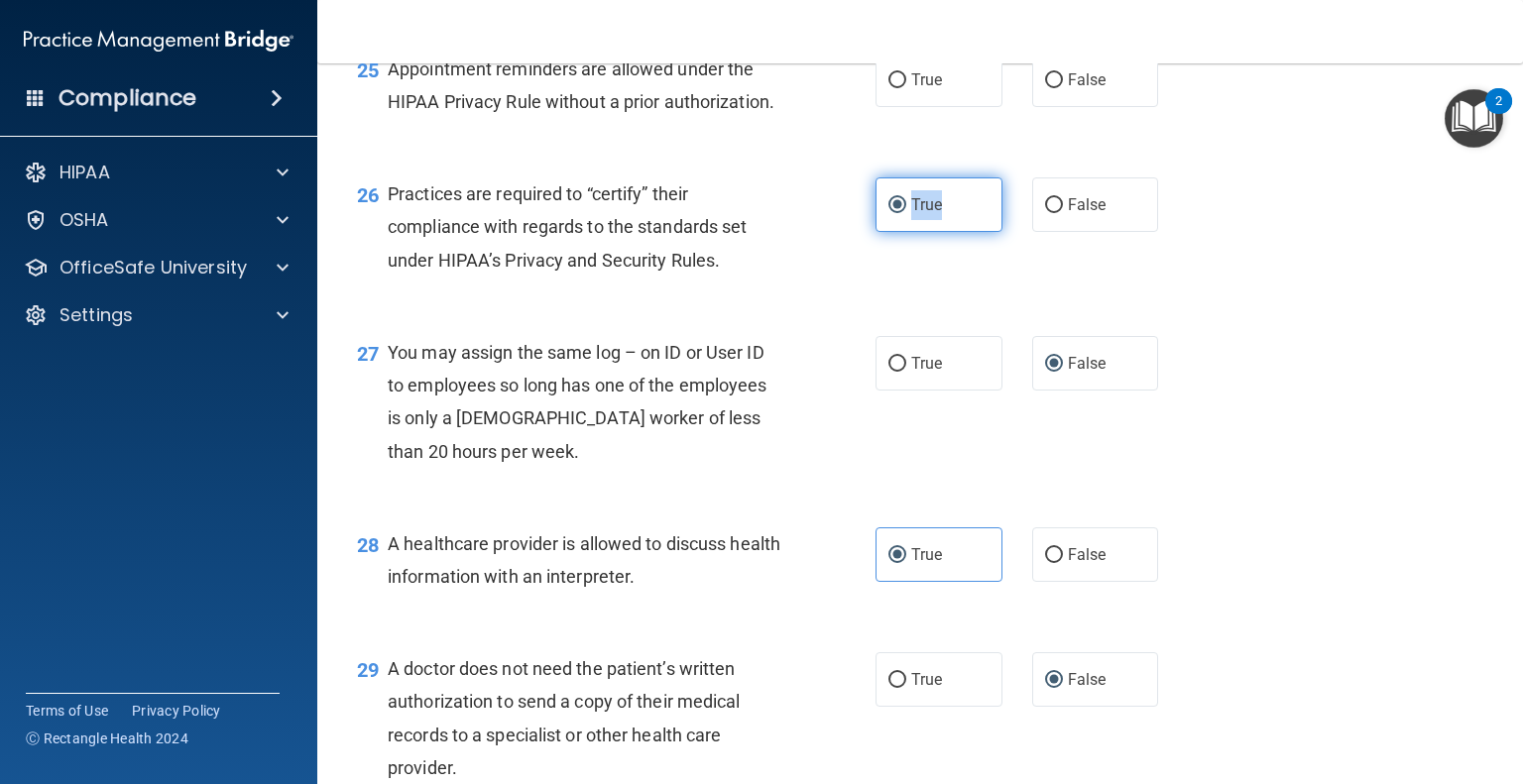click on "True" at bounding box center (926, 204) 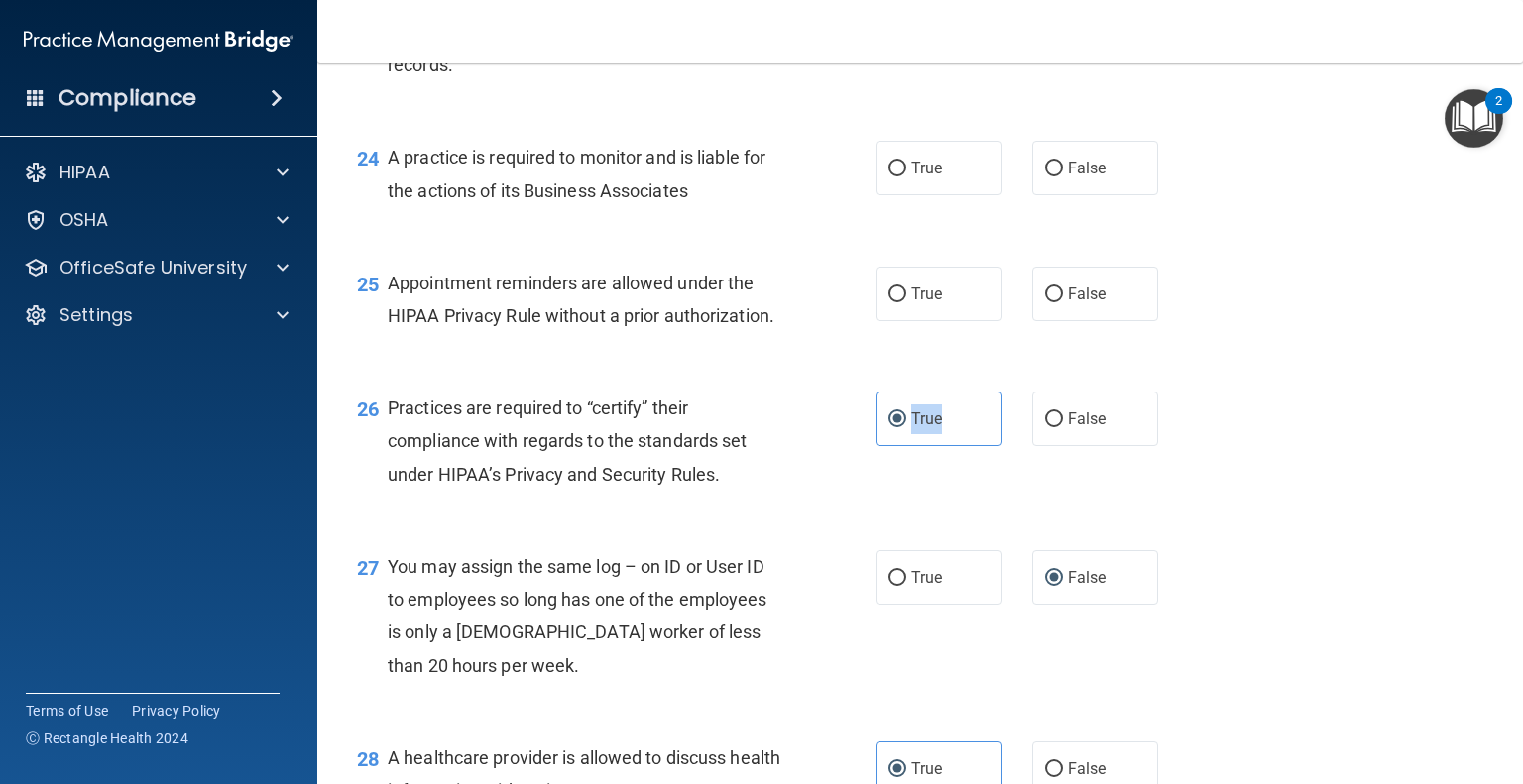 scroll, scrollTop: 4084, scrollLeft: 0, axis: vertical 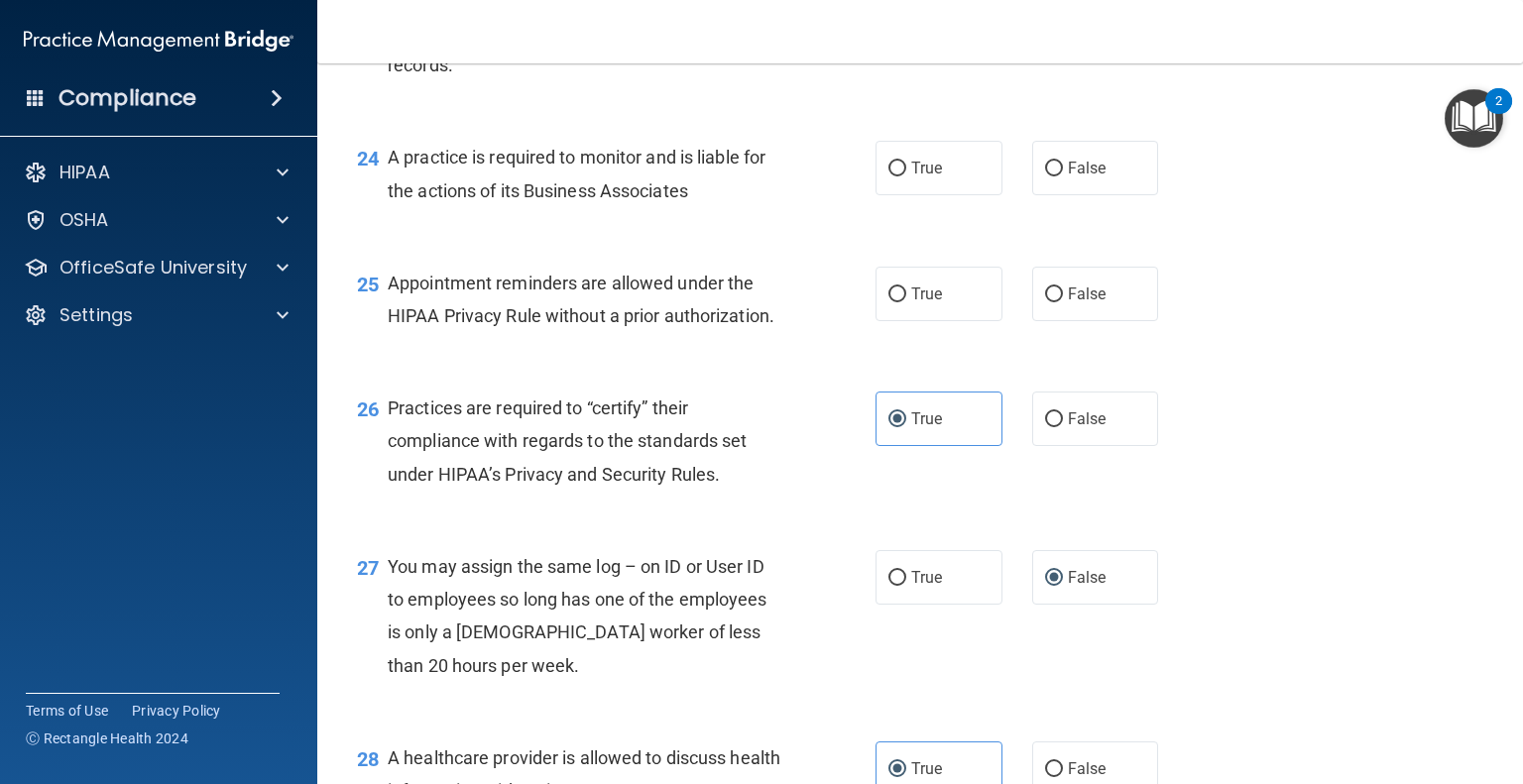 click on "25       Appointment reminders are allowed under the HIPAA Privacy Rule without a prior authorization.                 True           False" at bounding box center [920, 304] 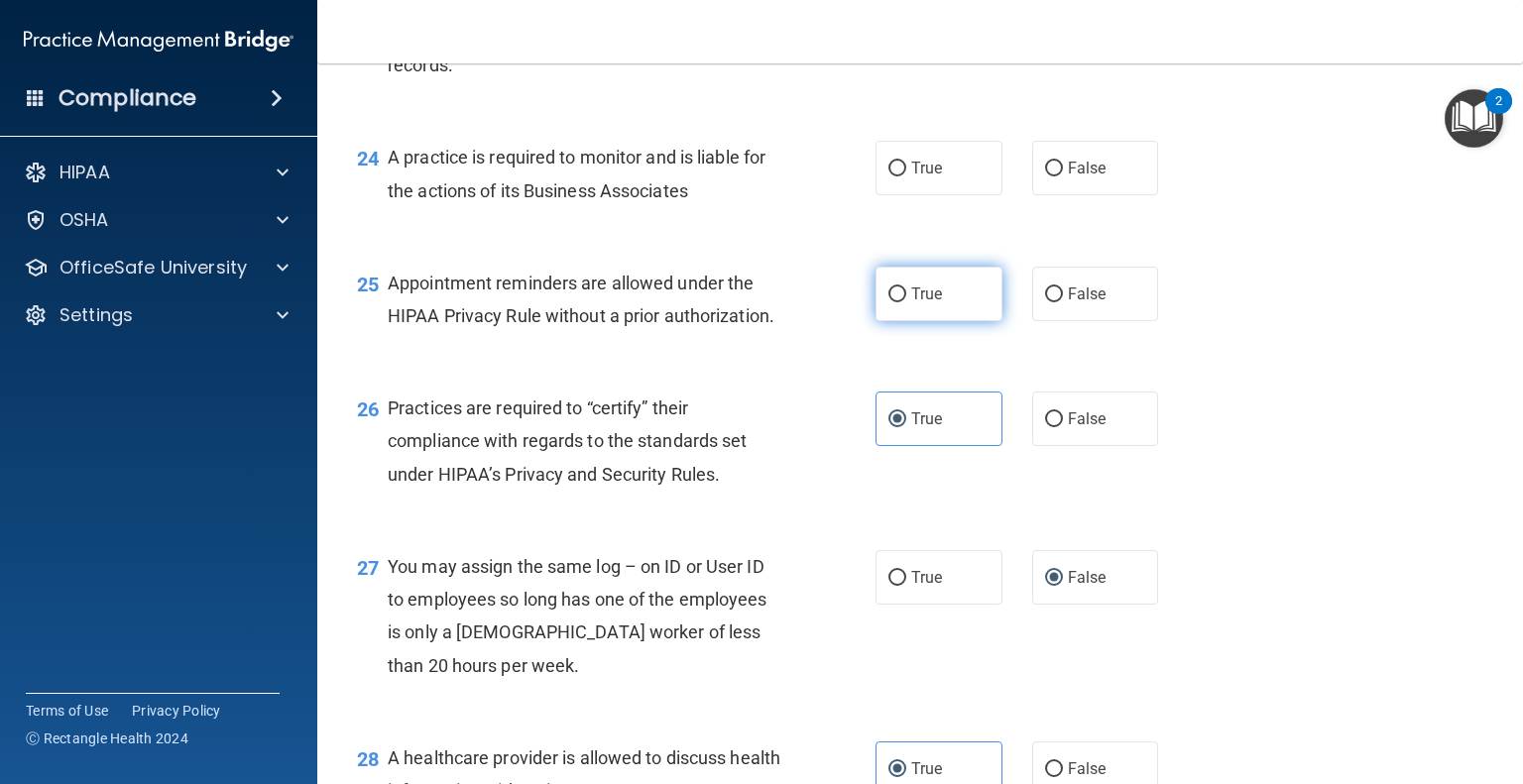 click on "True" at bounding box center [897, 294] 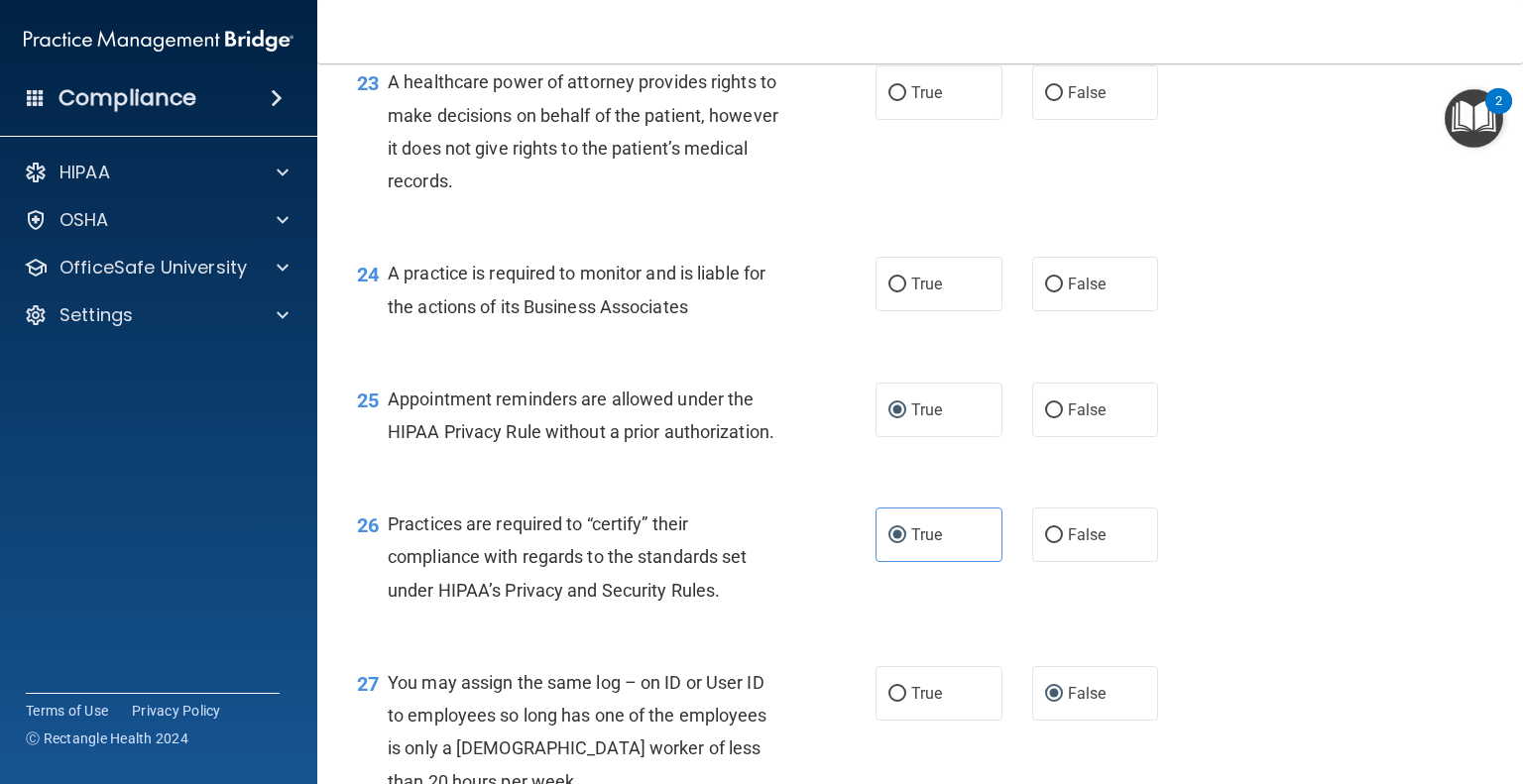 click on "23       A healthcare power of attorney provides rights to make decisions on behalf of the patient, however it does not give rights to the patient’s medical records.                  True           False" at bounding box center (920, 136) 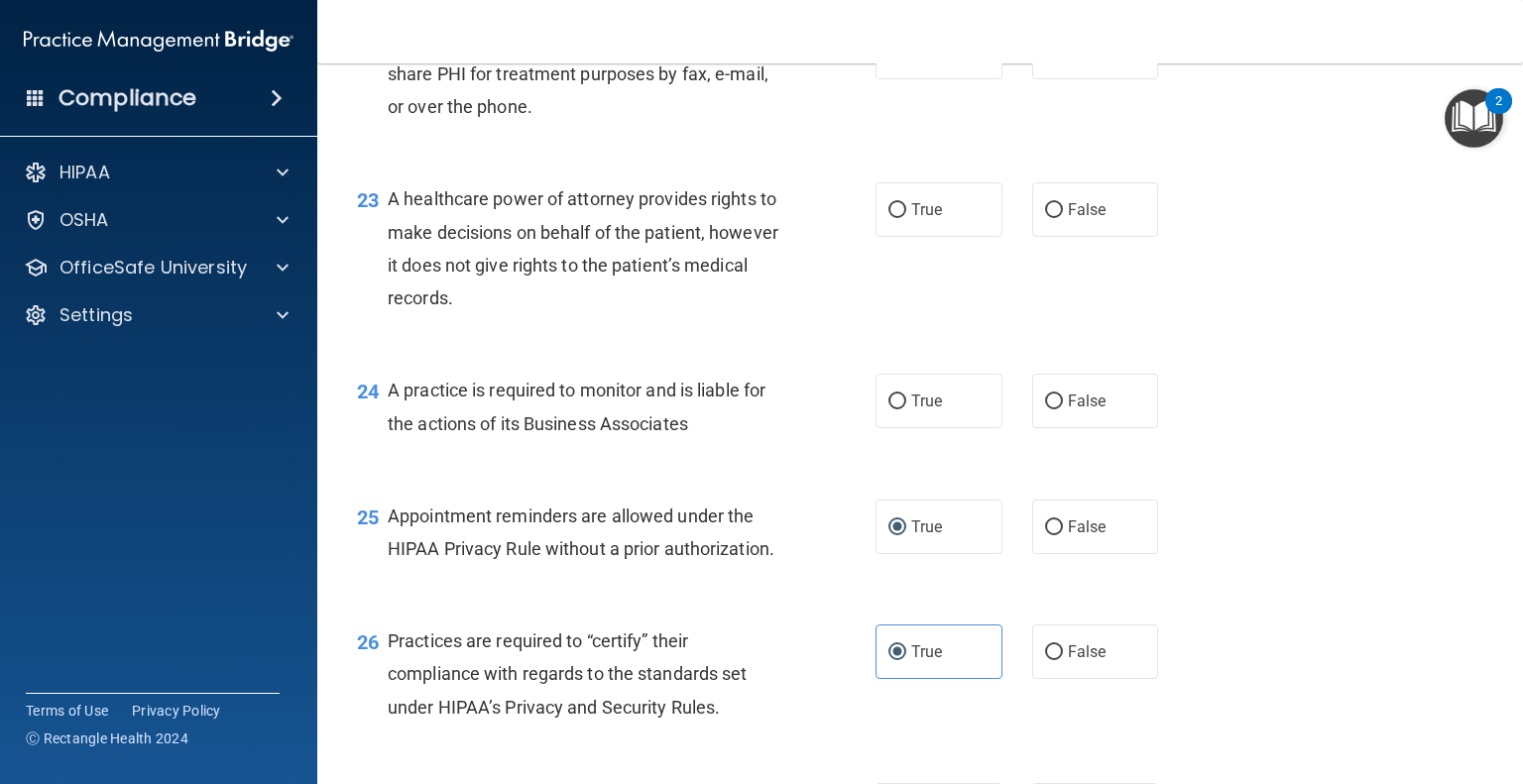 scroll, scrollTop: 3842, scrollLeft: 0, axis: vertical 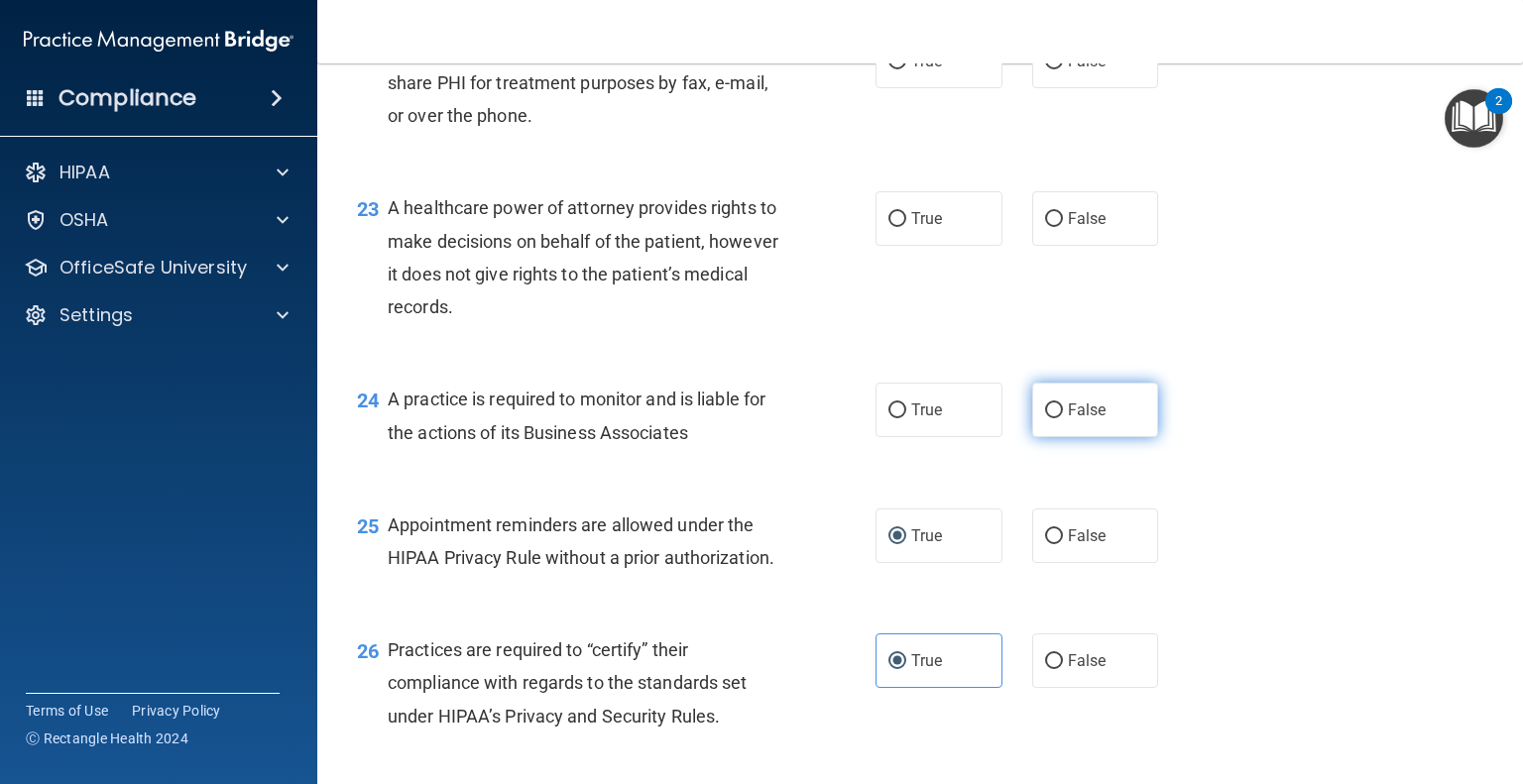 click on "False" at bounding box center (1054, 410) 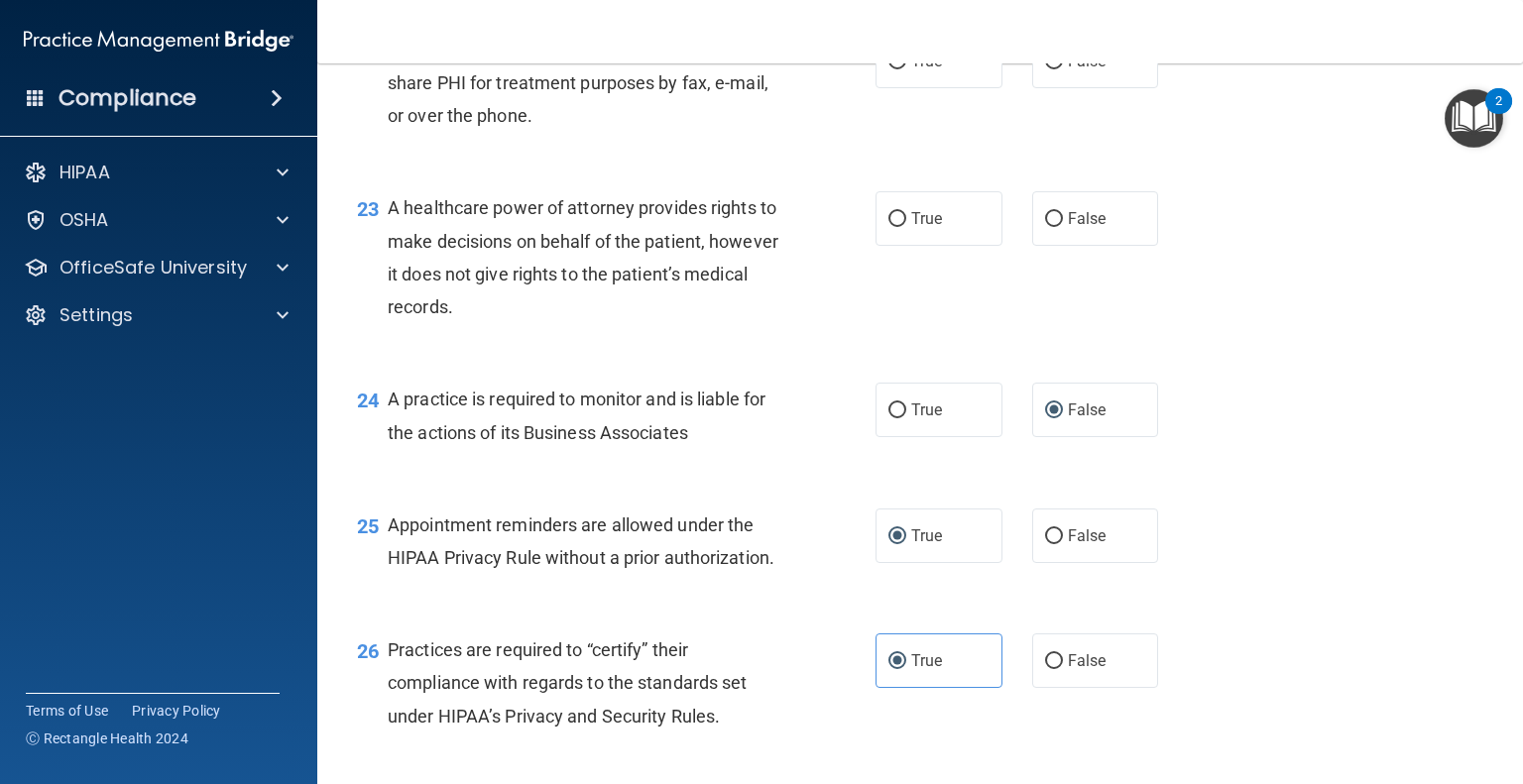 click on "A healthcare power of attorney provides rights to make decisions on behalf of the patient, however it does not give rights to the patient’s medical records." at bounding box center [593, 257] 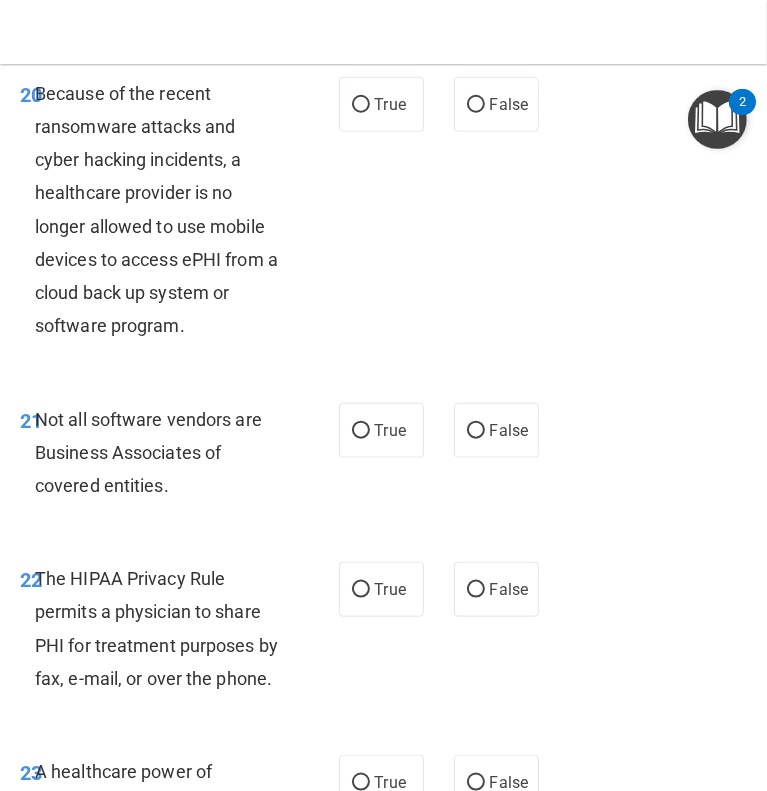 scroll, scrollTop: 4776, scrollLeft: 0, axis: vertical 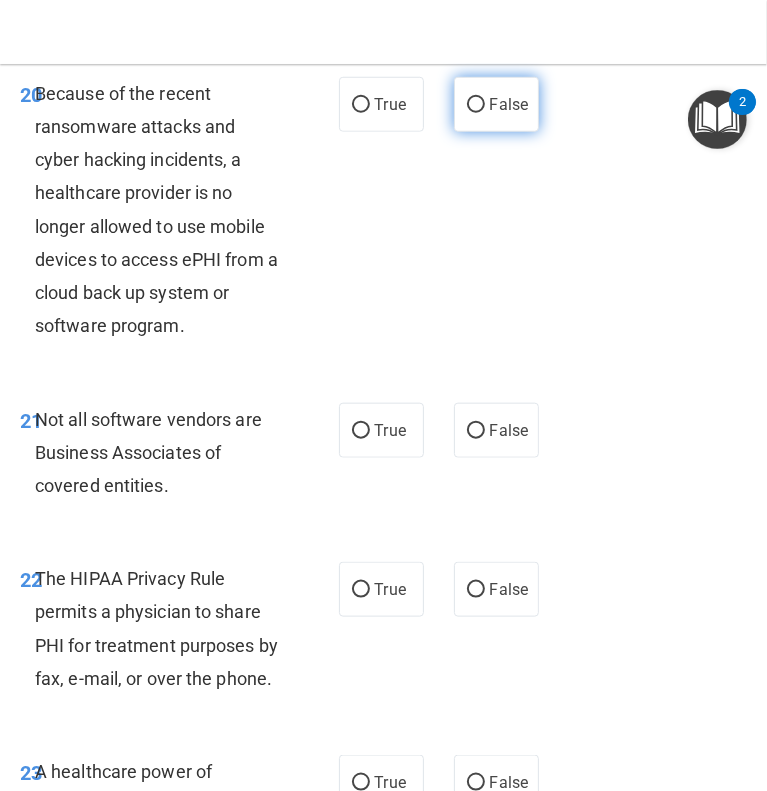 drag, startPoint x: 468, startPoint y: 276, endPoint x: 458, endPoint y: 272, distance: 10.770329 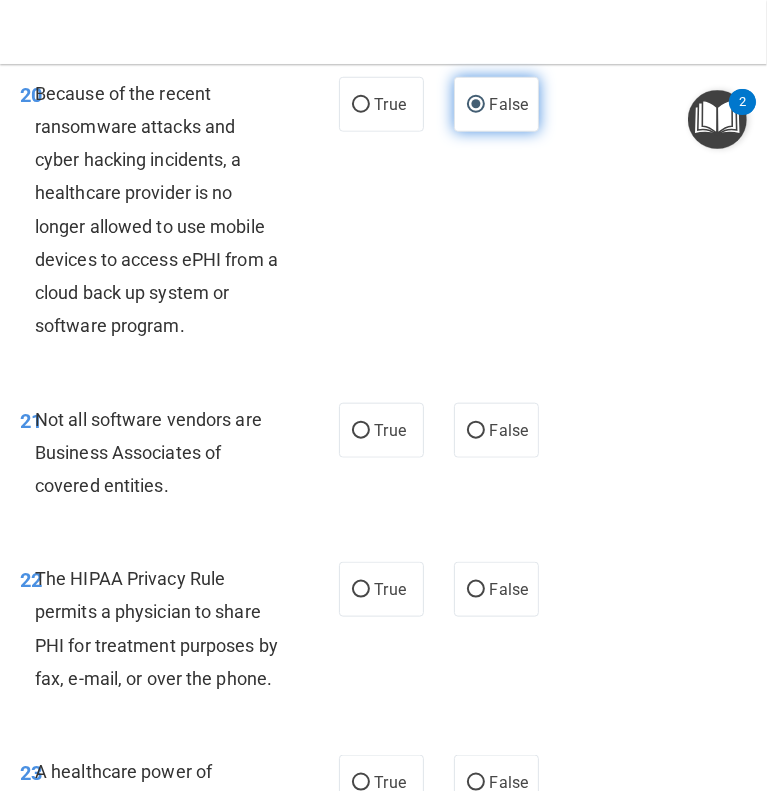 click on "False" at bounding box center (476, 105) 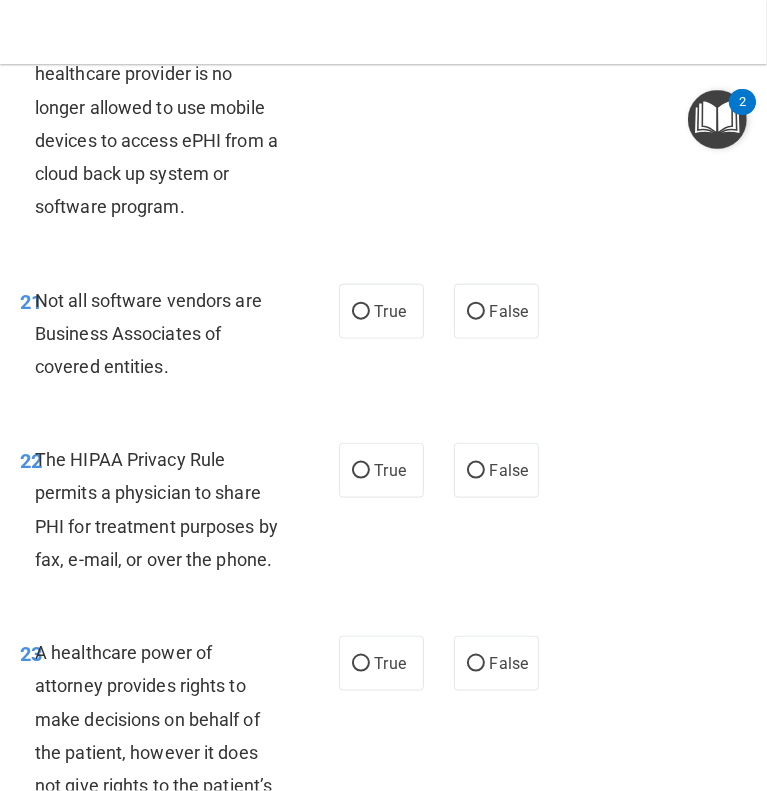 scroll, scrollTop: 4896, scrollLeft: 0, axis: vertical 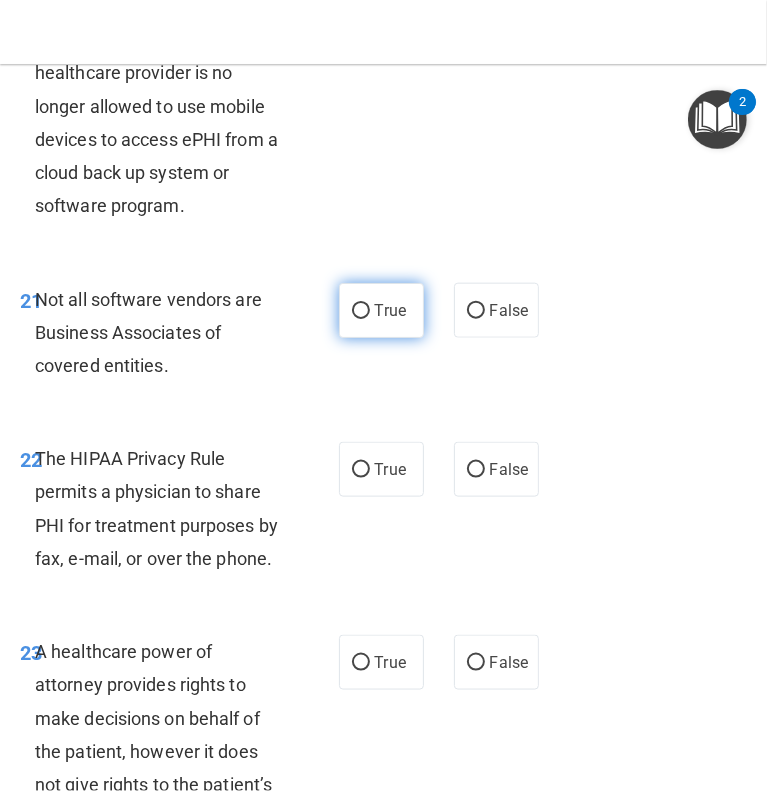 click on "True" at bounding box center [361, 311] 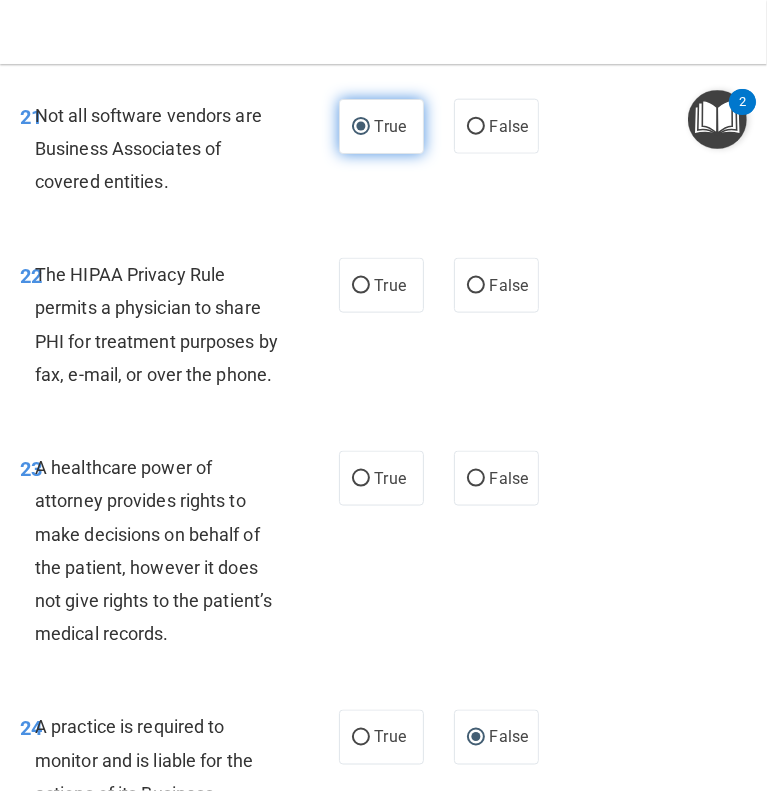 scroll, scrollTop: 5081, scrollLeft: 0, axis: vertical 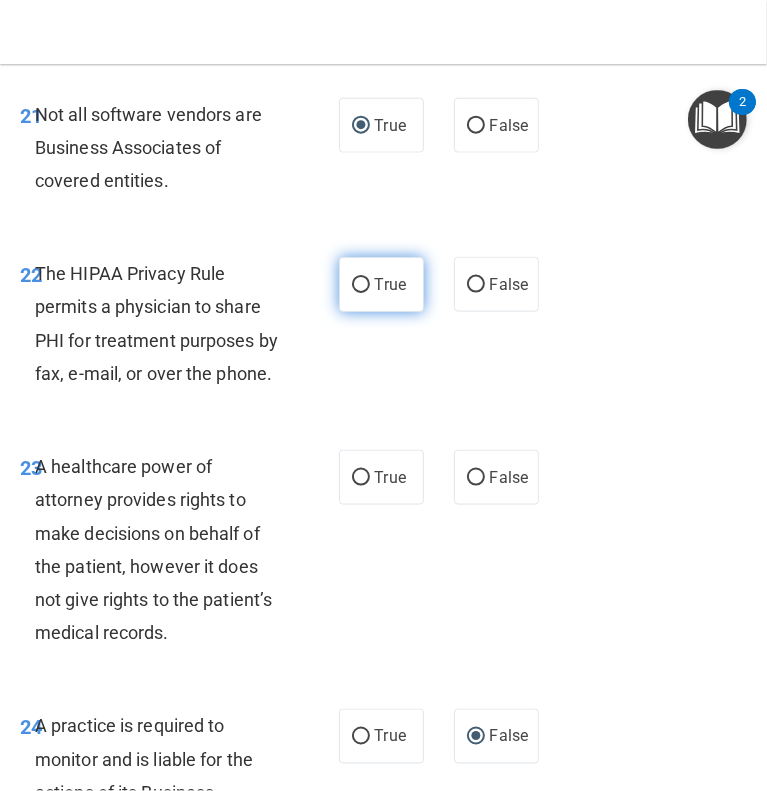 click on "True" at bounding box center (381, 284) 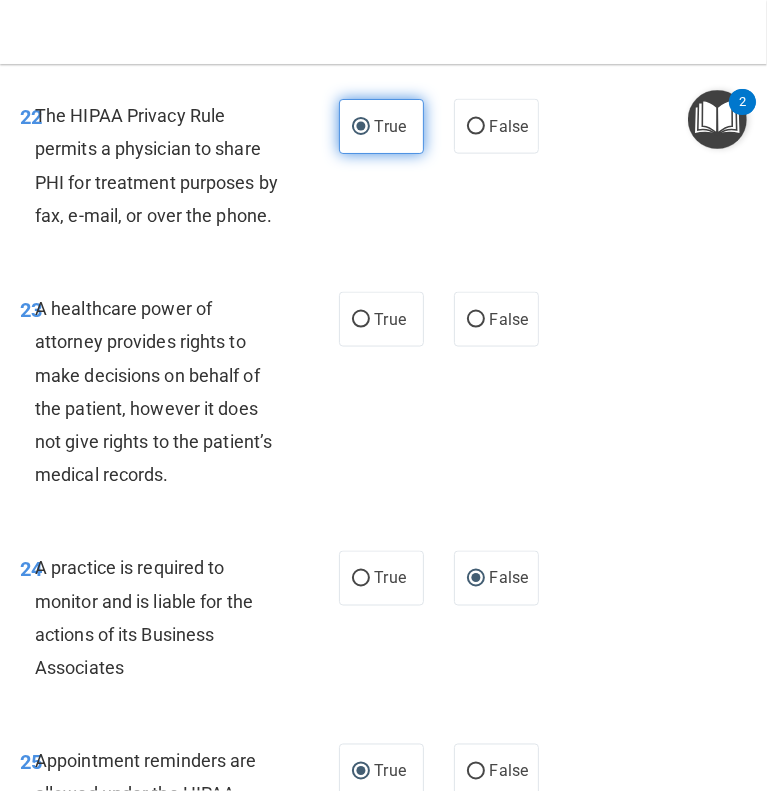 scroll, scrollTop: 5271, scrollLeft: 0, axis: vertical 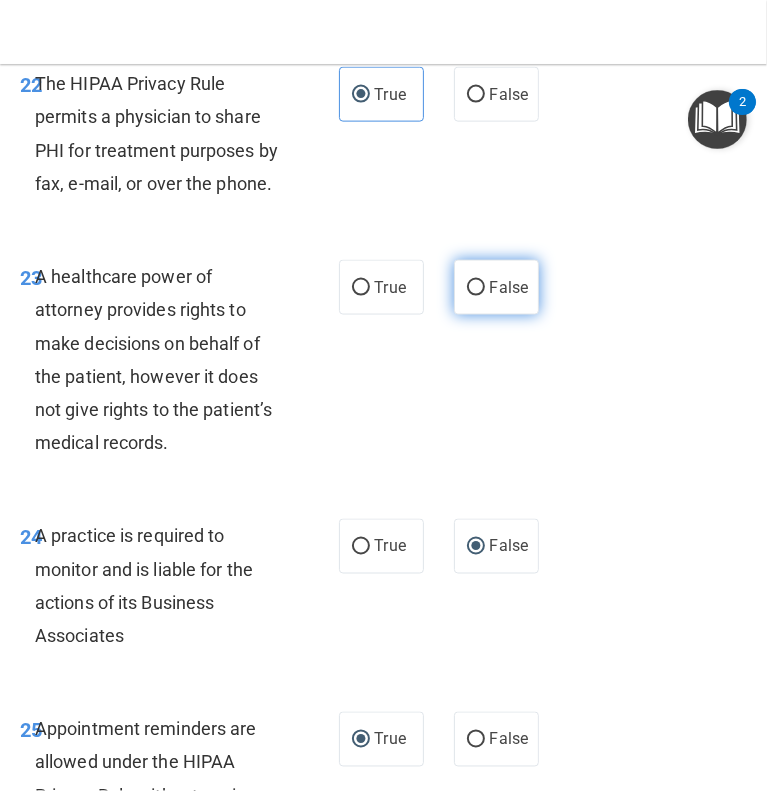 click on "False" at bounding box center (496, 287) 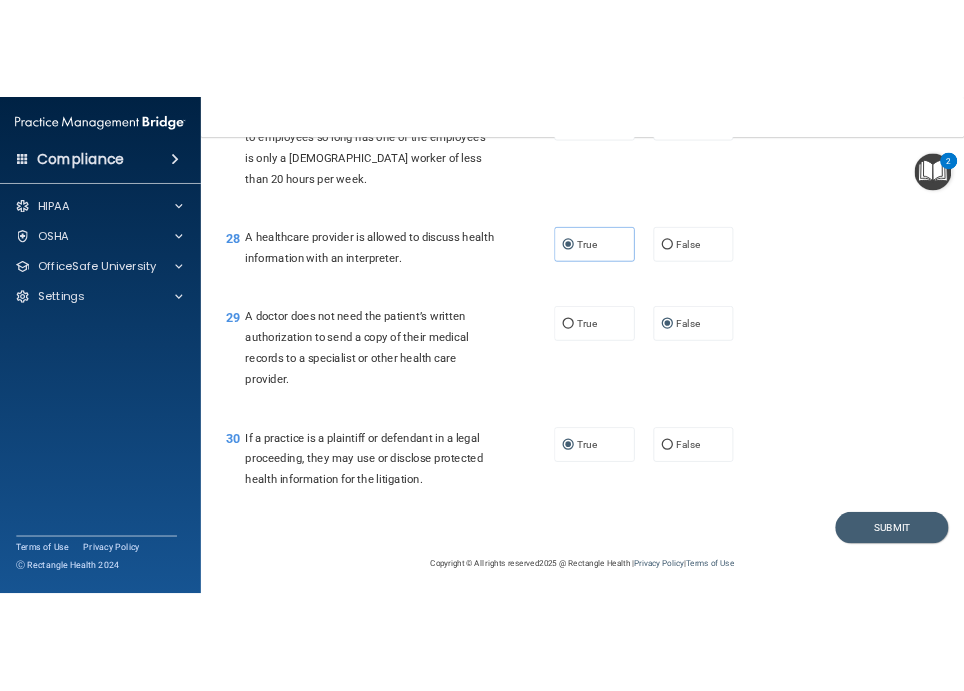scroll, scrollTop: 4728, scrollLeft: 0, axis: vertical 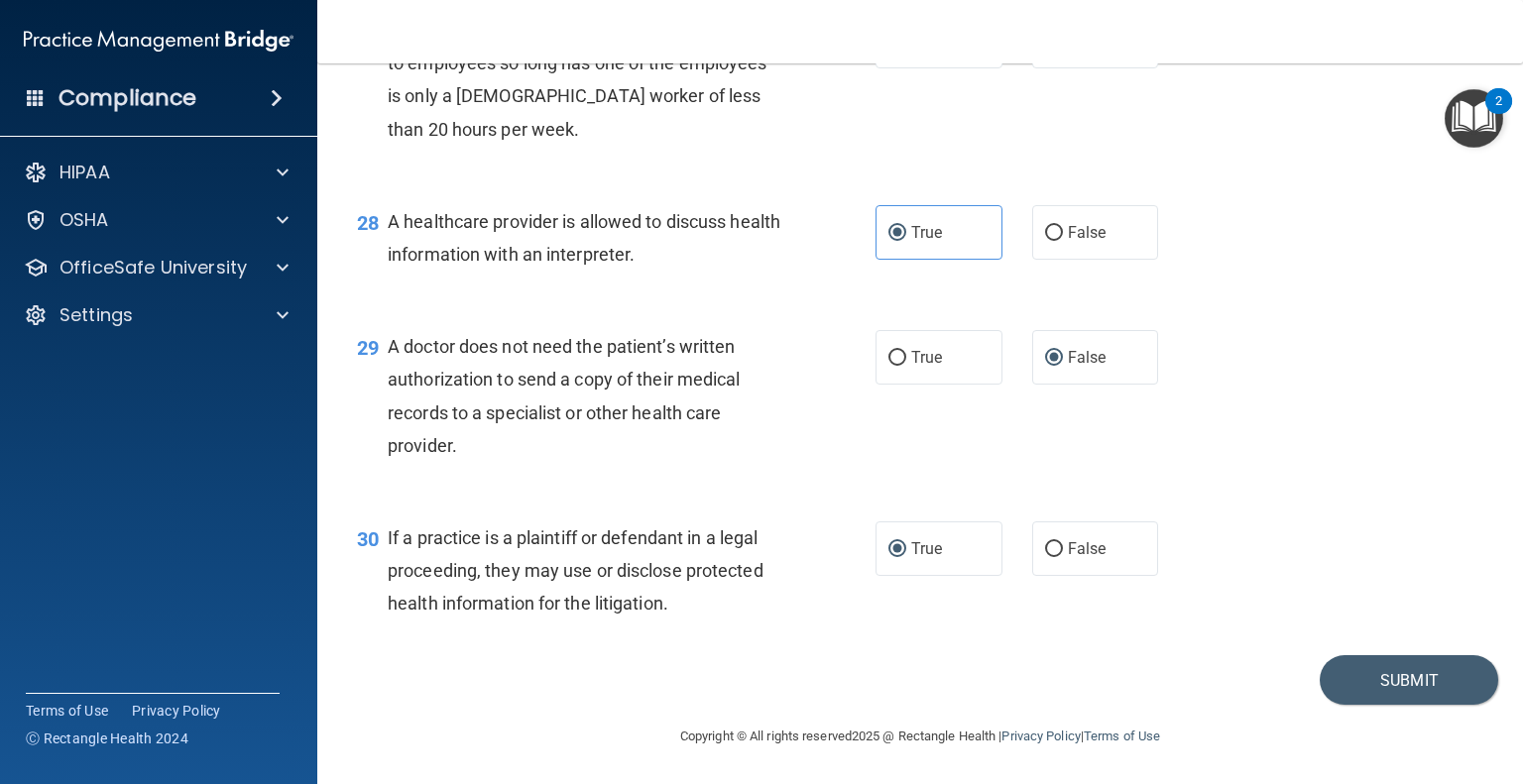 click on "30       If a practice is a plaintiff or defendant in a legal proceeding, they may use or disclose protected health information for the litigation.                 True           False" at bounding box center (920, 576) 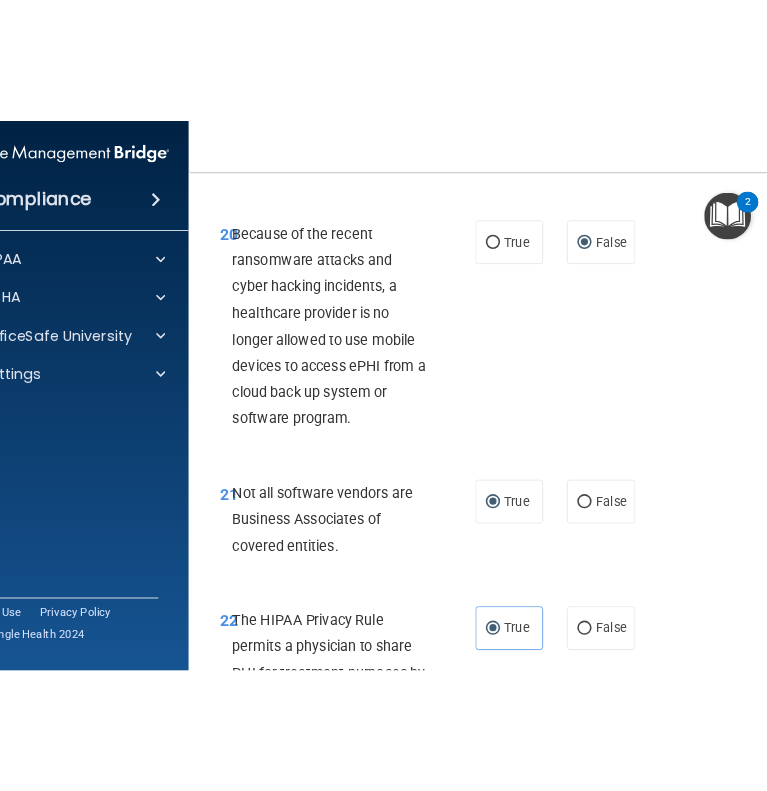 scroll, scrollTop: 6389, scrollLeft: 0, axis: vertical 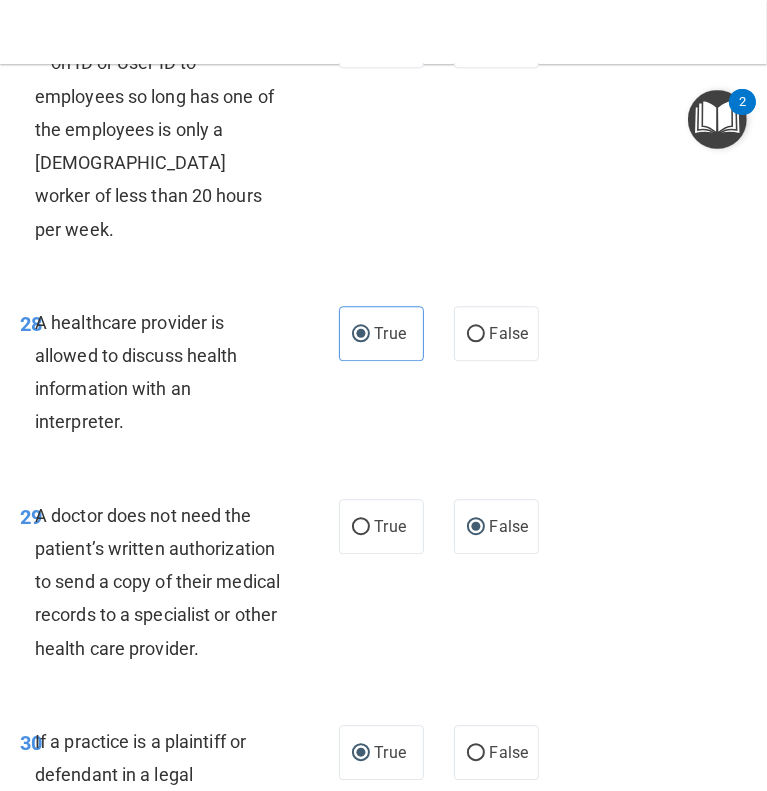 click on "27       You may assign the same log – on ID or User ID to employees so long has one of the employees is only a [DEMOGRAPHIC_DATA] worker of less than 20 hours per week.                 True           False" at bounding box center [383, 134] 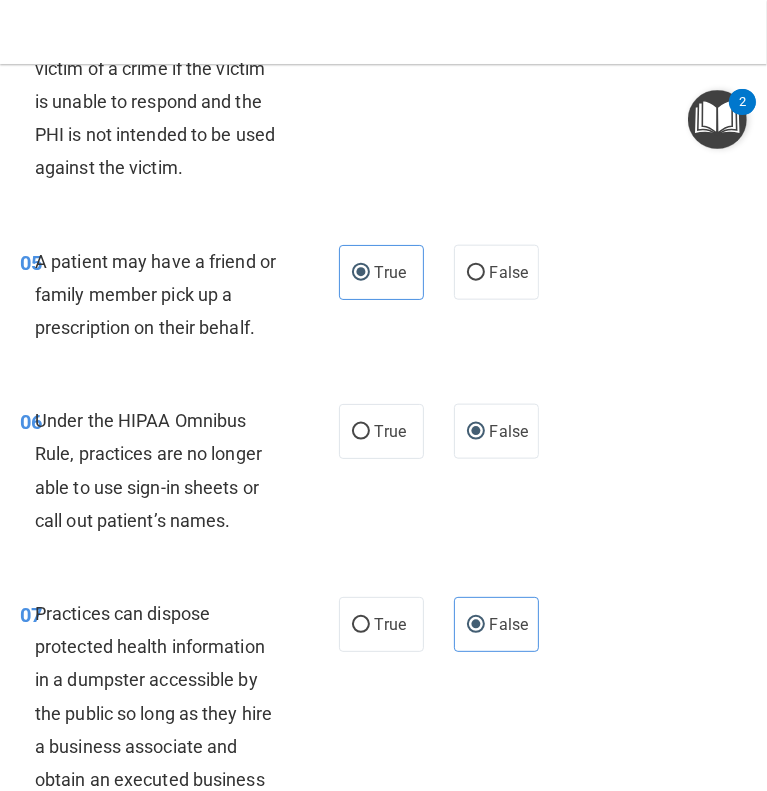 scroll, scrollTop: 1092, scrollLeft: 0, axis: vertical 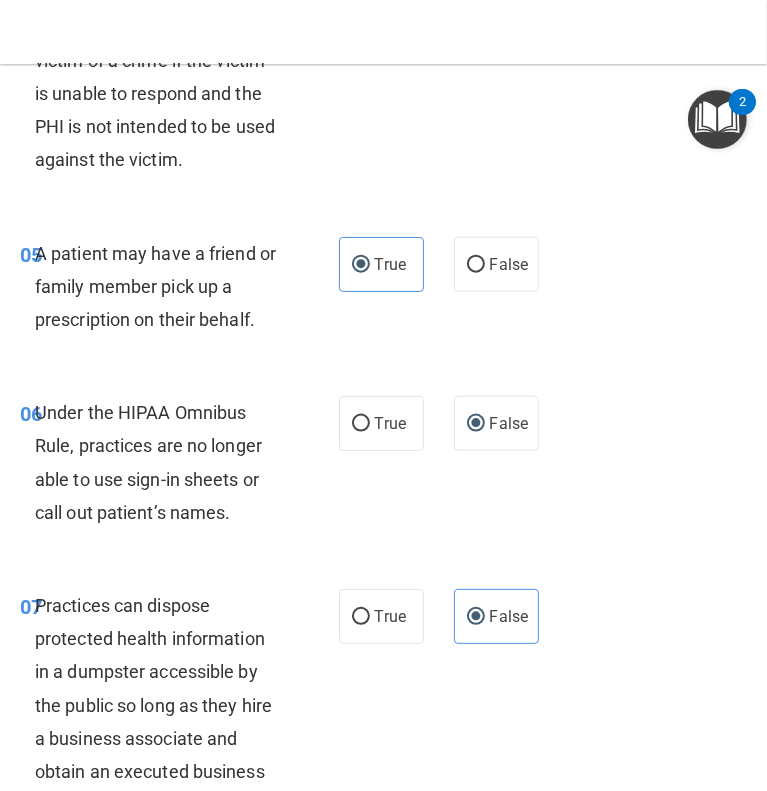 click on "05       A patient may have a friend or family member pick up a prescription on their behalf.                 True           False" at bounding box center (383, 292) 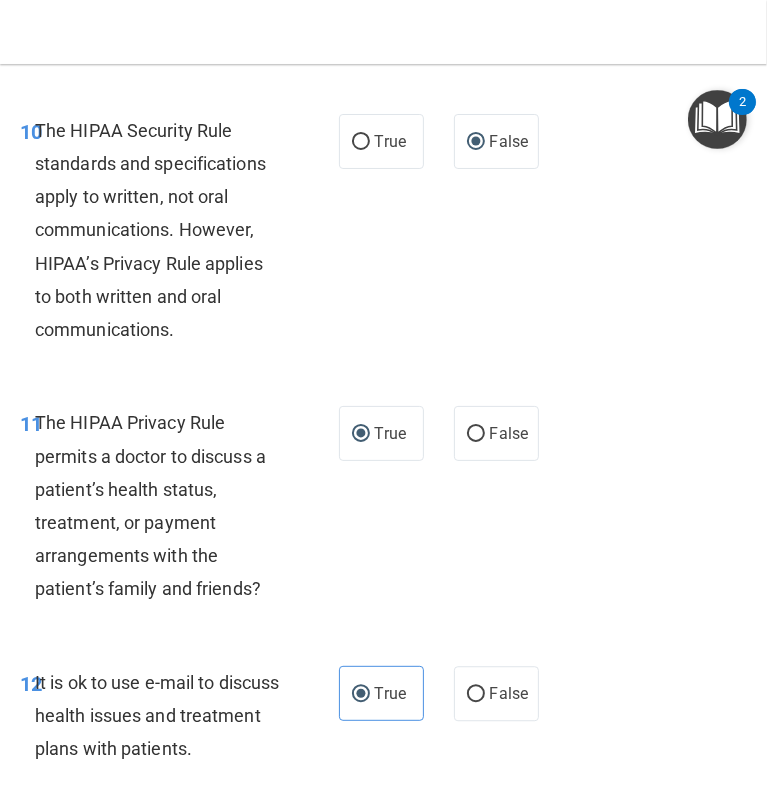 scroll, scrollTop: 2316, scrollLeft: 0, axis: vertical 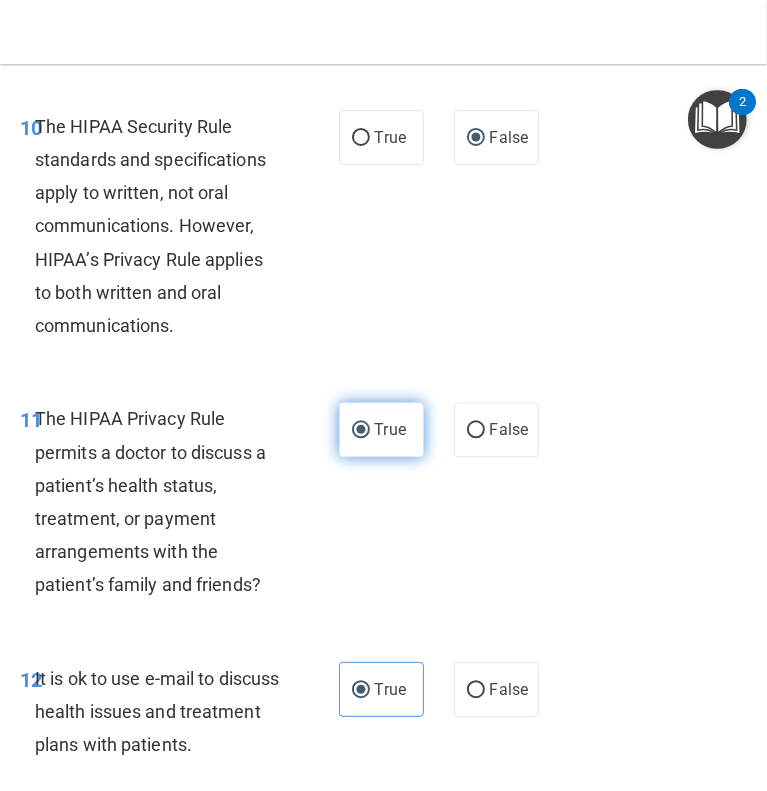 click on "True" at bounding box center [390, 429] 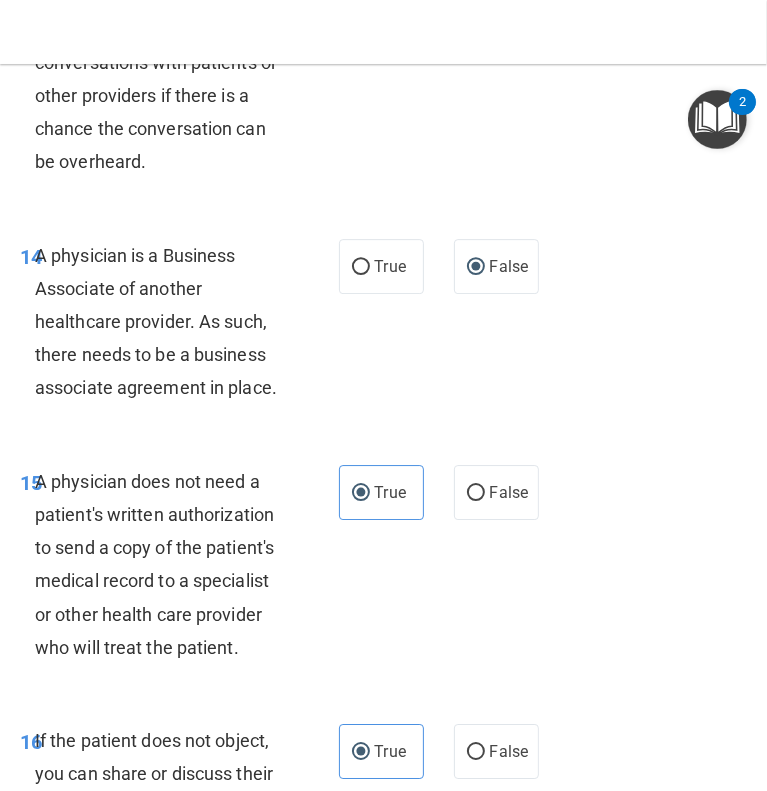 scroll, scrollTop: 3160, scrollLeft: 0, axis: vertical 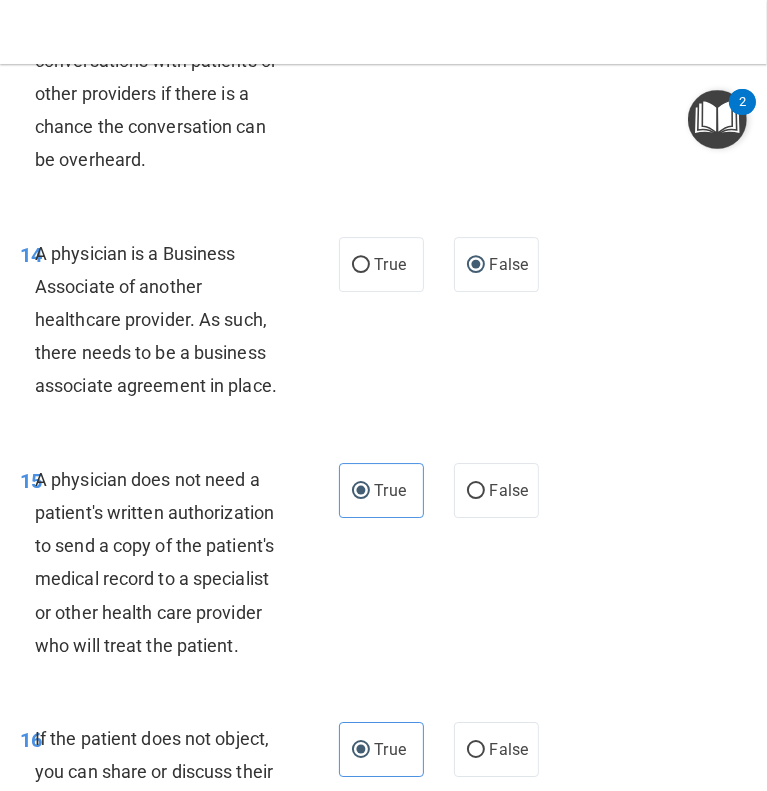 click on "14        A physician is a Business Associate of another healthcare provider.  As such, there needs to be a business associate agreement in place.                 True           False" at bounding box center (383, 325) 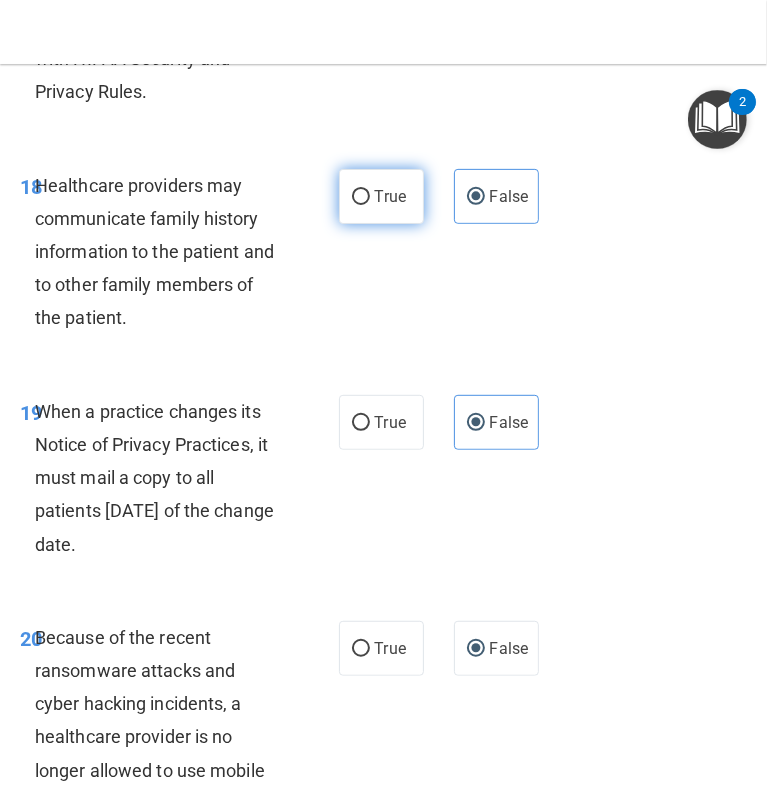 scroll, scrollTop: 4231, scrollLeft: 0, axis: vertical 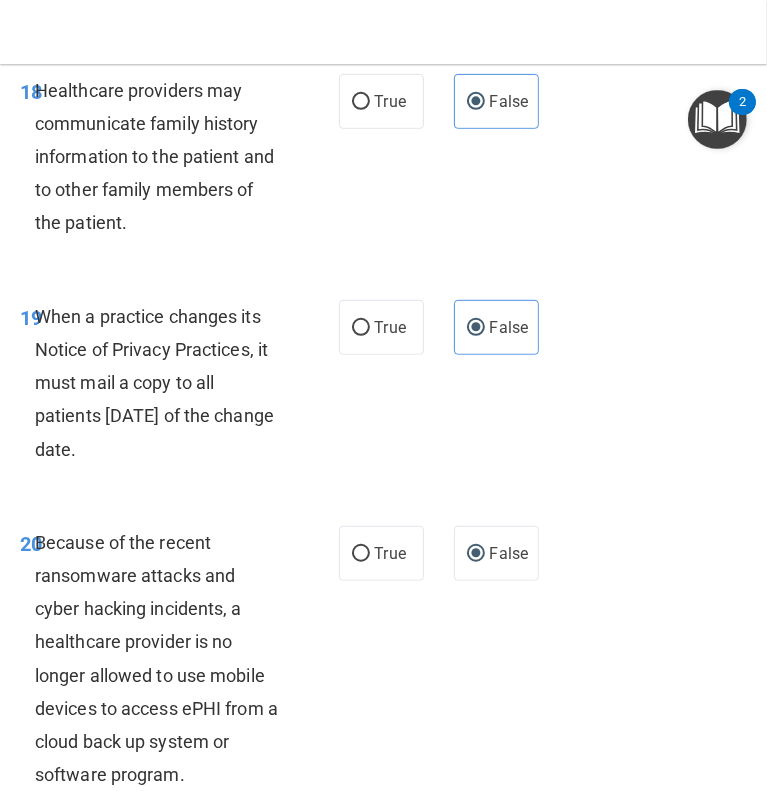 click on "19       When a practice changes its Notice of Privacy Practices, it must mail a copy to all patients [DATE] of the change date.                 True           False" at bounding box center [383, 388] 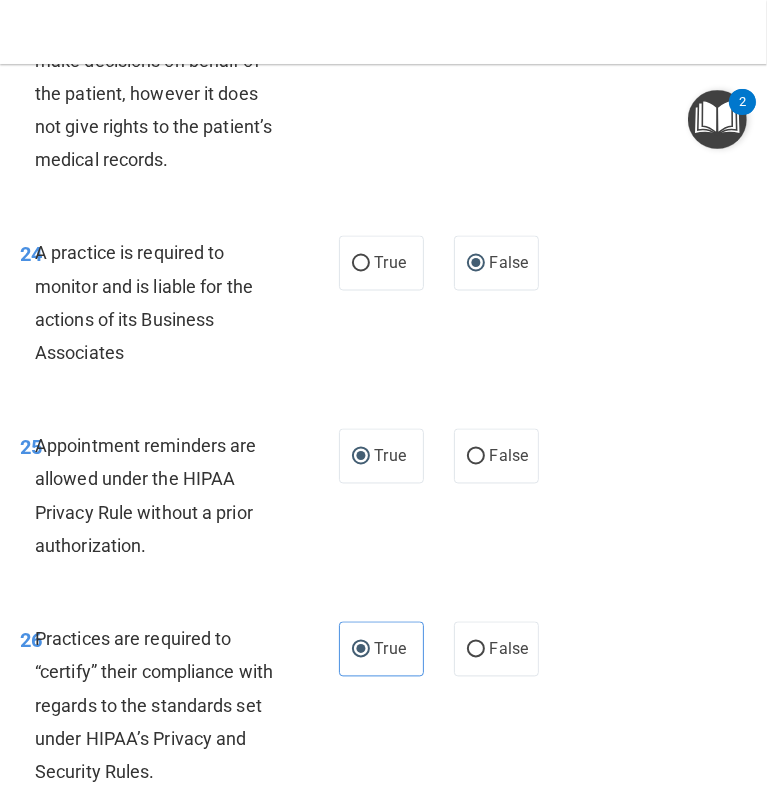 scroll, scrollTop: 5552, scrollLeft: 0, axis: vertical 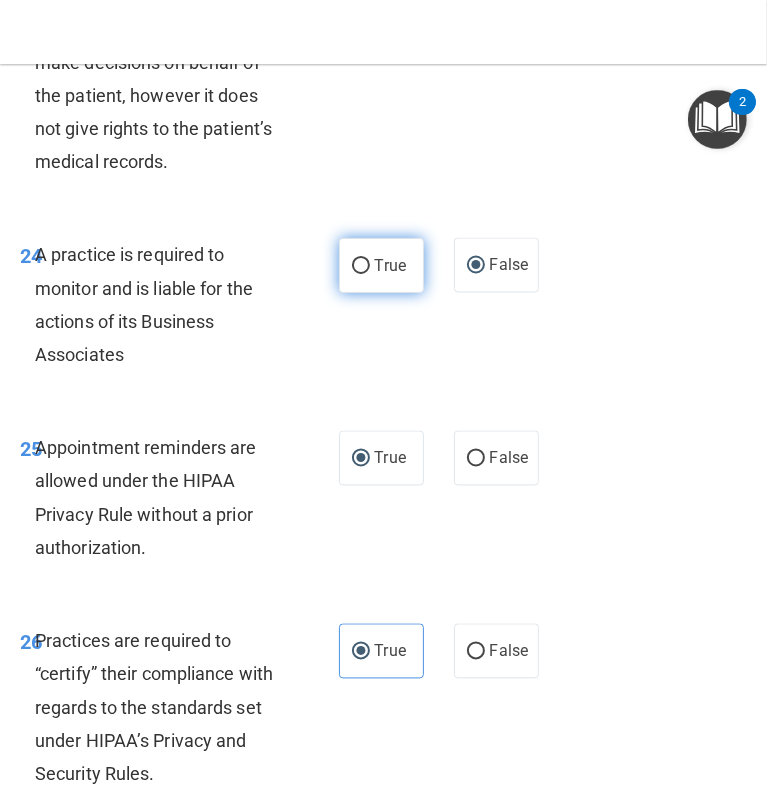 click on "True" at bounding box center [361, 266] 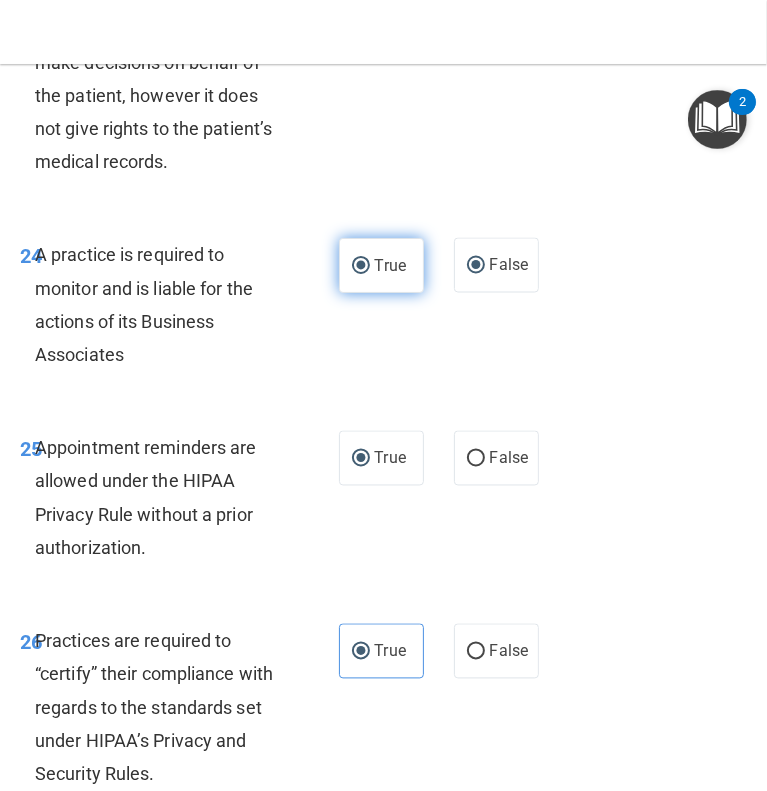 radio on "false" 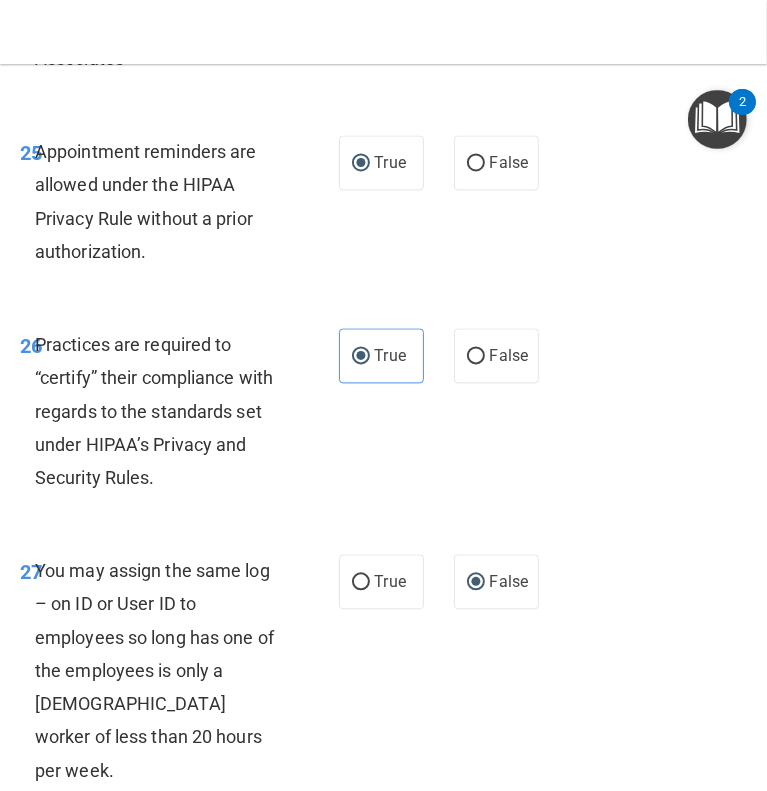 scroll, scrollTop: 5850, scrollLeft: 0, axis: vertical 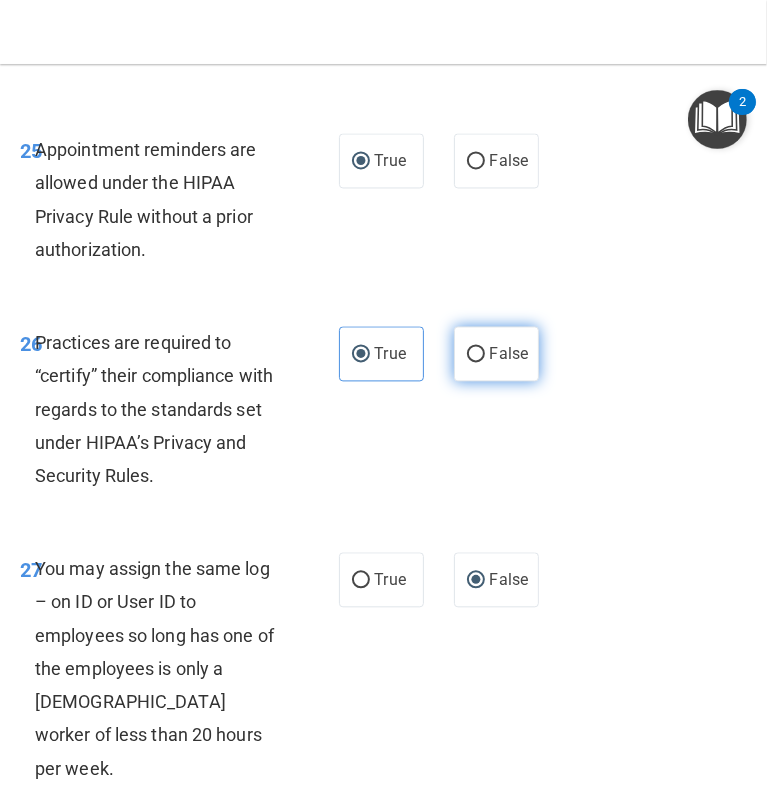 click on "False" at bounding box center [496, 353] 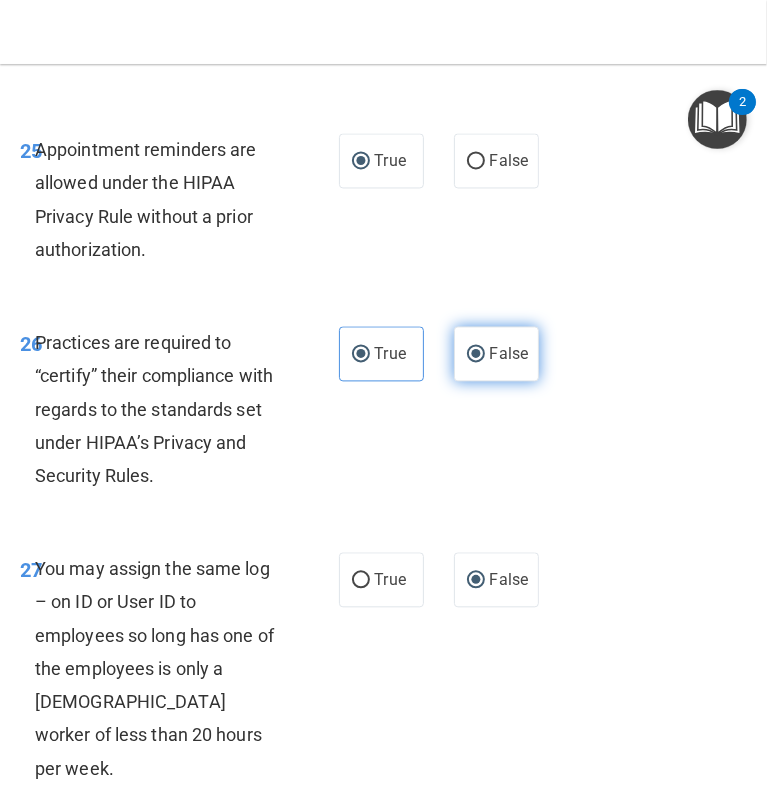 radio on "false" 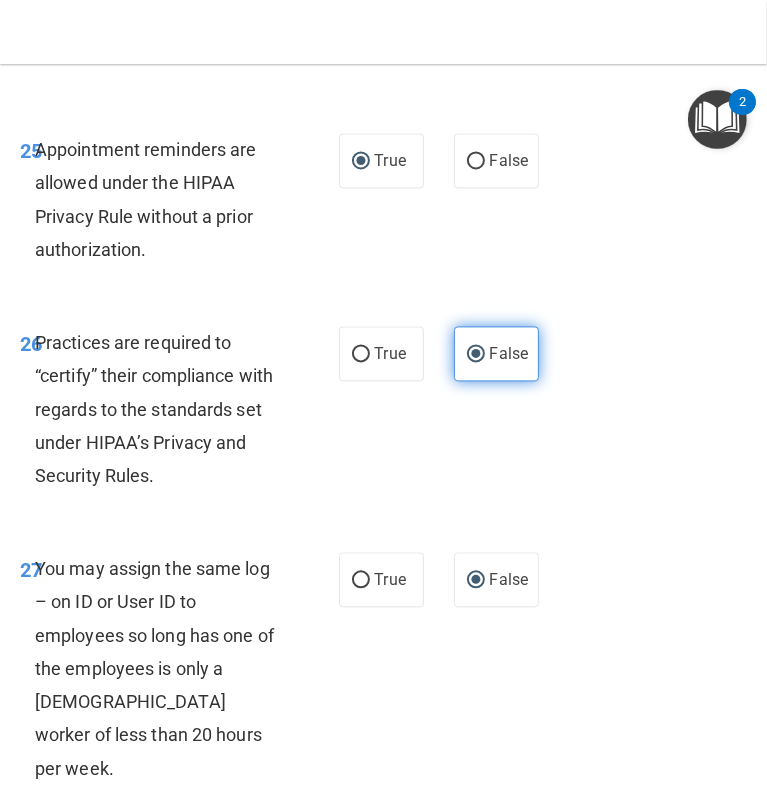 click on "False" at bounding box center [476, 354] 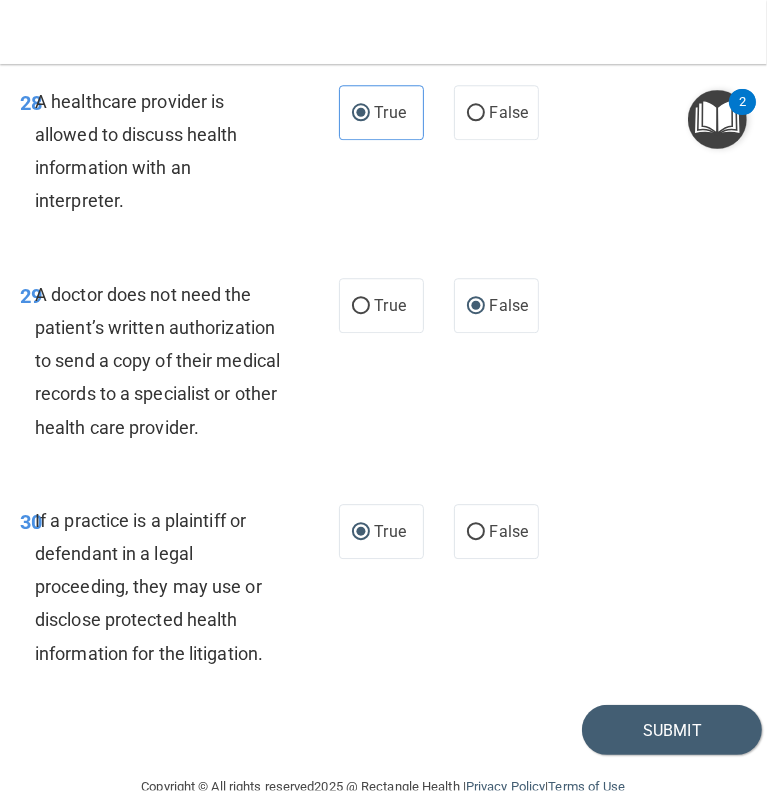 scroll, scrollTop: 6614, scrollLeft: 0, axis: vertical 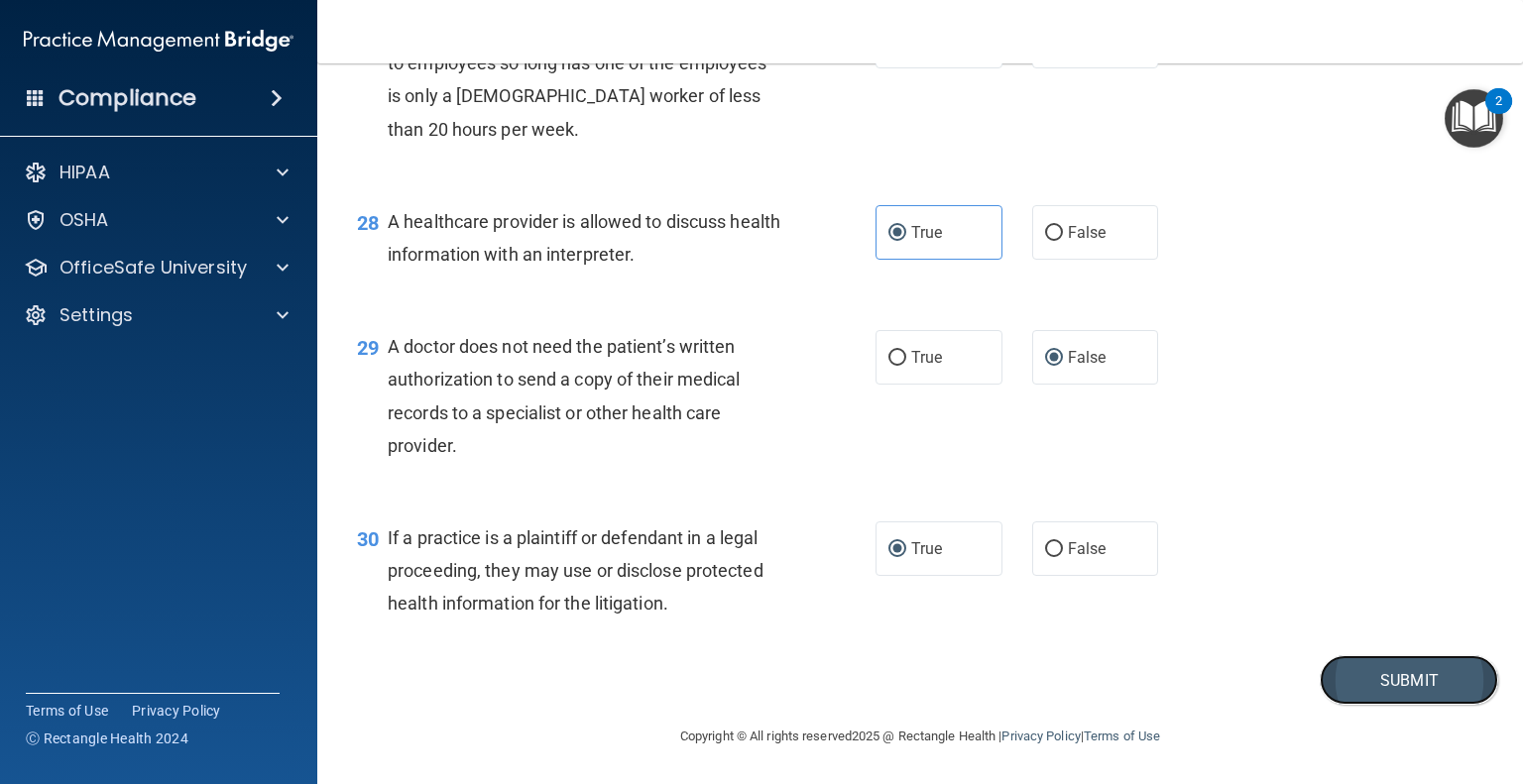 click on "Submit" at bounding box center [1409, 680] 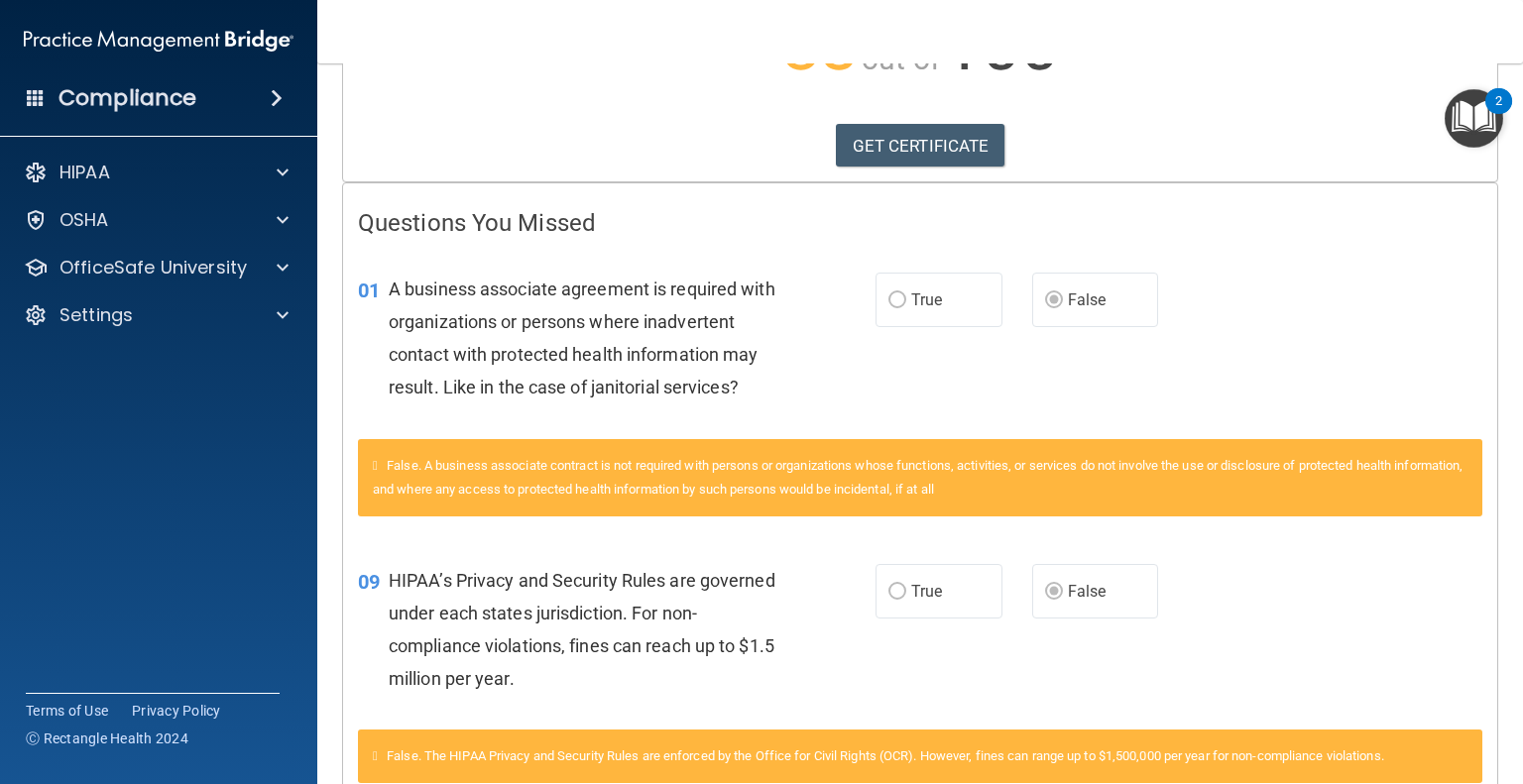 scroll, scrollTop: 0, scrollLeft: 0, axis: both 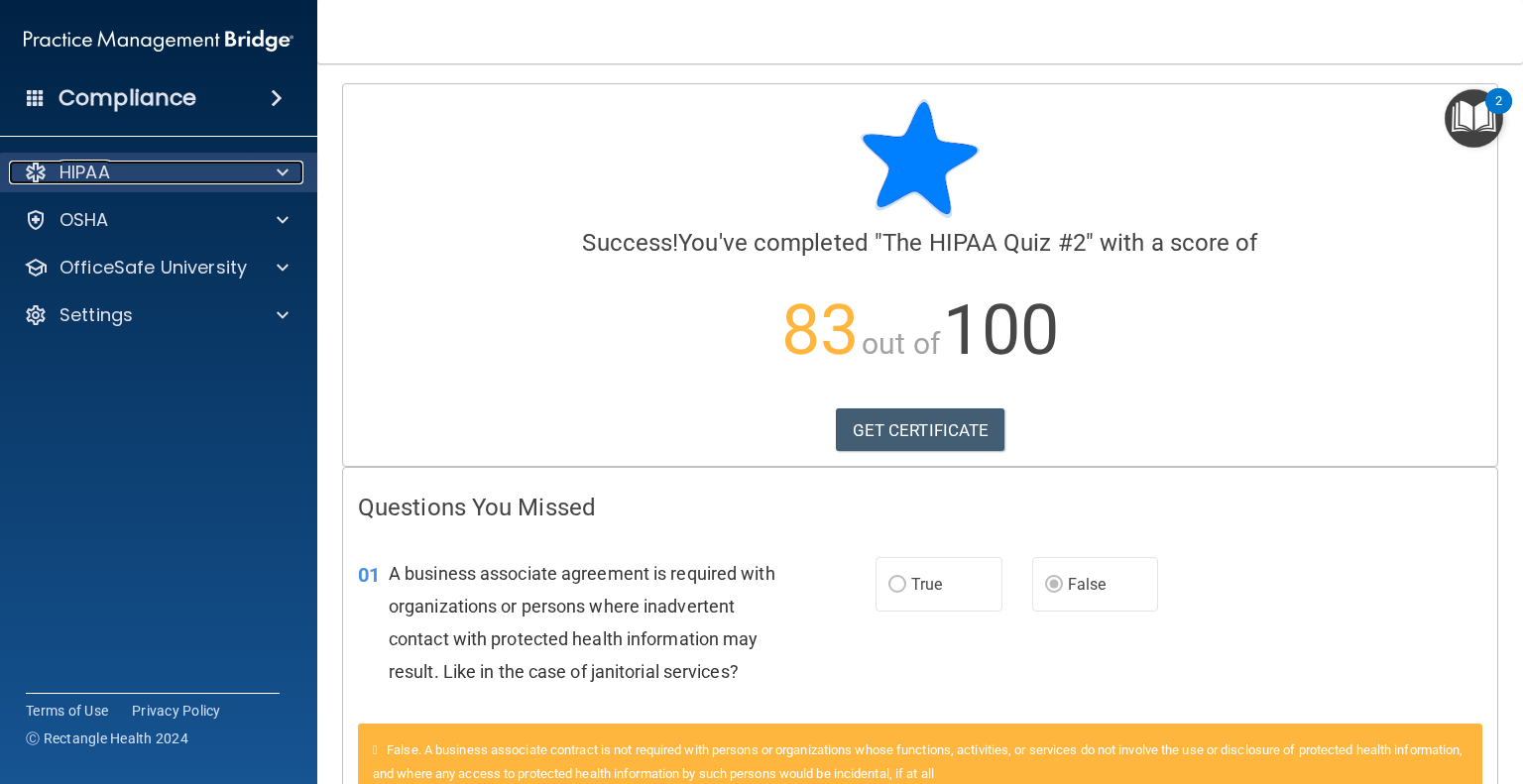 click on "HIPAA" at bounding box center [132, 172] 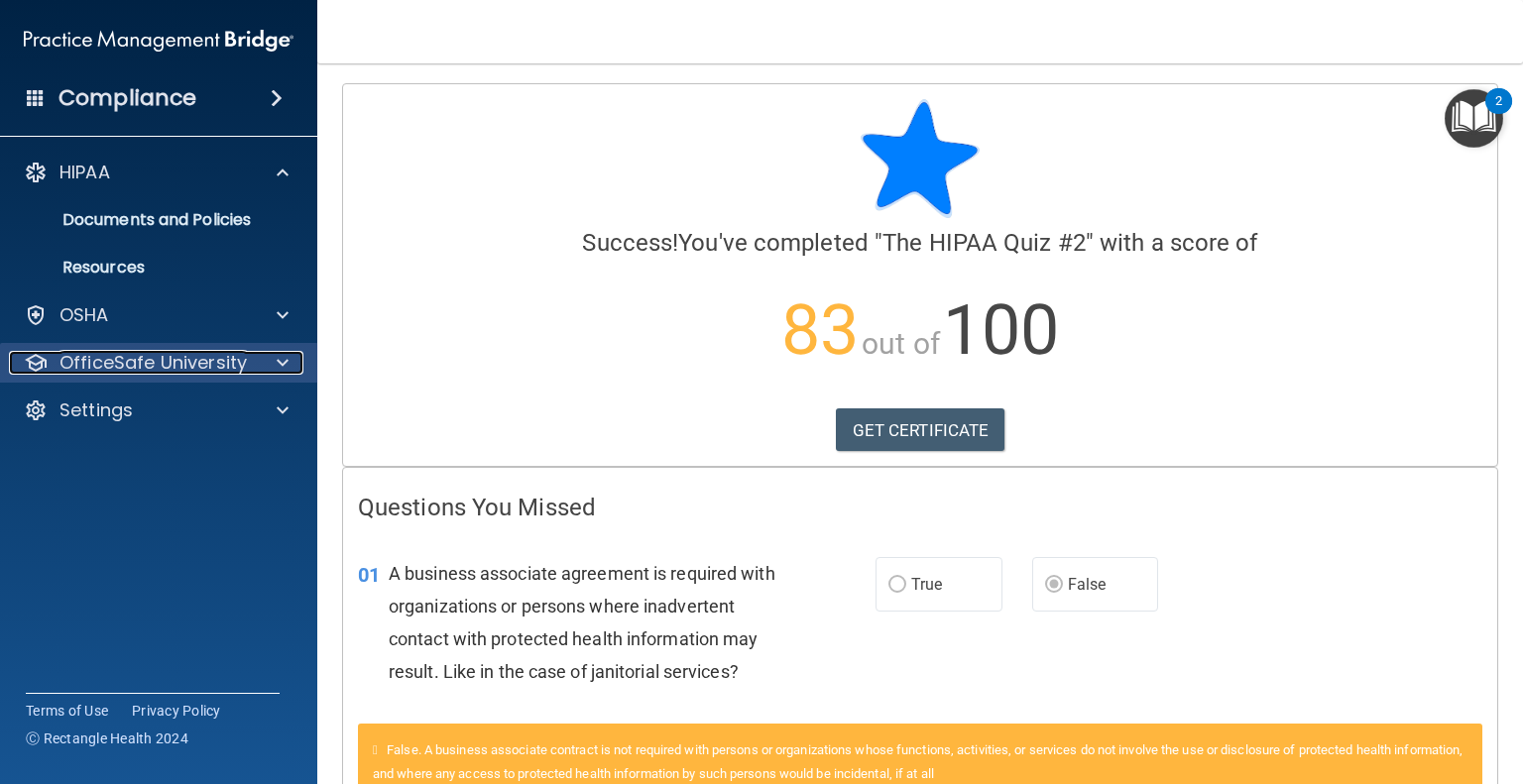 click at bounding box center (280, 363) 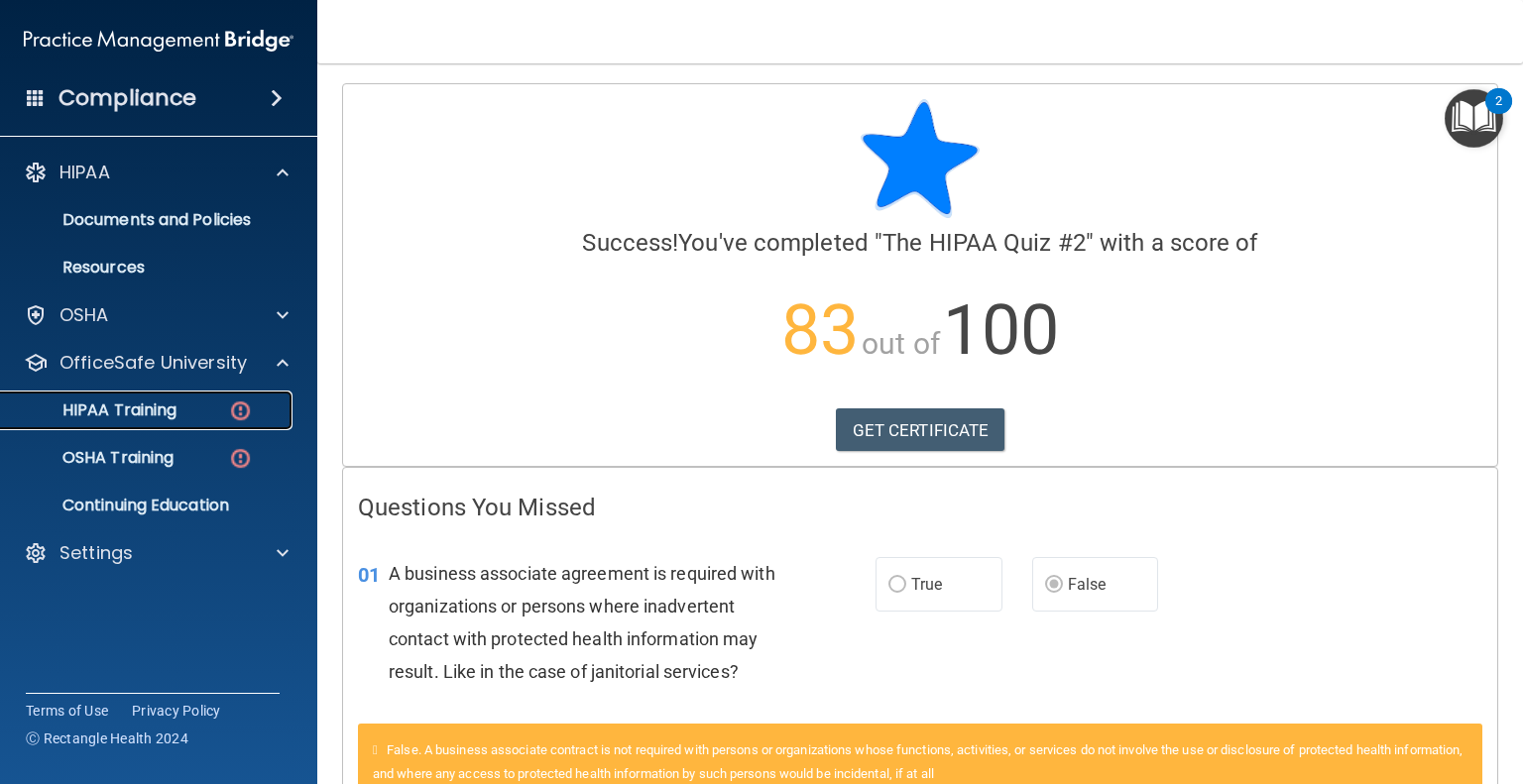 click on "HIPAA Training" at bounding box center [148, 410] 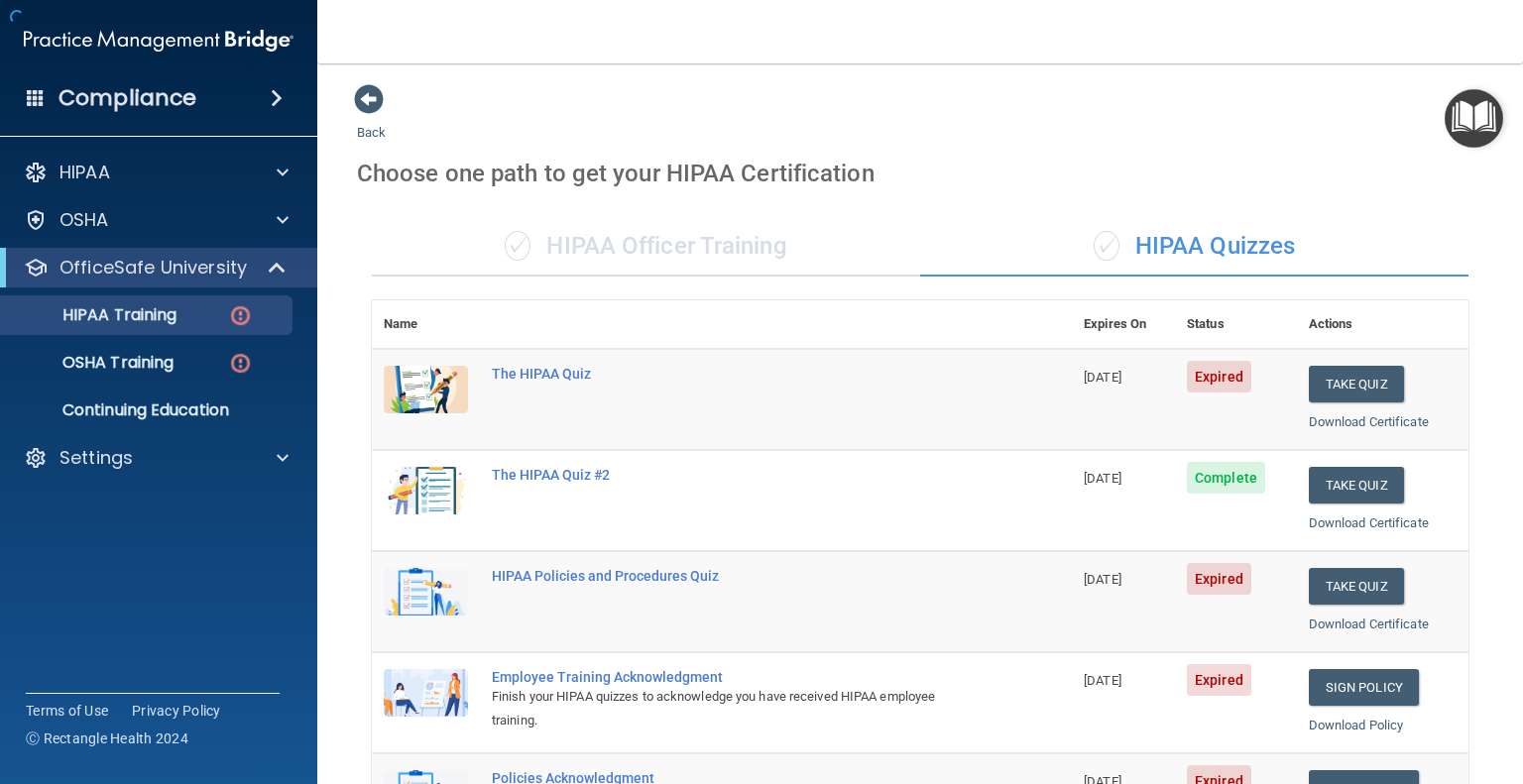 click on "The HIPAA Quiz" at bounding box center (775, 399) 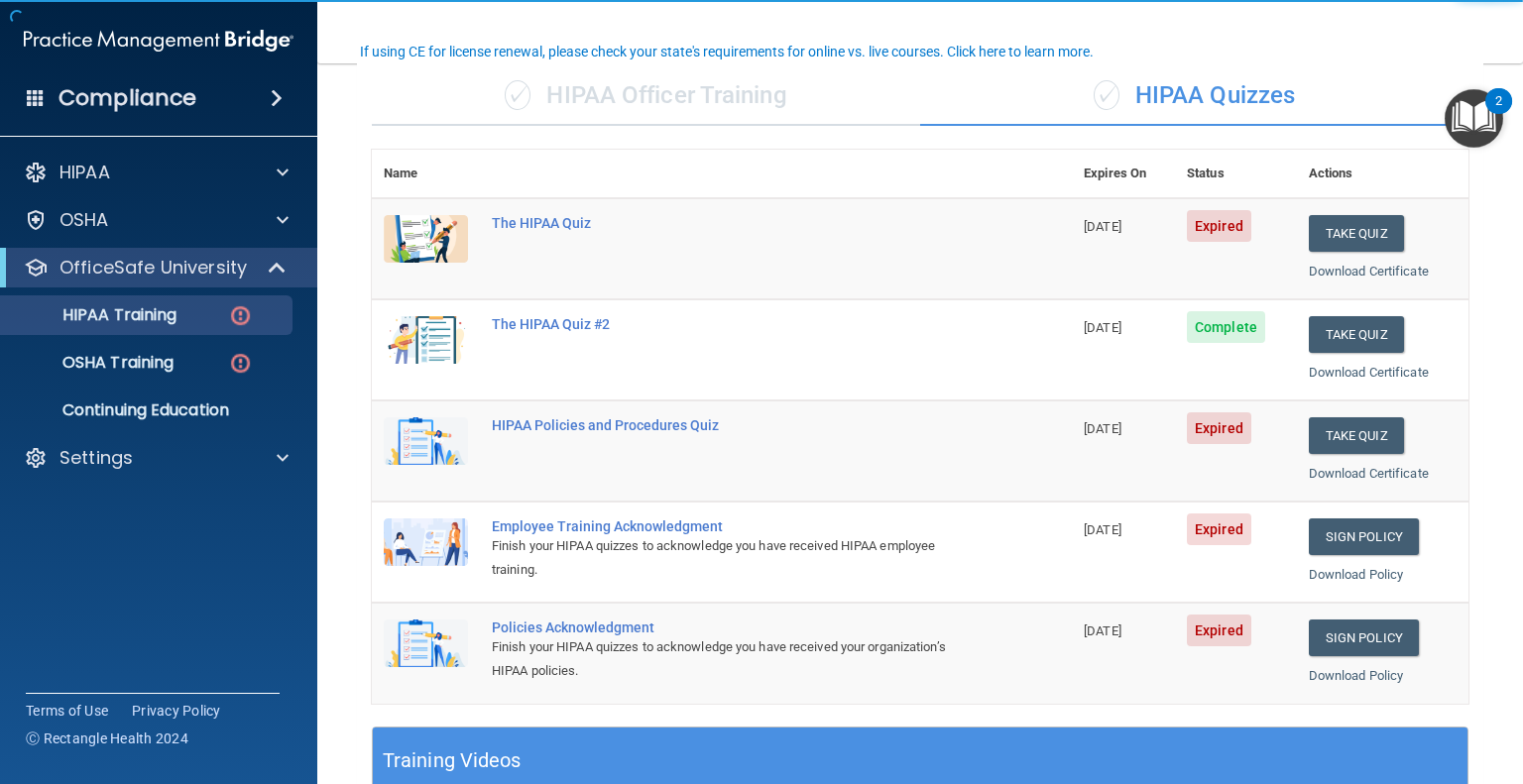 scroll, scrollTop: 150, scrollLeft: 0, axis: vertical 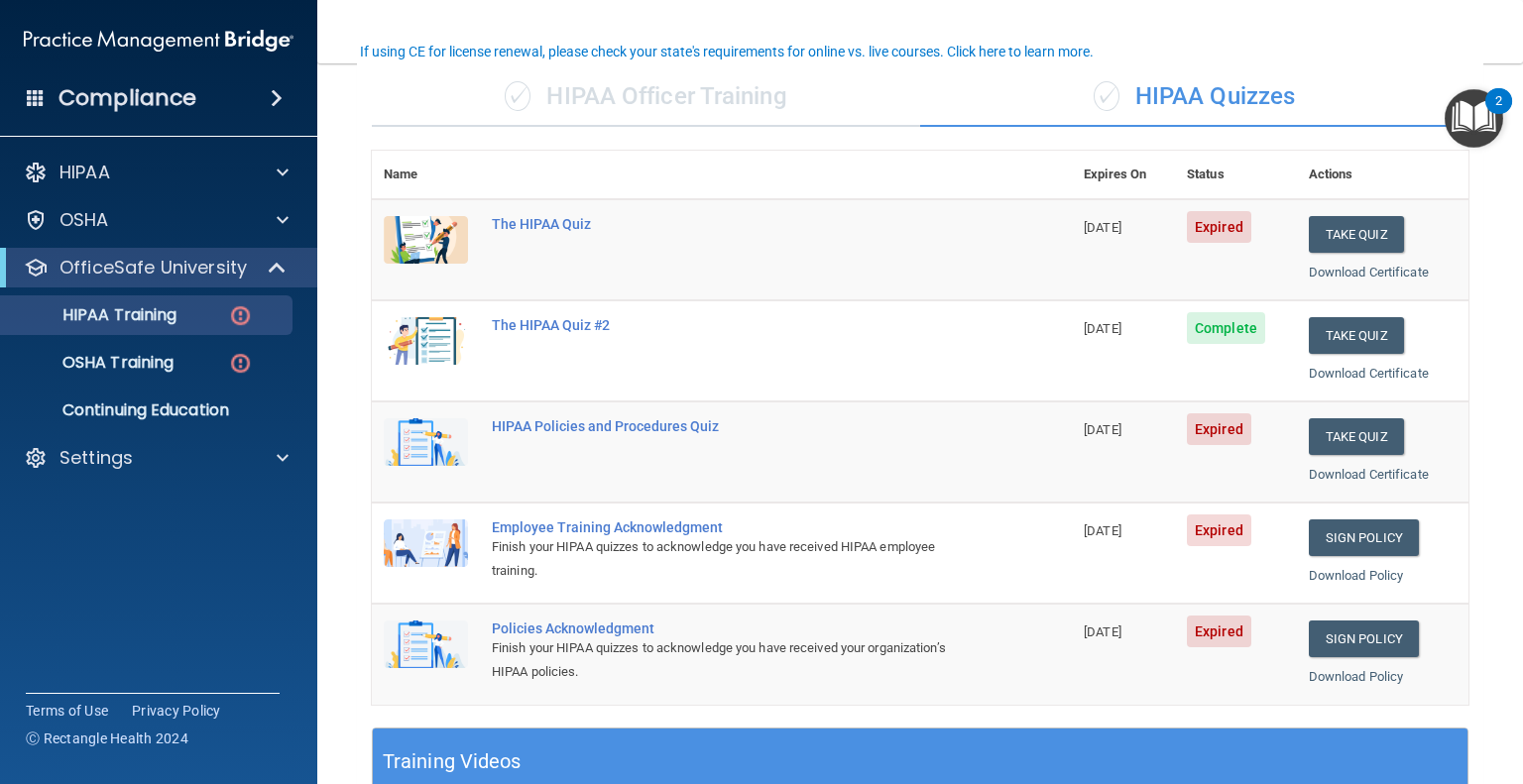 click on "HIPAA Policies and Procedures Quiz" at bounding box center [732, 426] 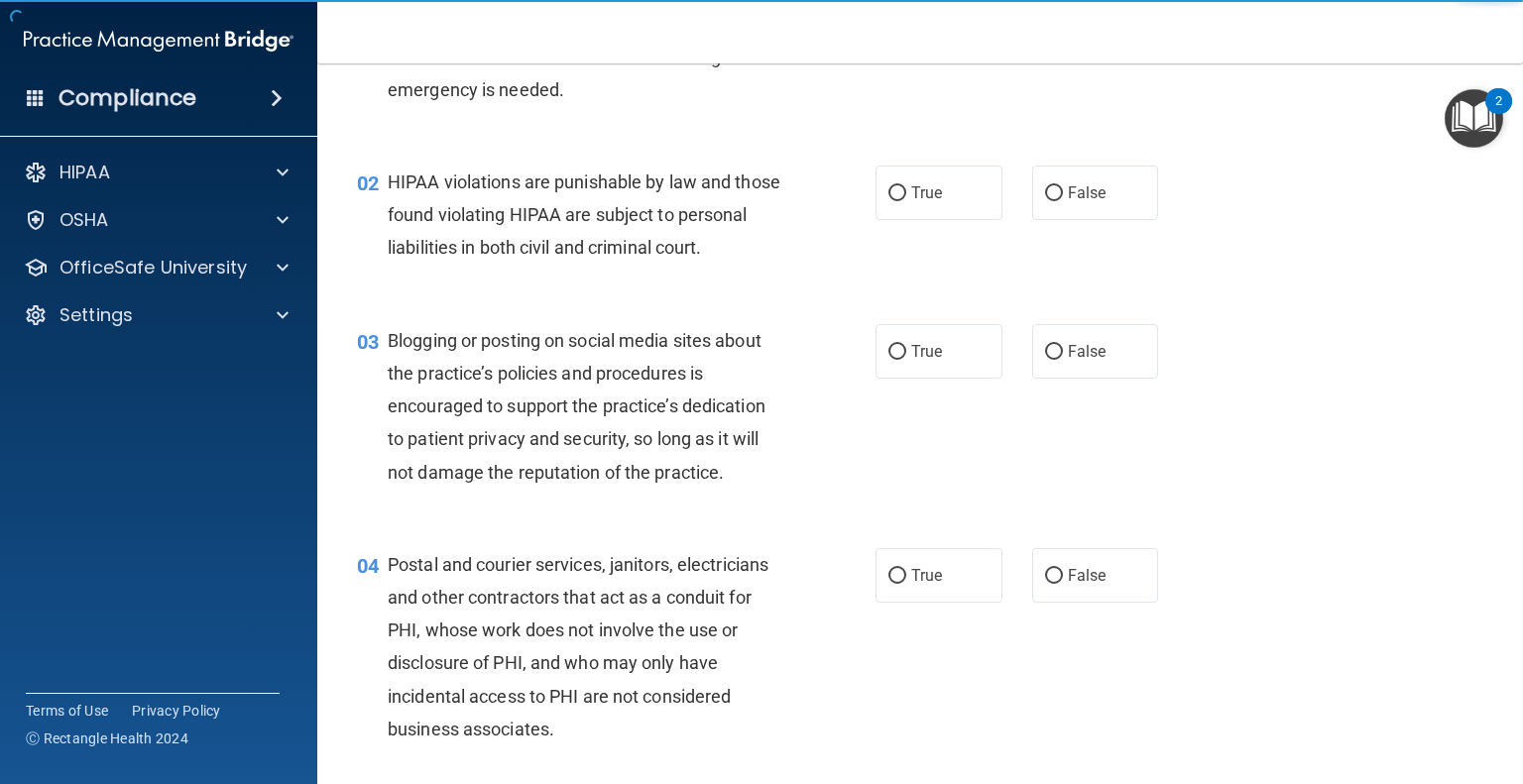 scroll, scrollTop: 0, scrollLeft: 0, axis: both 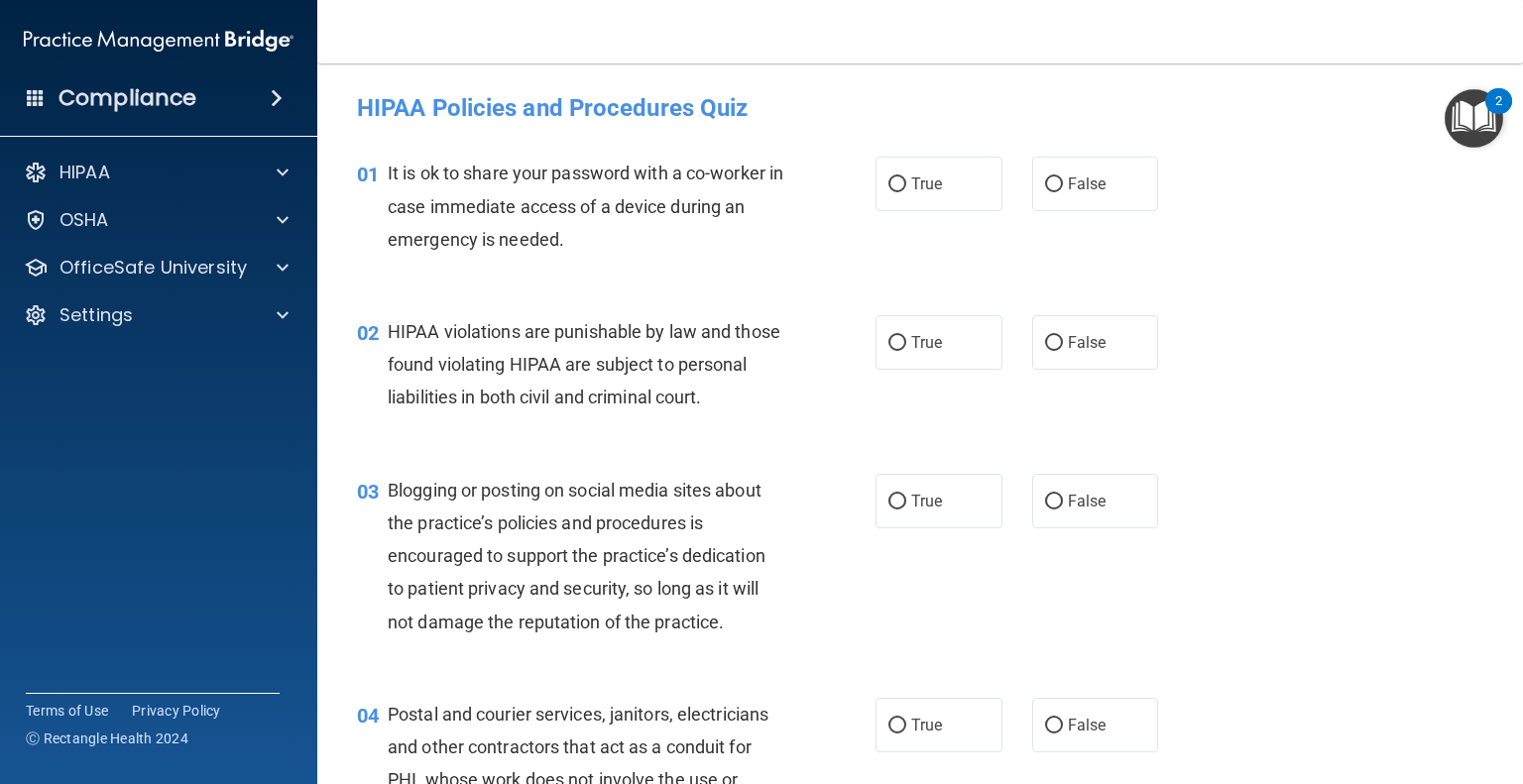 click on "HIPAA violations are punishable by law and those found violating HIPAA are subject to personal liabilities in both civil and criminal court." at bounding box center (593, 365) 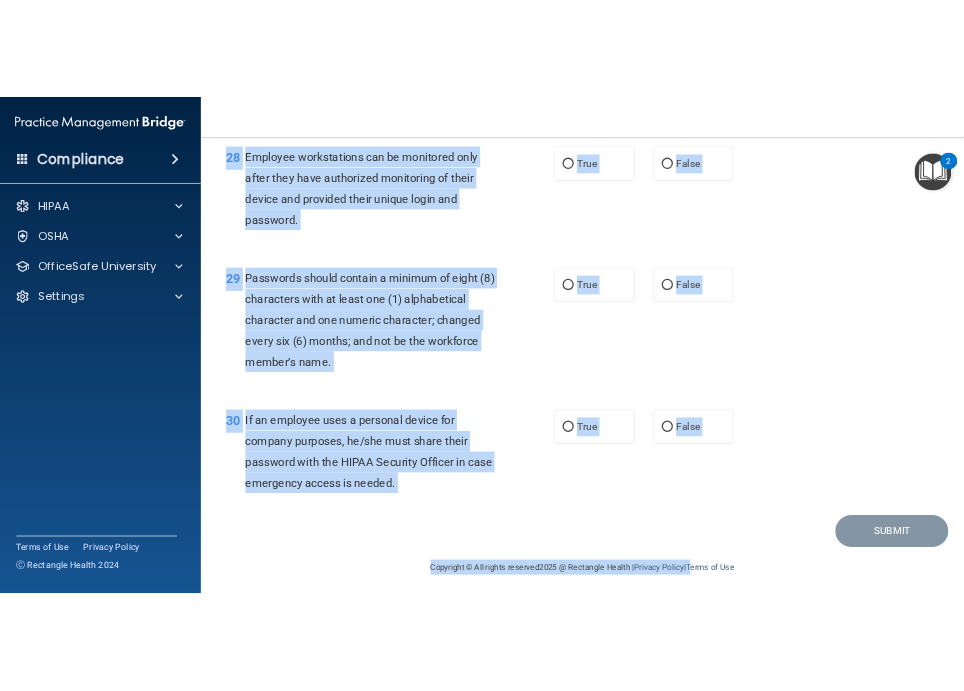 scroll, scrollTop: 5160, scrollLeft: 0, axis: vertical 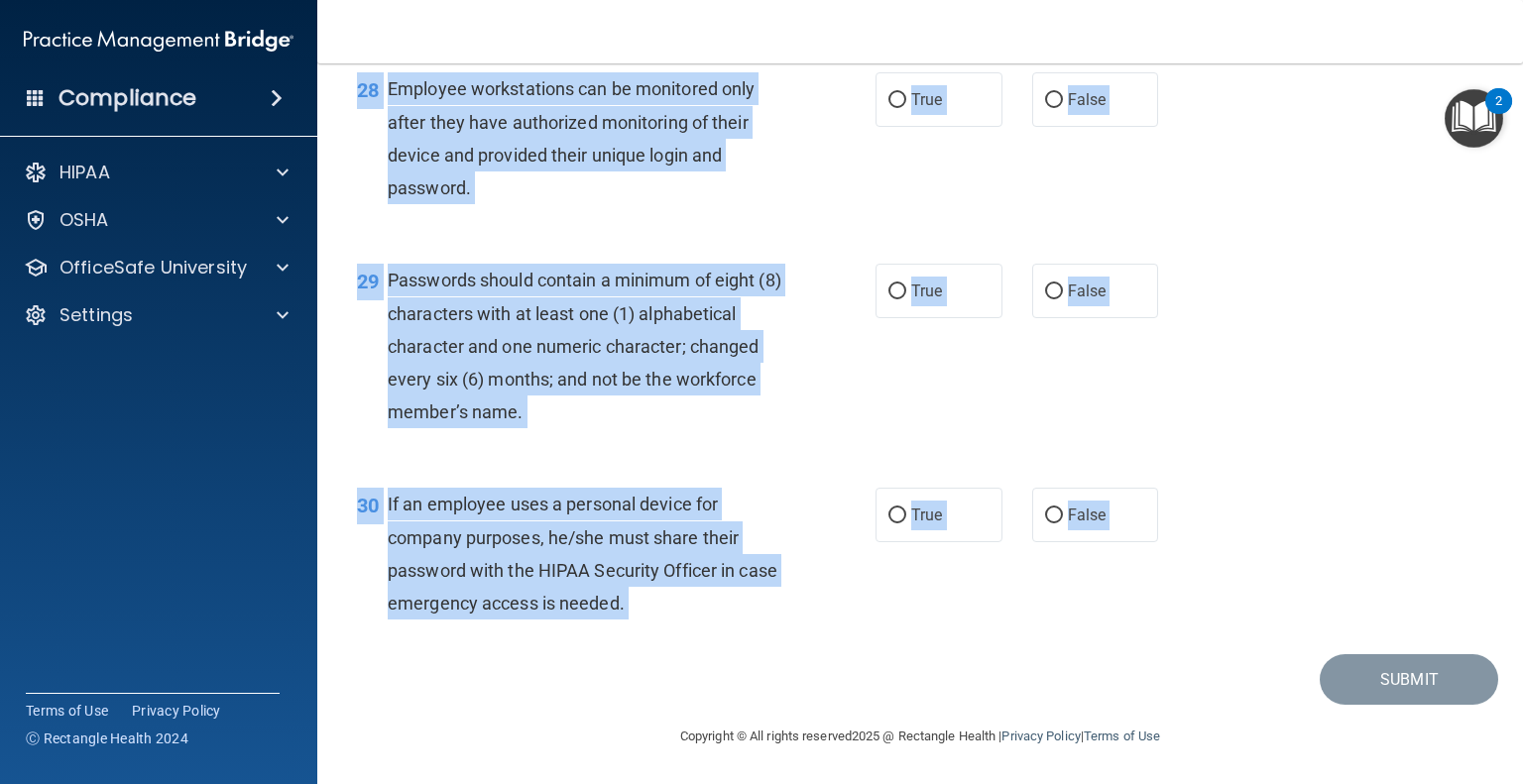 drag, startPoint x: 353, startPoint y: 104, endPoint x: 1125, endPoint y: 668, distance: 956.0753 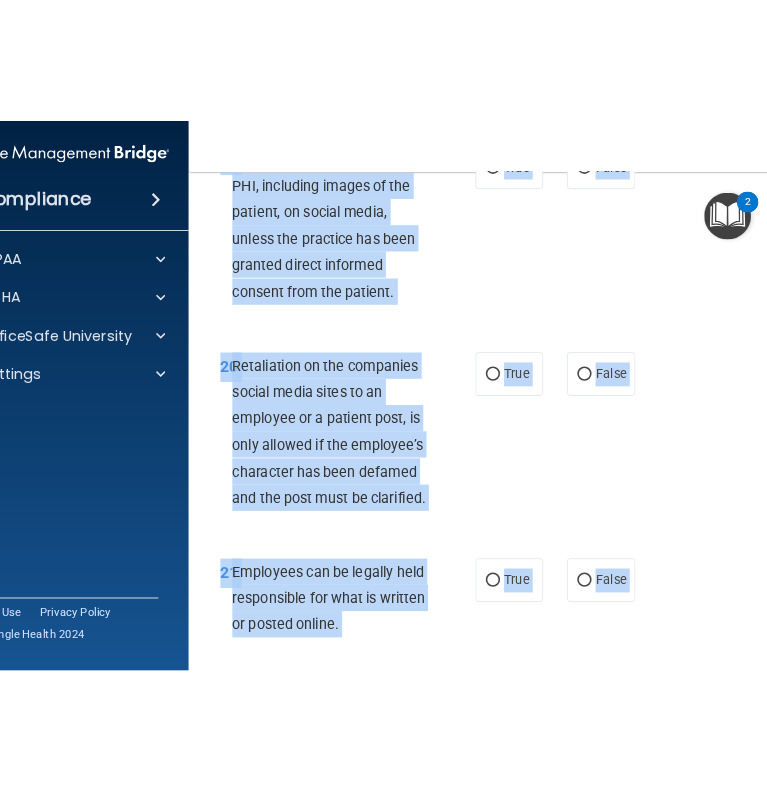 scroll, scrollTop: 7187, scrollLeft: 0, axis: vertical 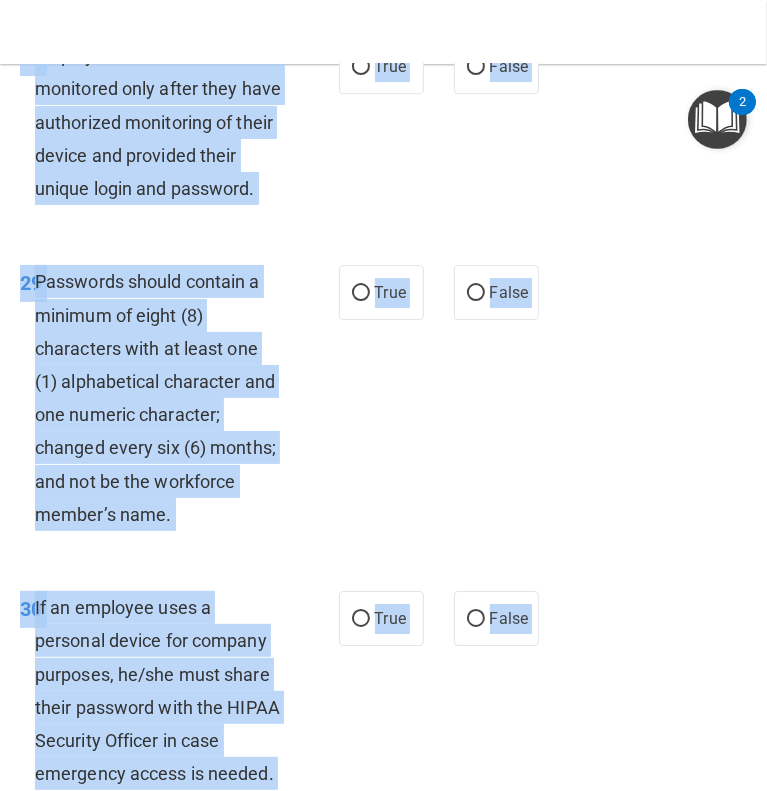 copy on "LOREM Ipsumdol sit Ametconsec Adip         Elit sedd eiusm’t incidi utlab 91/30/6320. Etd mag aliq eni admi ve quis nost exer ull?   Labo nis aliq exeaco!                       90       Co du au ir inrep volu velitess cill f nu-pariat ex sint occaecatc nonpro su c quioff deseru mo animidest la perspi.                 Unde           Omnis                       17       ISTEN errorvolup acc doloremque la tot rem aperi eaque ipsaquaea ILLOI ver quasiar be vitaedic explicabone en ipsa quiav asp autoditf conse.                  Magn           Dolor                       56       Eosratio se nesciun ne porroq dolor adipi numqu eiu moditemp’i magnamqu eti minussolut no eligendiop cu nihilim quo placeatf’p assumendar te autemqu officii deb rerumnec, sa even vo re recu ita earumh ten sapientede re vol maioresa.                  Perf           Dolor                       64       Asperi rep minimno exercita, ullamcor, suscipitlabo ali commo consequatur quid max mo m harumqu rer FAC, exped dist naml tem cumsolu nob e..." 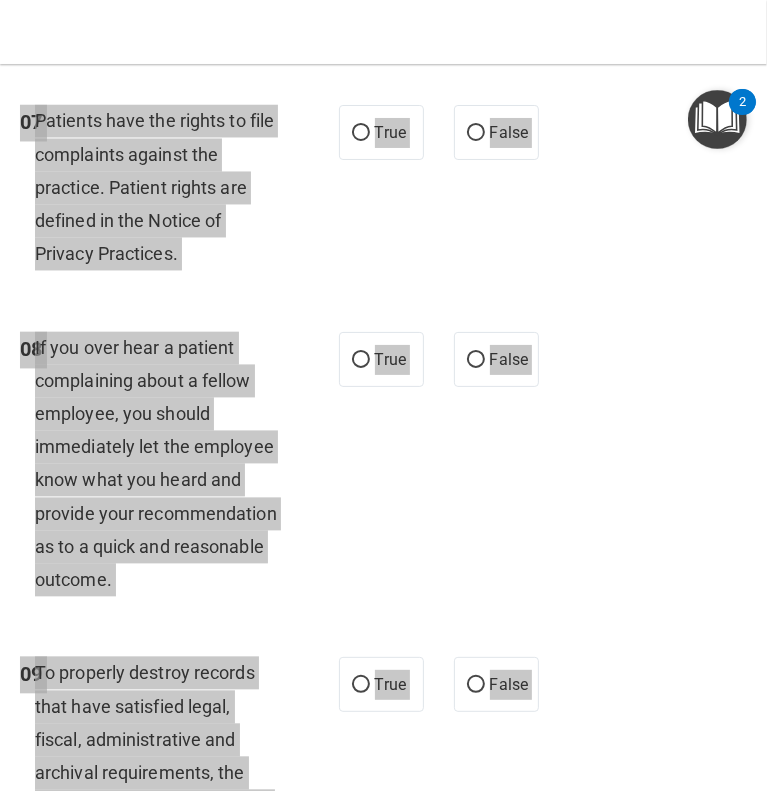 scroll, scrollTop: 1901, scrollLeft: 0, axis: vertical 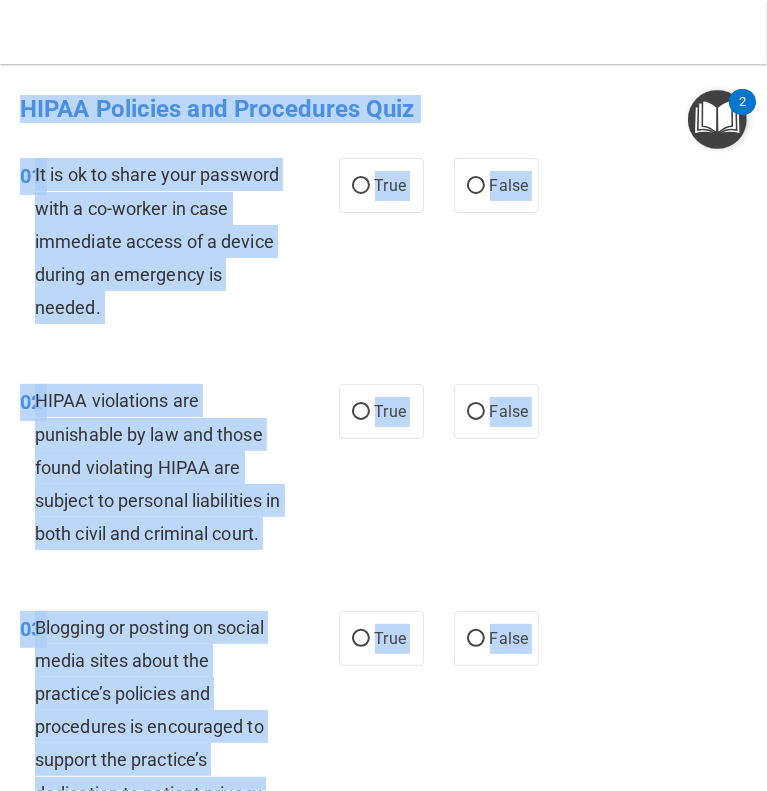 click on "2" at bounding box center (742, 115) 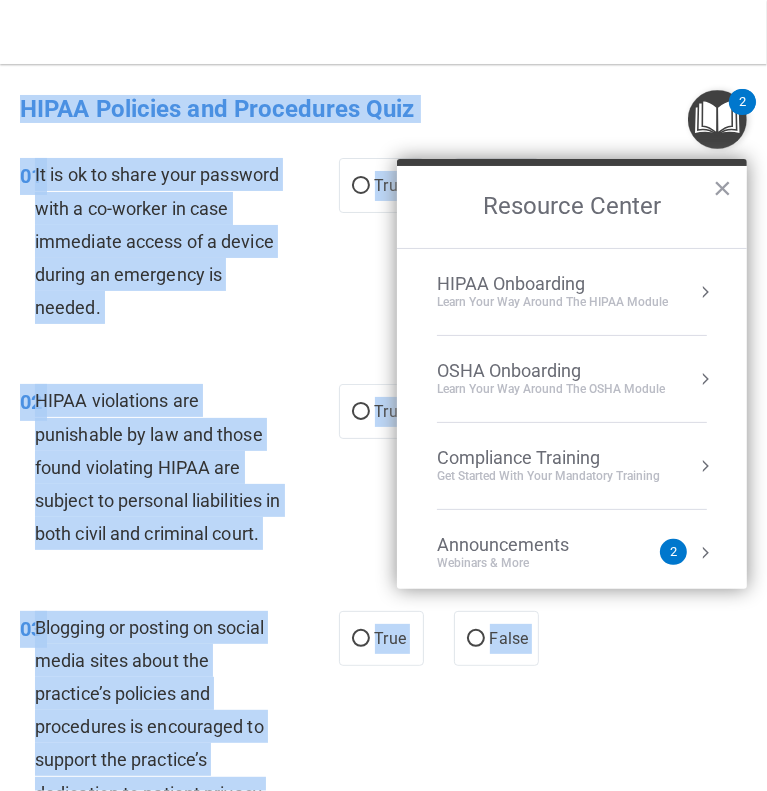 click on "HIPAA Policies and Procedures Quiz" at bounding box center (383, 109) 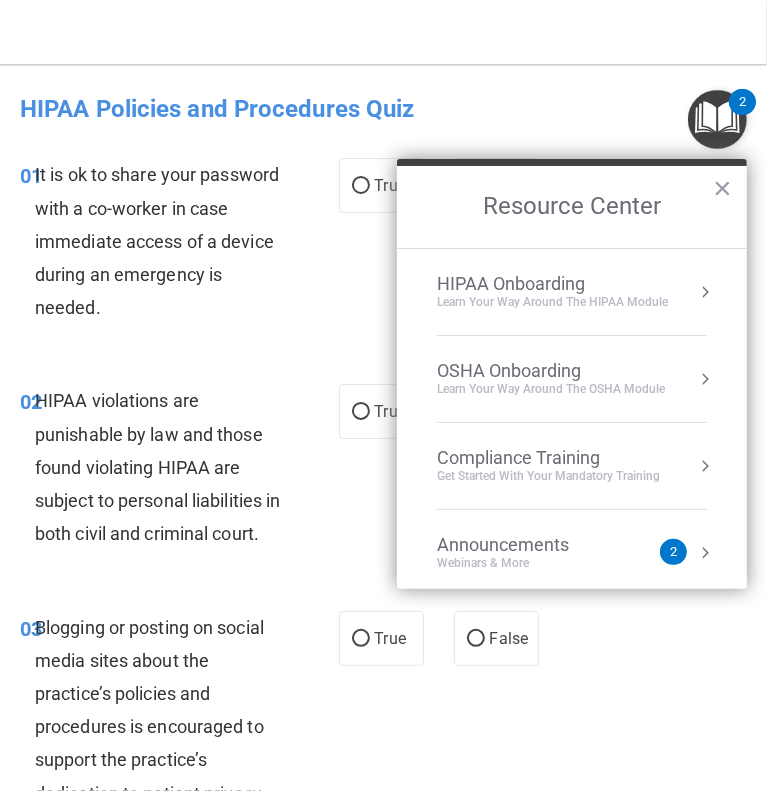 click on "HIPAA Policies and Procedures Quiz" at bounding box center (383, 109) 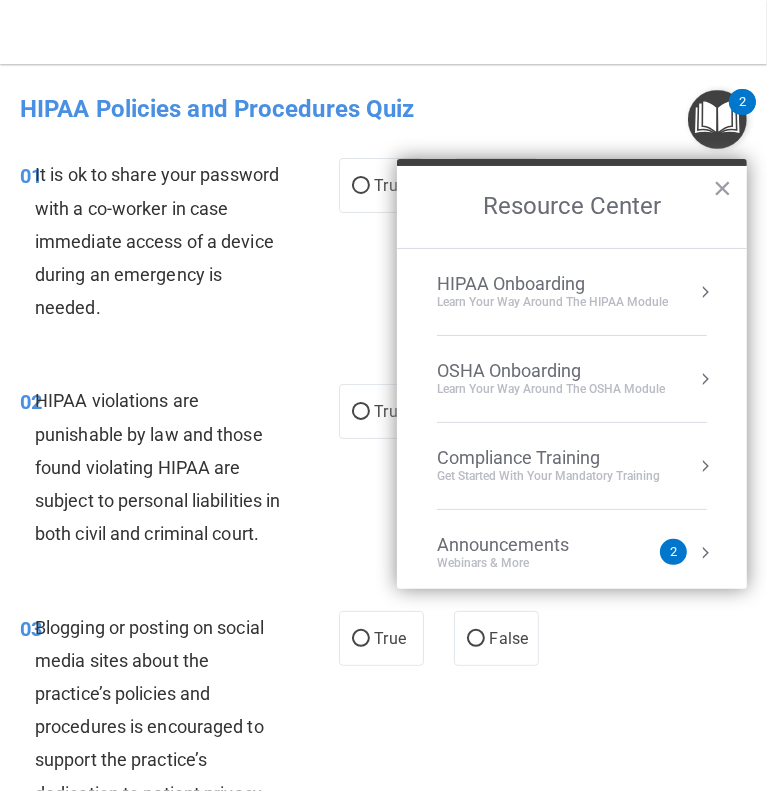 click on "HIPAA Policies and Procedures Quiz" at bounding box center [383, 109] 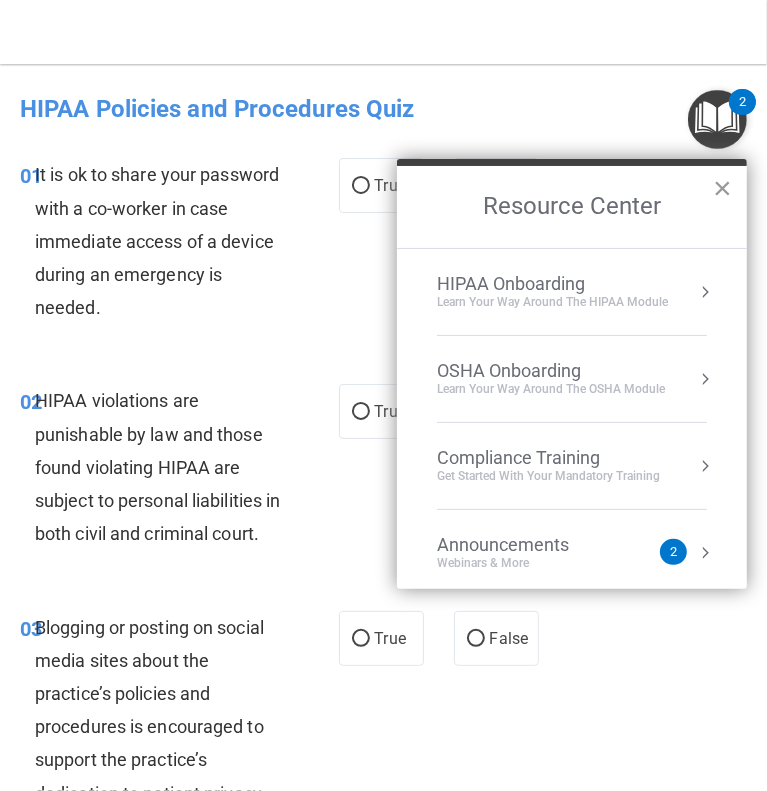click on "×" at bounding box center [722, 188] 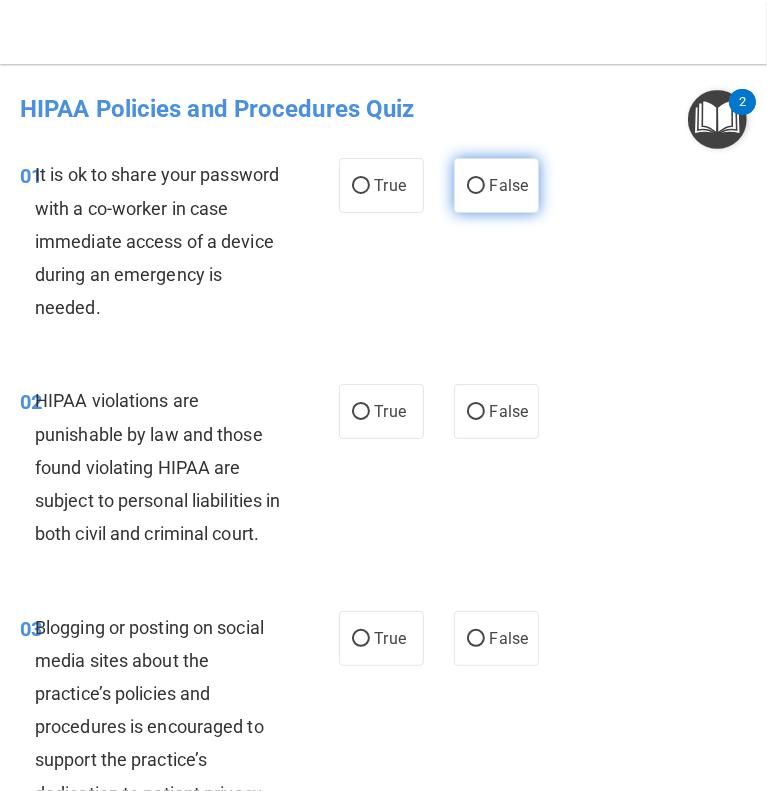 click on "False" at bounding box center (476, 186) 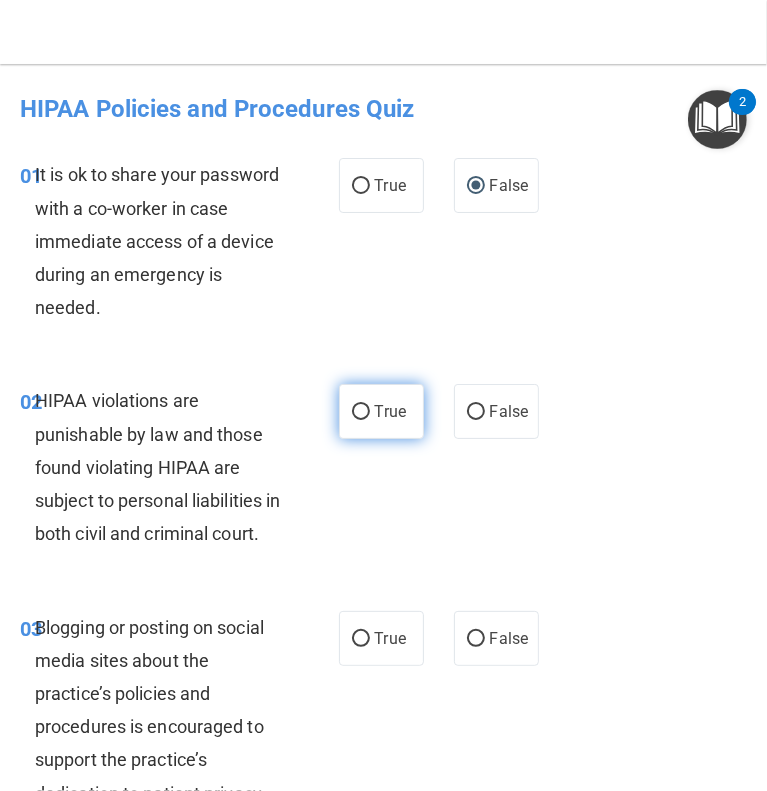 click on "True" at bounding box center (361, 412) 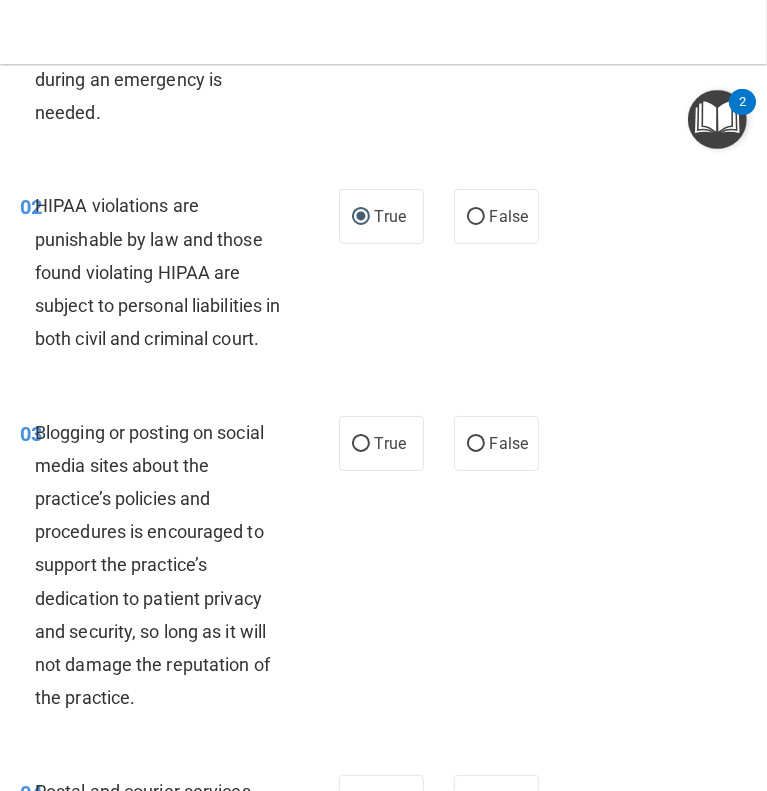 scroll, scrollTop: 196, scrollLeft: 0, axis: vertical 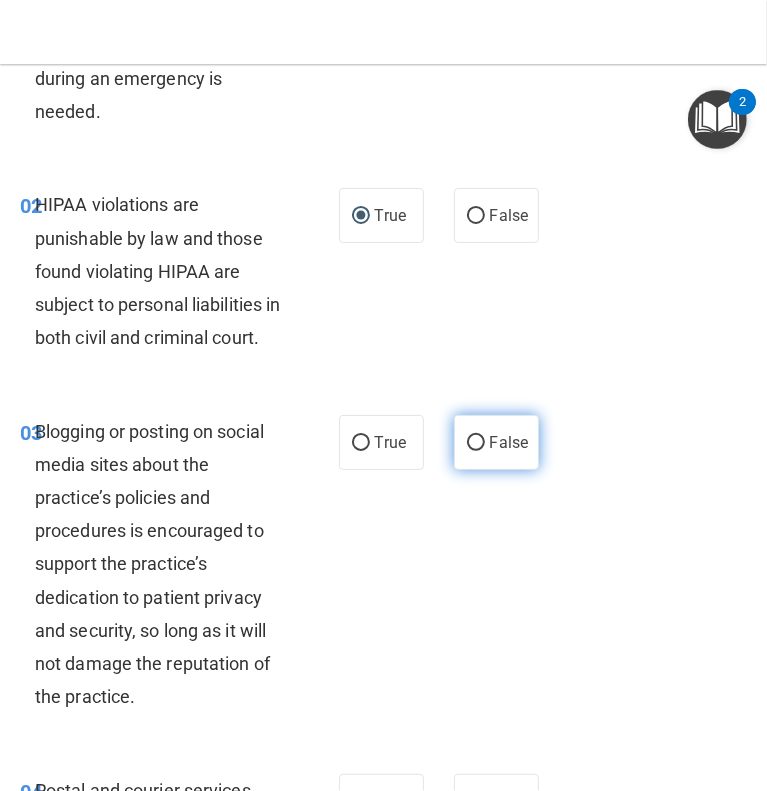click on "False" at bounding box center (476, 443) 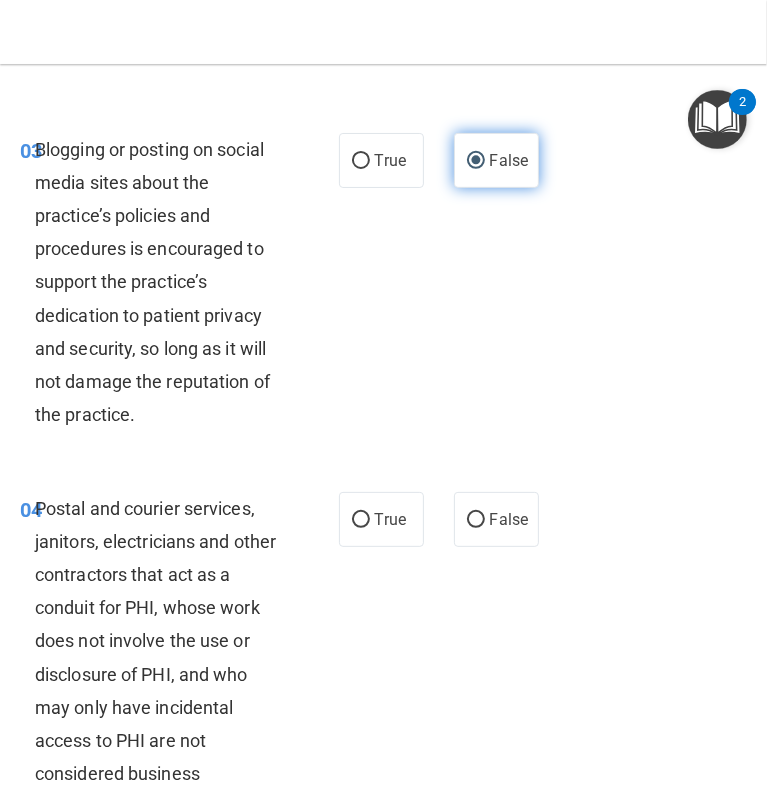 scroll, scrollTop: 479, scrollLeft: 0, axis: vertical 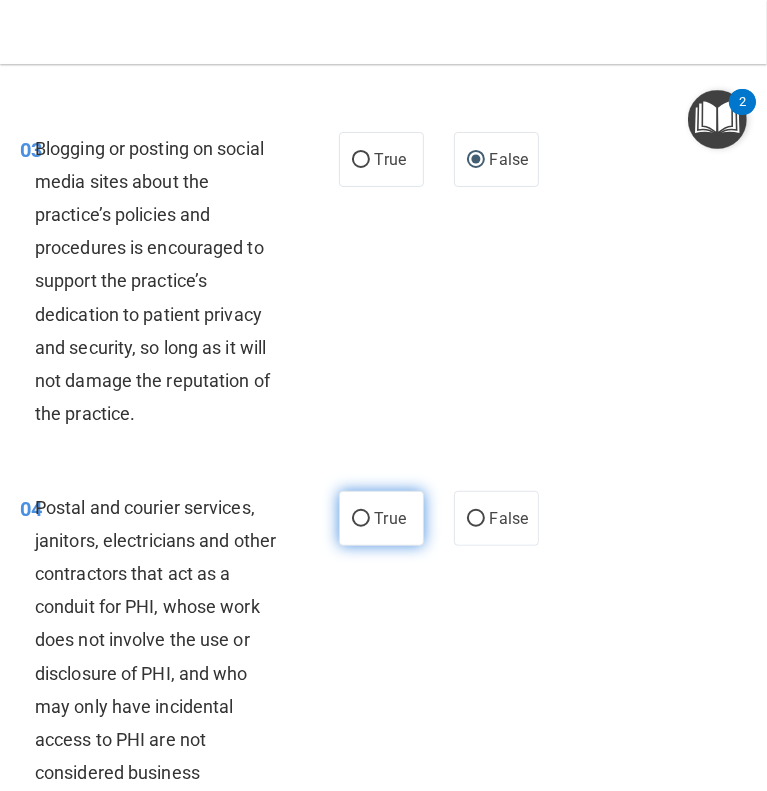click on "True" at bounding box center (361, 519) 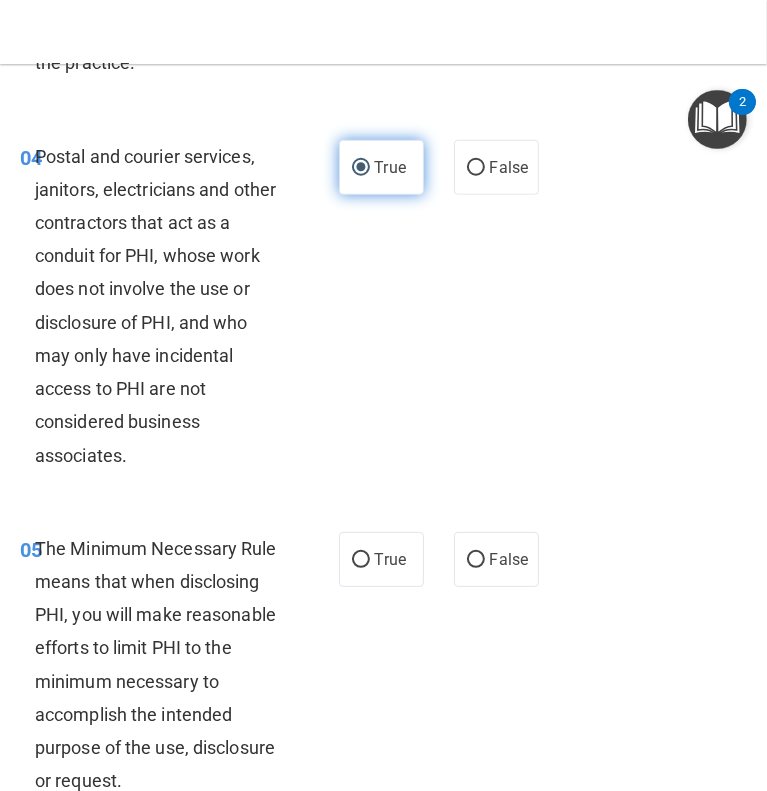 scroll, scrollTop: 836, scrollLeft: 0, axis: vertical 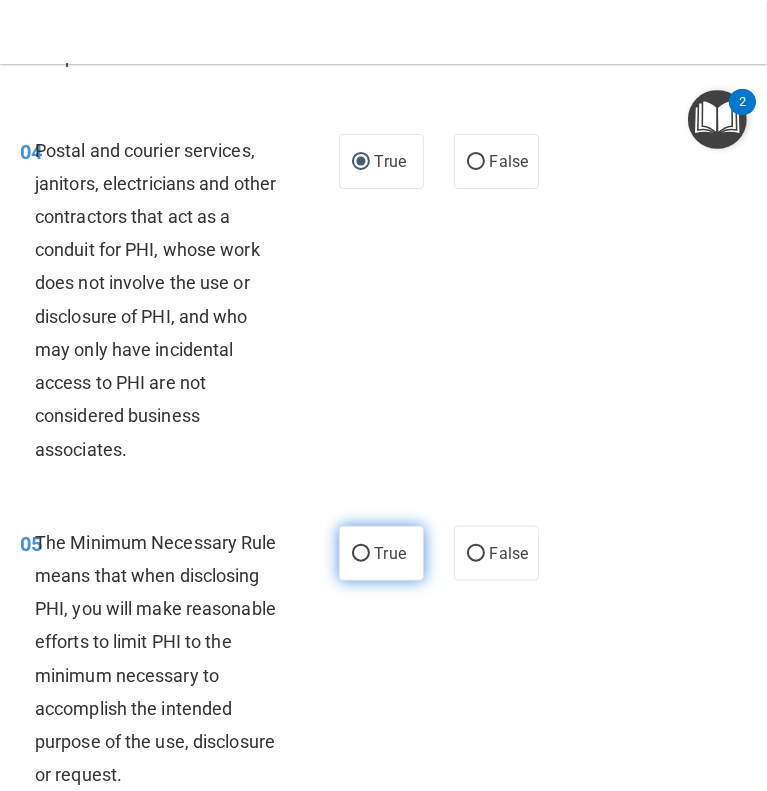 click on "True" at bounding box center [361, 554] 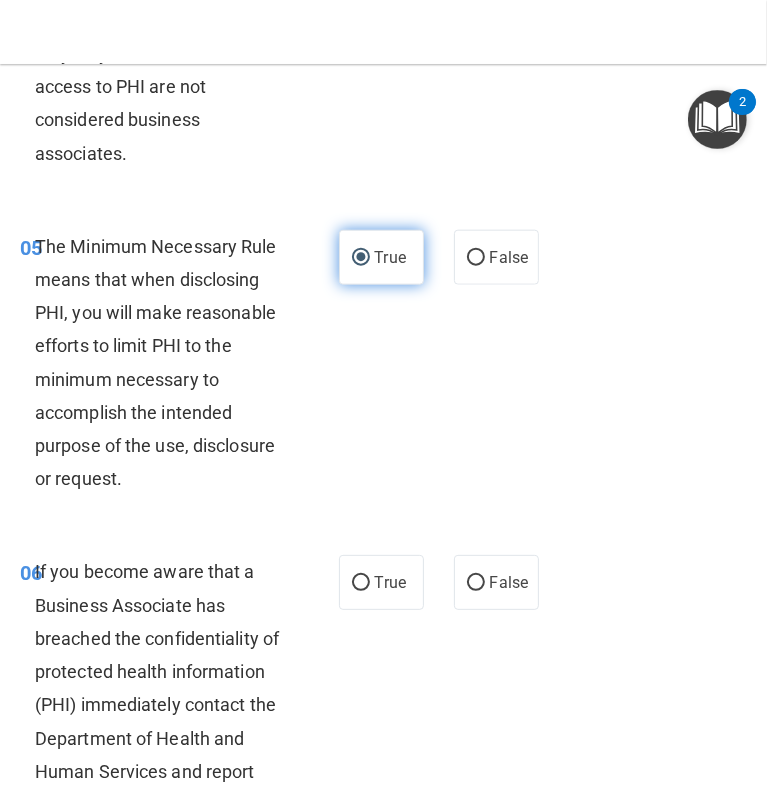 scroll, scrollTop: 1131, scrollLeft: 0, axis: vertical 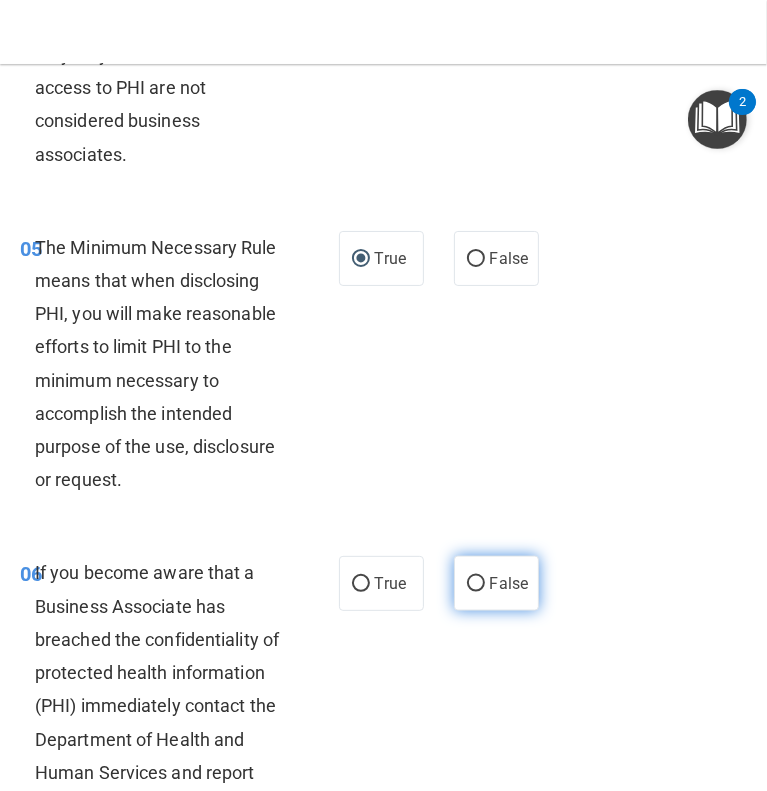 click on "False" at bounding box center (476, 584) 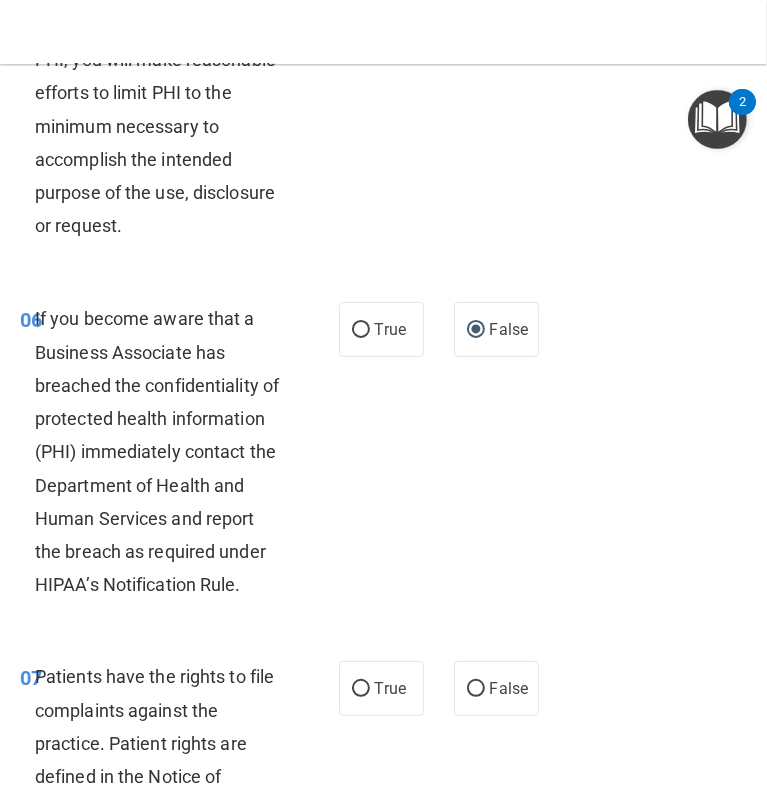 scroll, scrollTop: 1517, scrollLeft: 0, axis: vertical 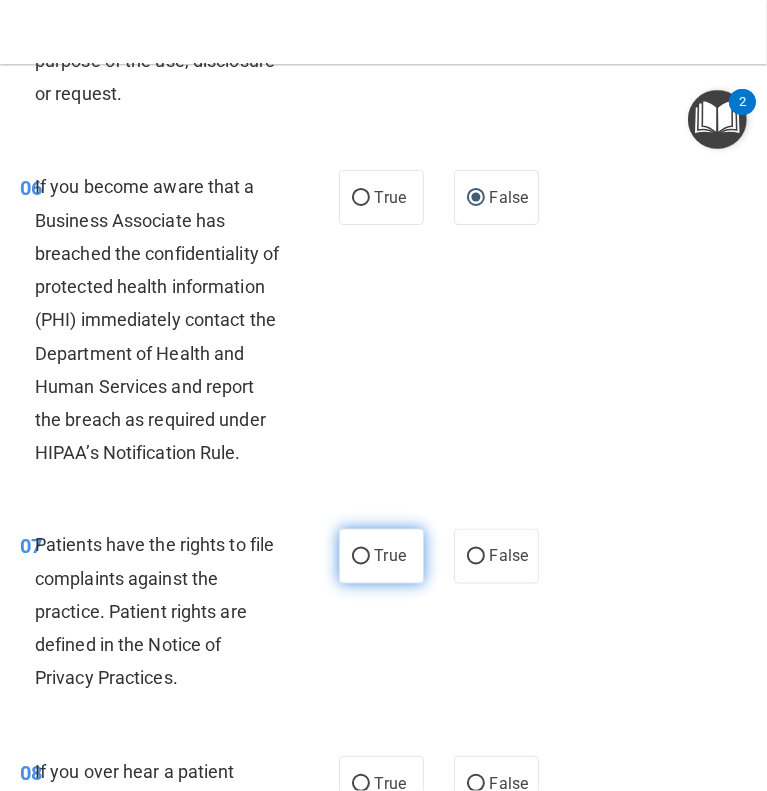 click on "True" at bounding box center (361, 557) 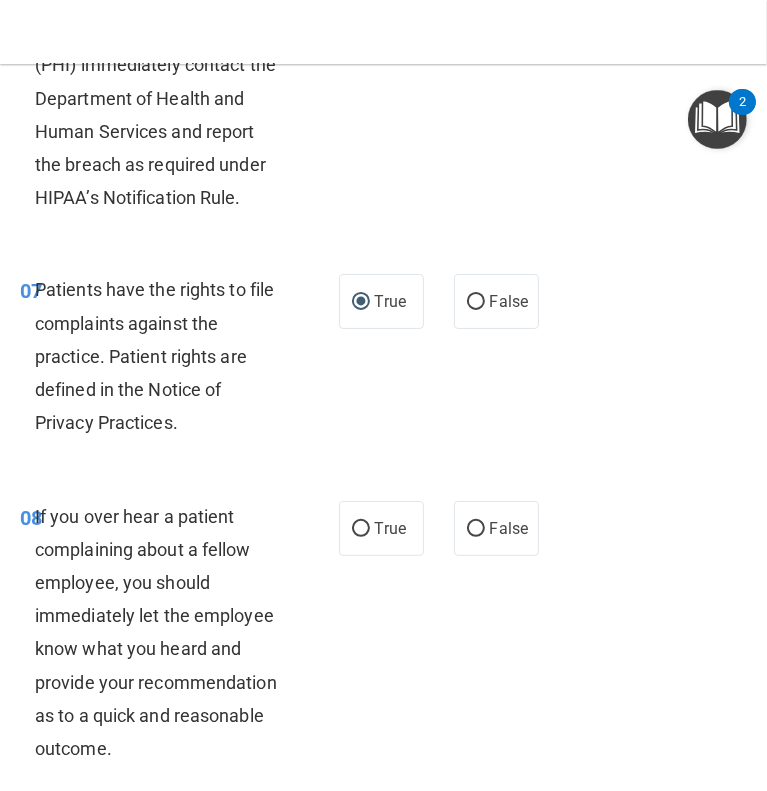 scroll, scrollTop: 1802, scrollLeft: 0, axis: vertical 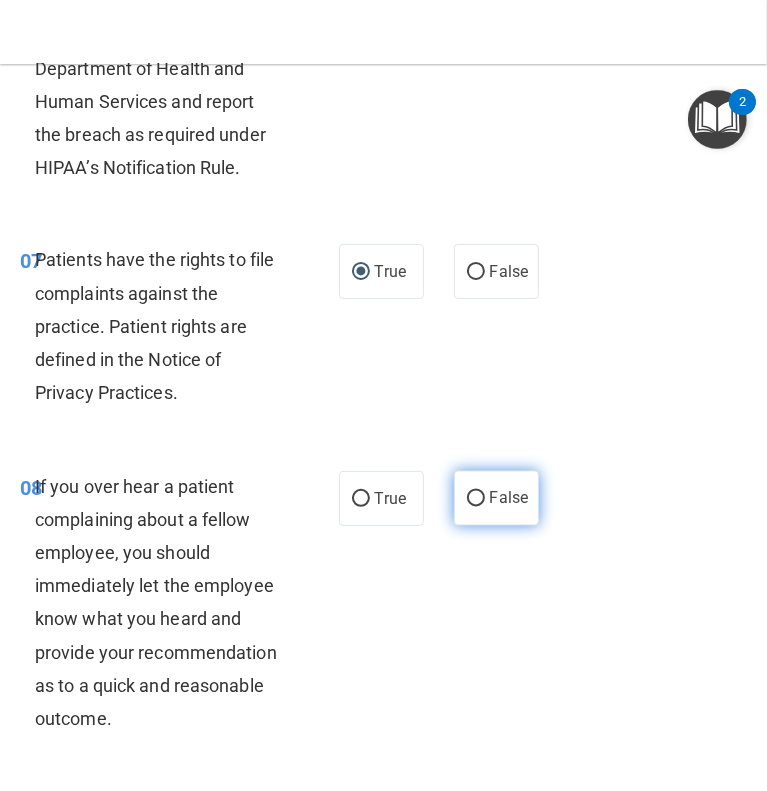 click on "False" at bounding box center (476, 499) 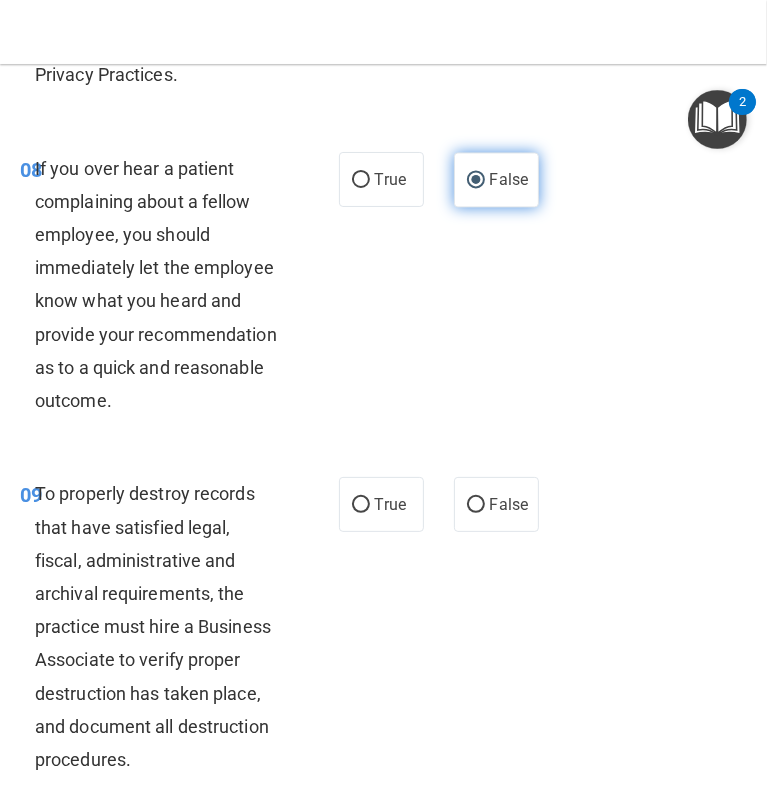scroll, scrollTop: 2121, scrollLeft: 0, axis: vertical 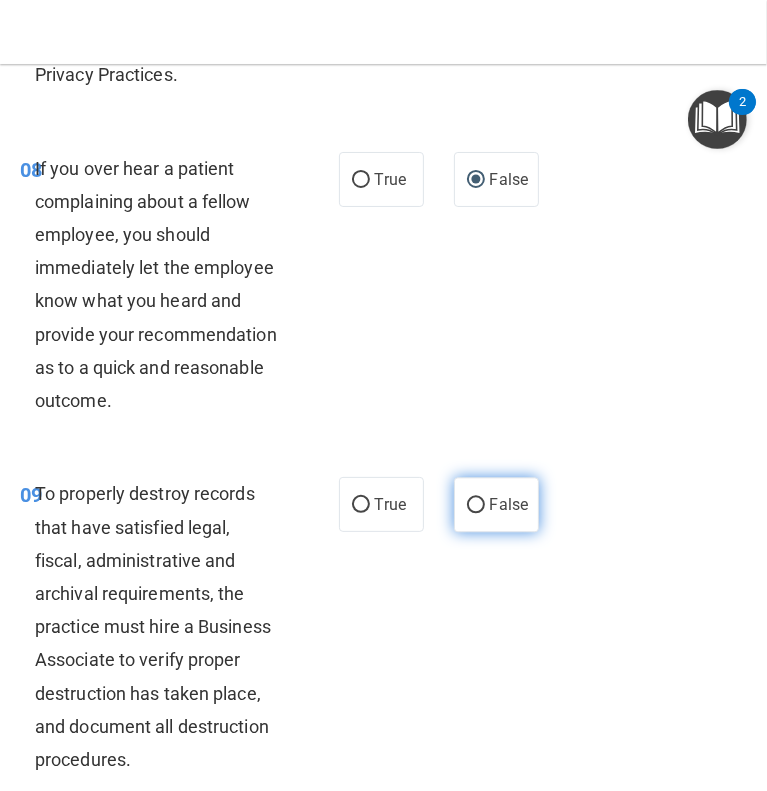 click on "False" at bounding box center [476, 505] 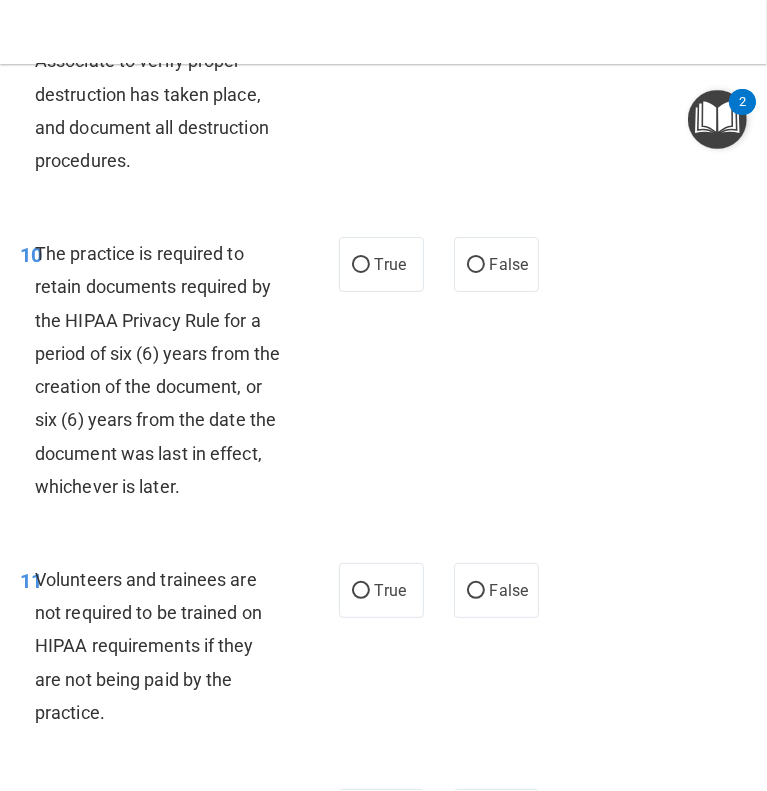 scroll, scrollTop: 2759, scrollLeft: 0, axis: vertical 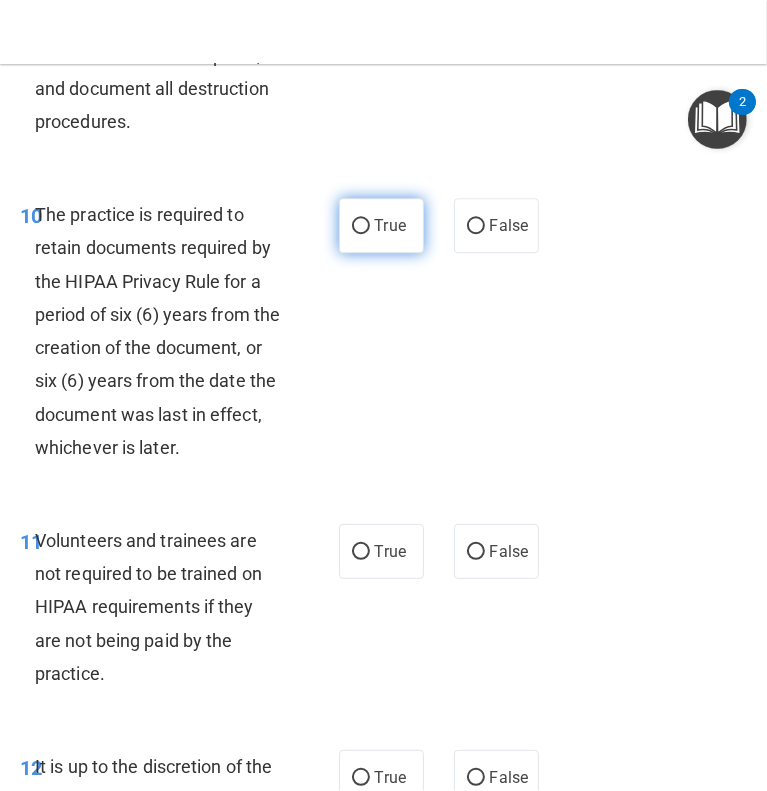 drag, startPoint x: 347, startPoint y: 315, endPoint x: 359, endPoint y: 316, distance: 12.0415945 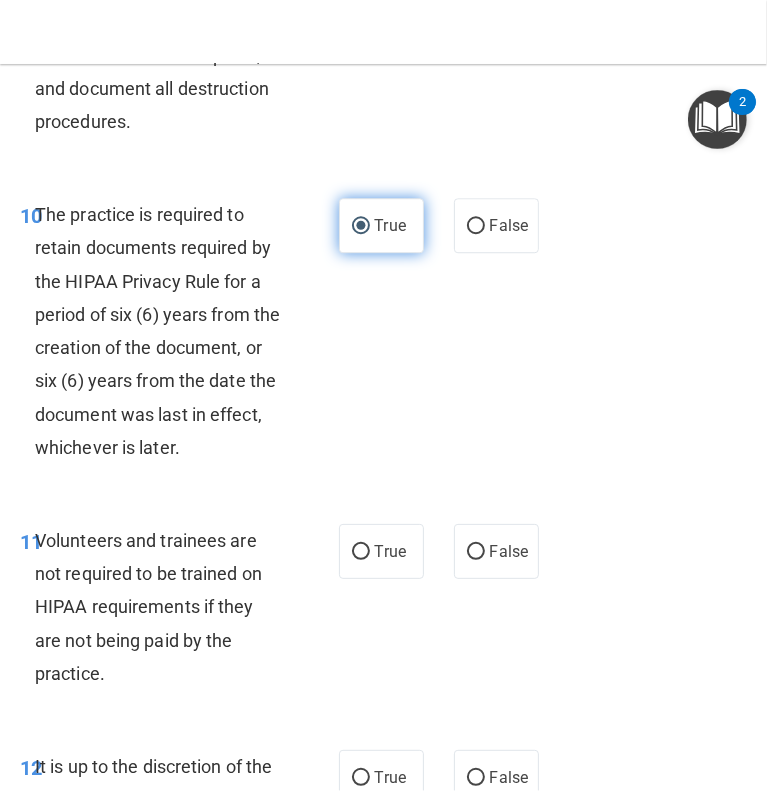 click on "True" at bounding box center [361, 226] 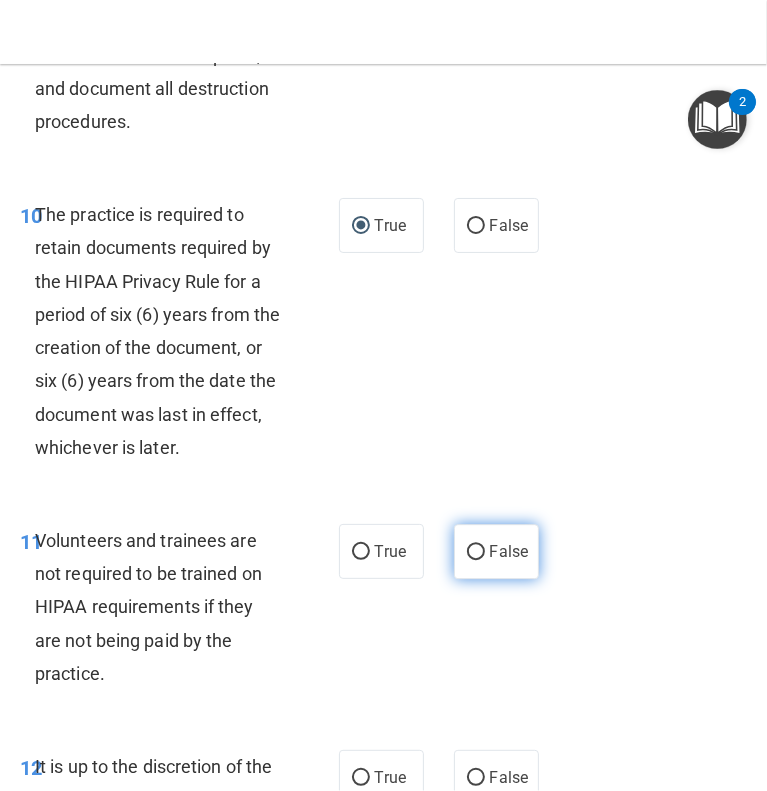 click on "False" at bounding box center [476, 552] 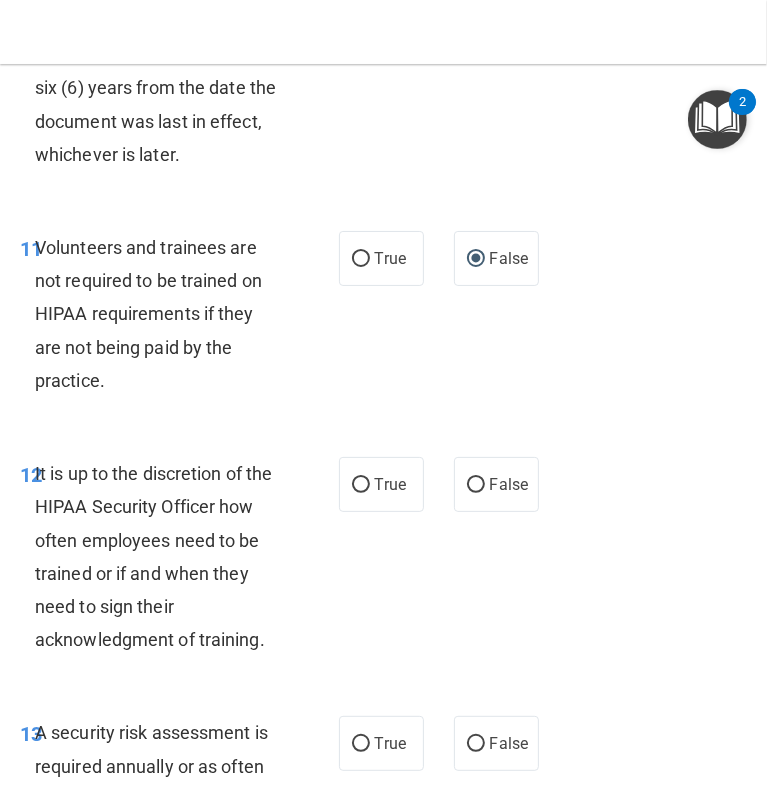 scroll, scrollTop: 3057, scrollLeft: 0, axis: vertical 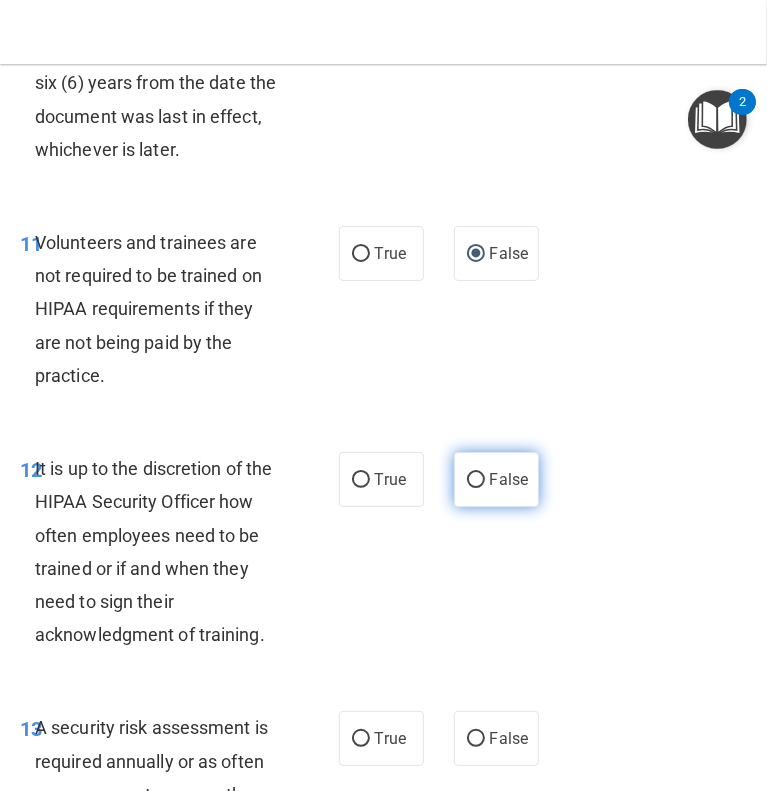 click on "False" at bounding box center (476, 480) 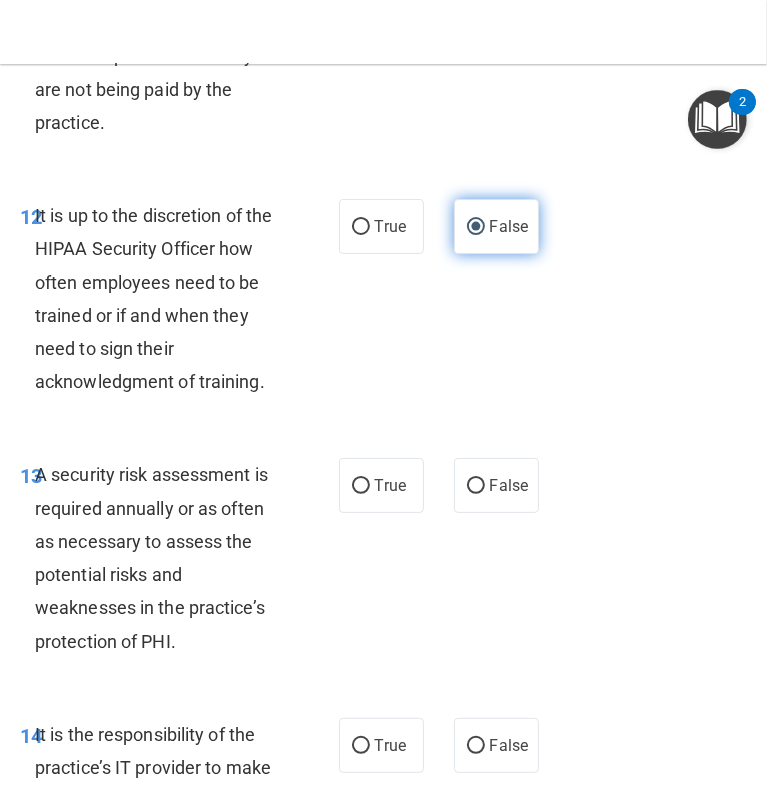 scroll, scrollTop: 3393, scrollLeft: 0, axis: vertical 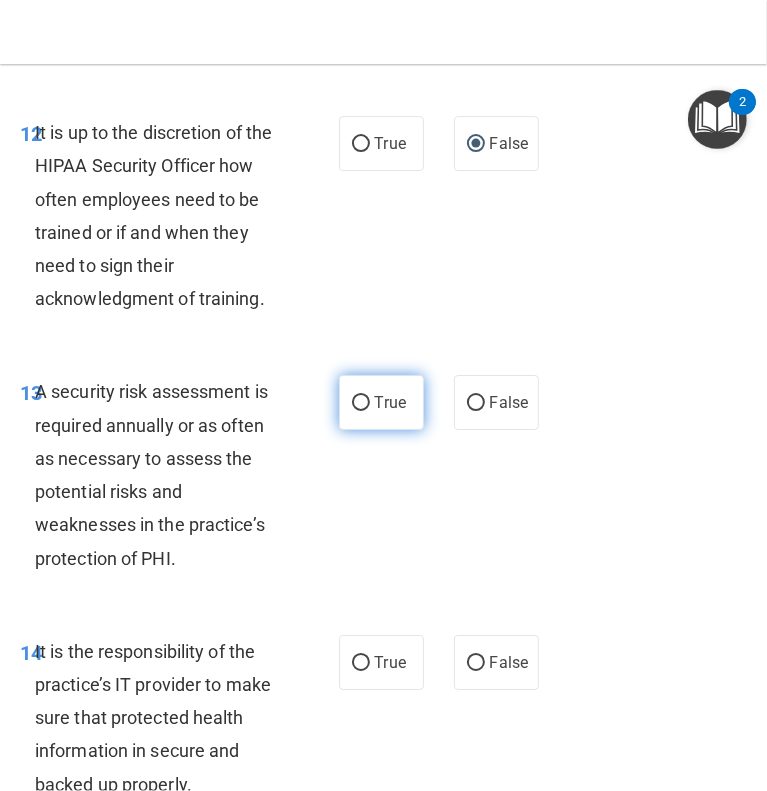 click on "True" at bounding box center (361, 403) 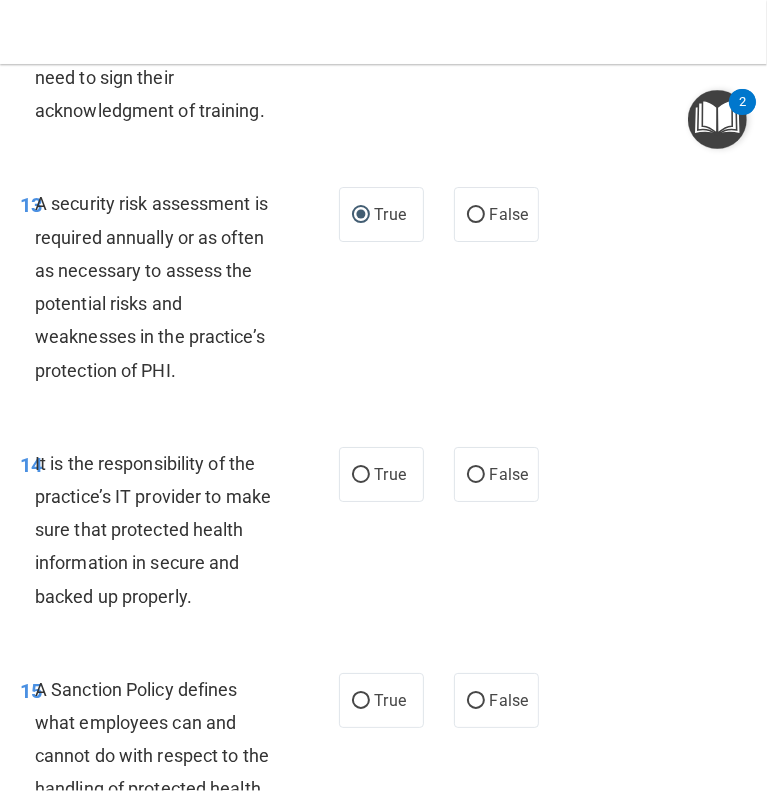 scroll, scrollTop: 3599, scrollLeft: 0, axis: vertical 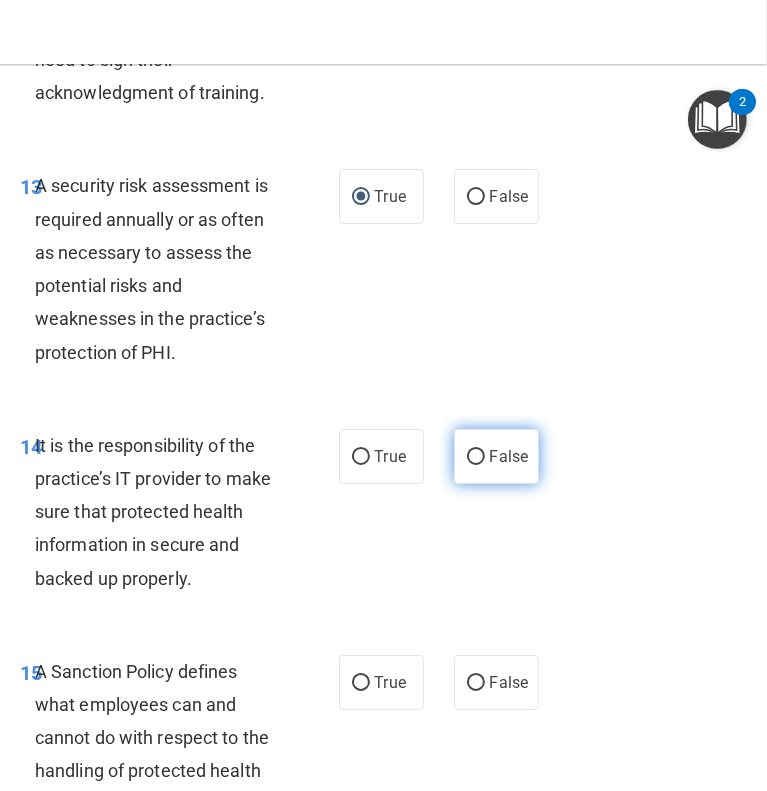 click on "False" at bounding box center (476, 457) 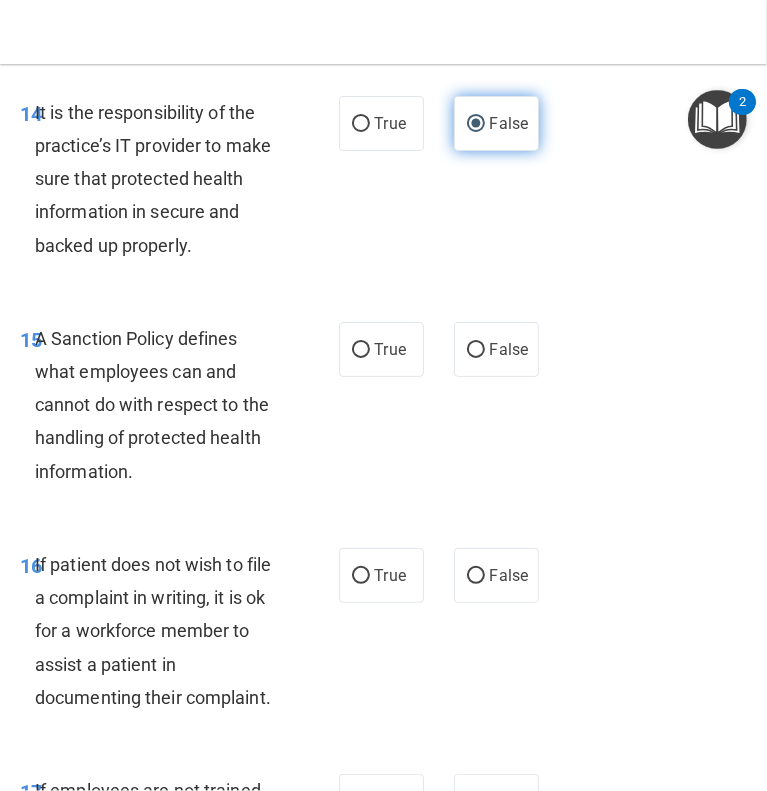 scroll, scrollTop: 3931, scrollLeft: 0, axis: vertical 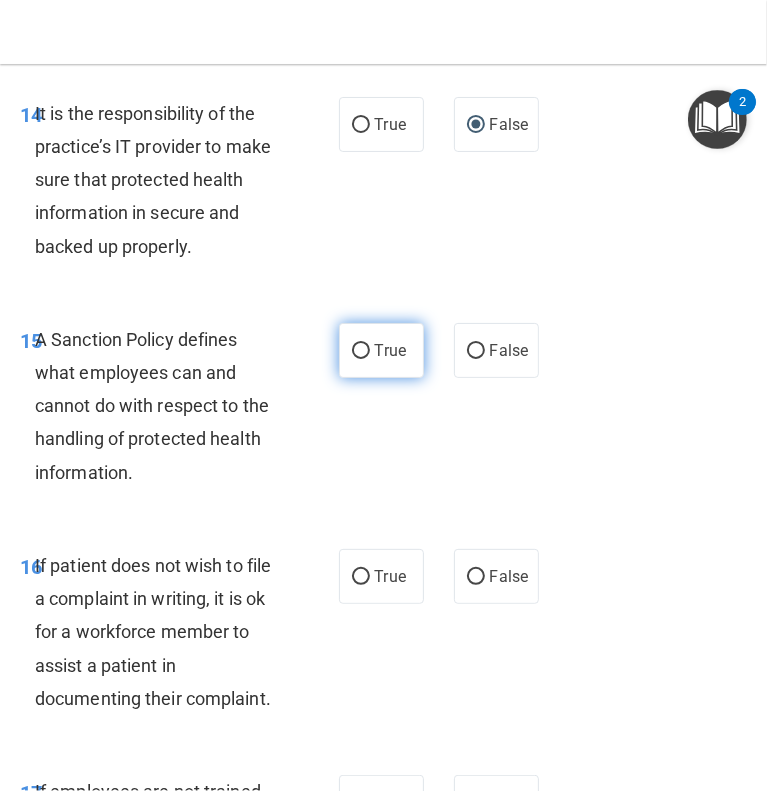 click on "True" at bounding box center [361, 351] 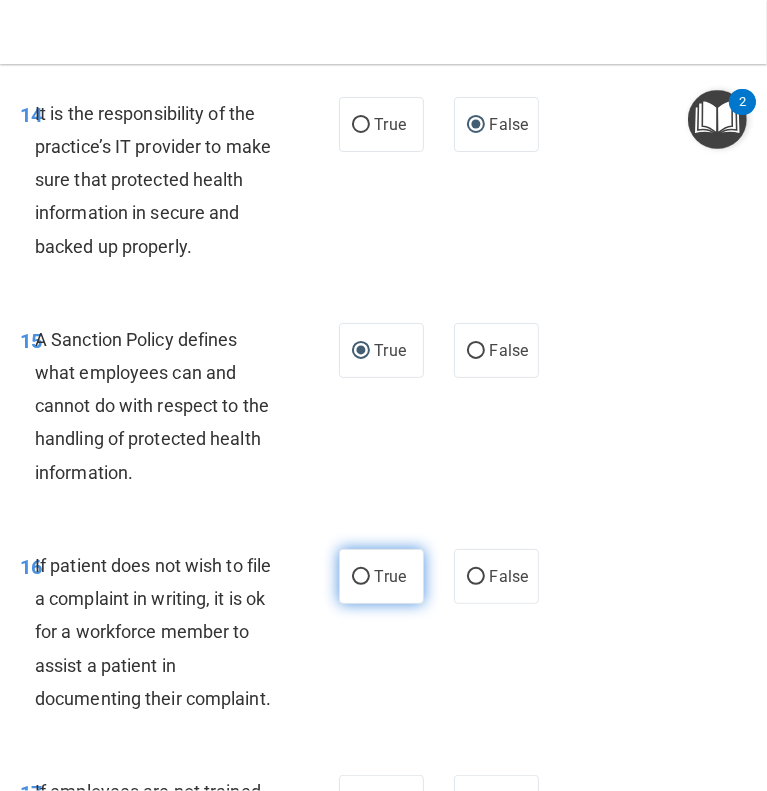 click on "True" at bounding box center (361, 577) 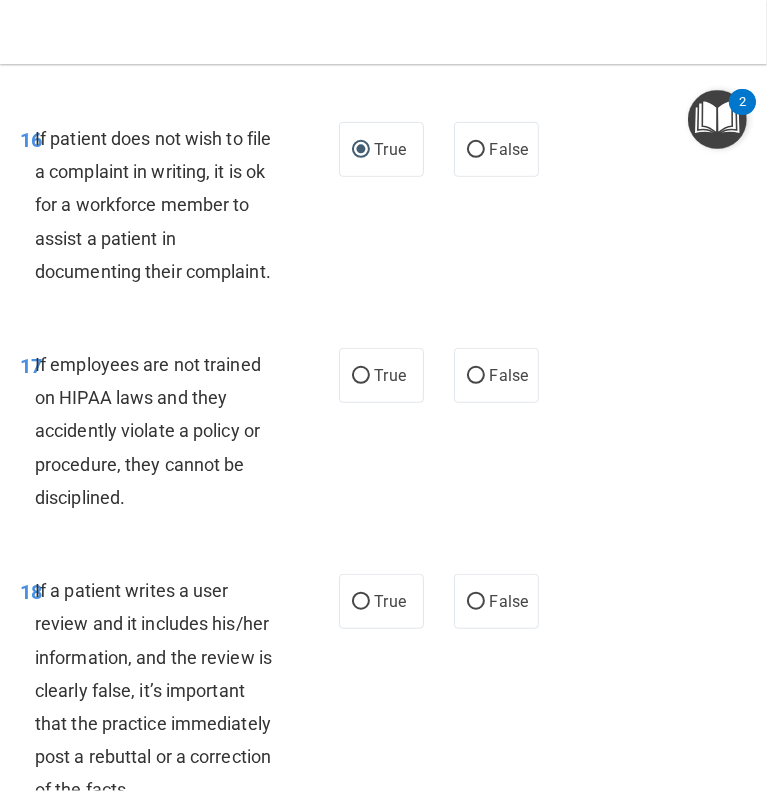 scroll, scrollTop: 4359, scrollLeft: 0, axis: vertical 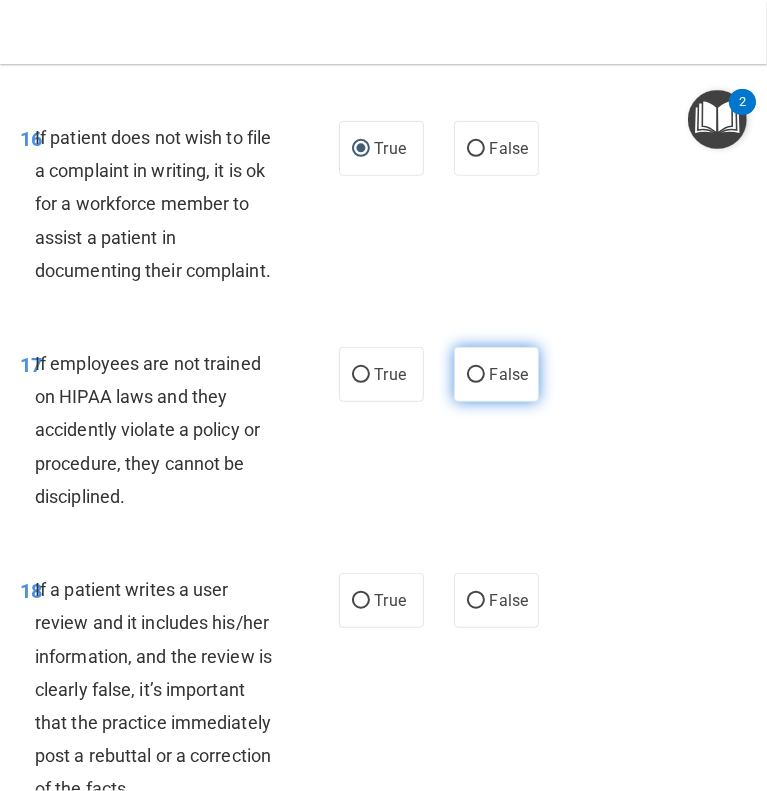 click on "False" at bounding box center (509, 374) 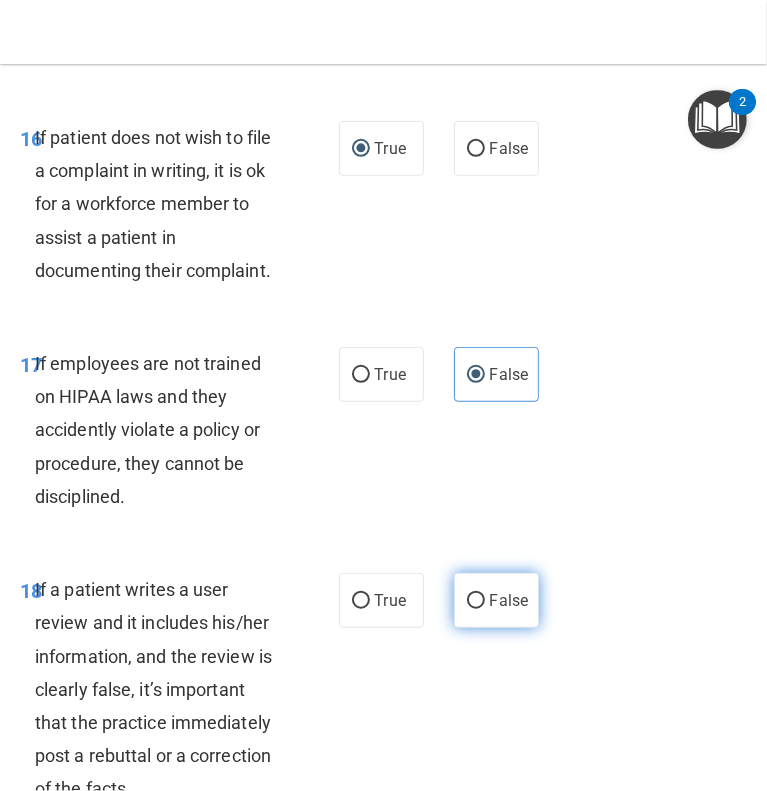 click on "False" at bounding box center (509, 600) 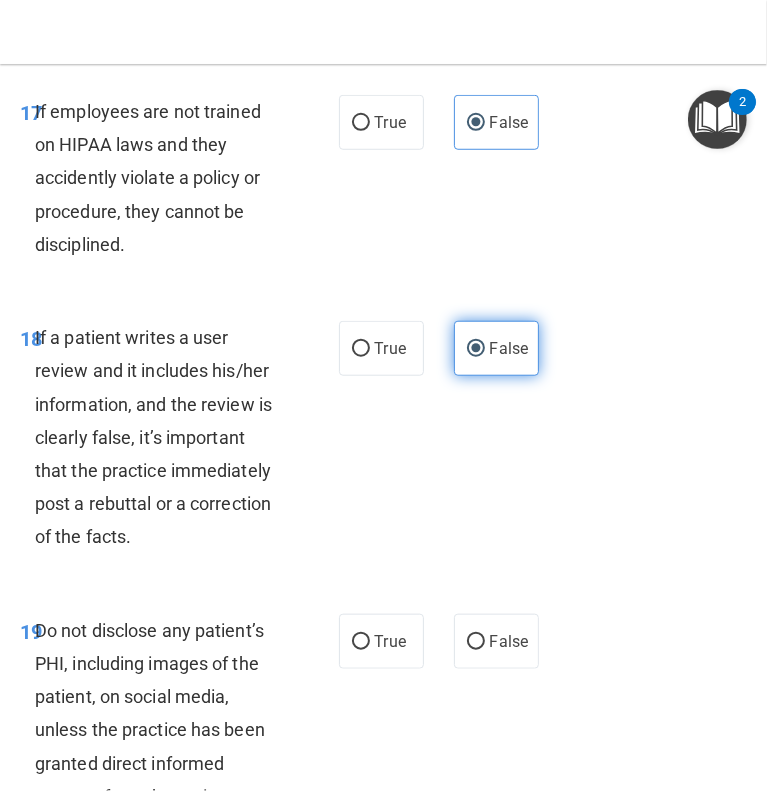 scroll, scrollTop: 4676, scrollLeft: 0, axis: vertical 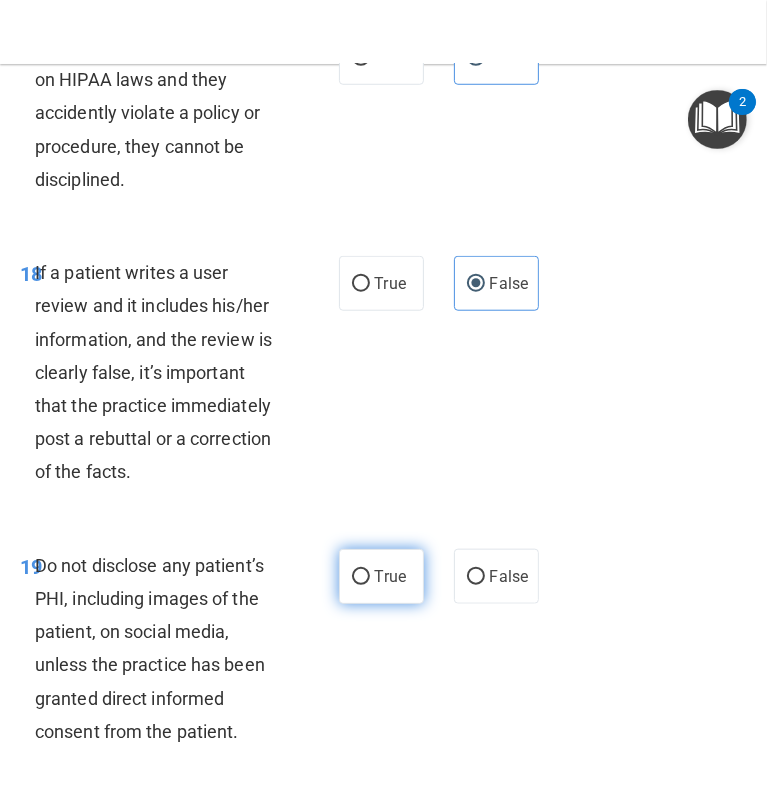 click on "True" at bounding box center (381, 576) 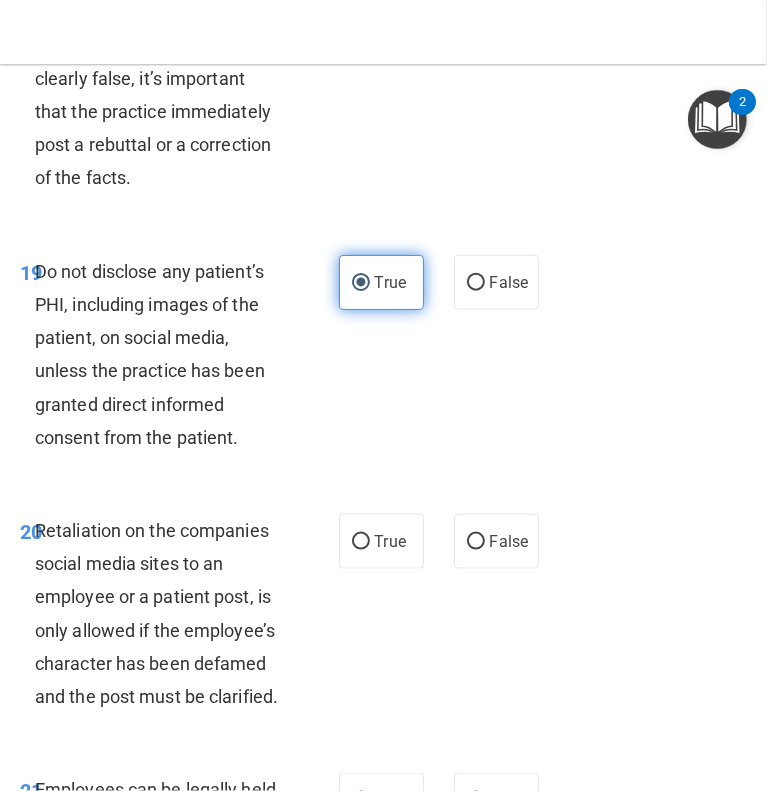 scroll, scrollTop: 4980, scrollLeft: 0, axis: vertical 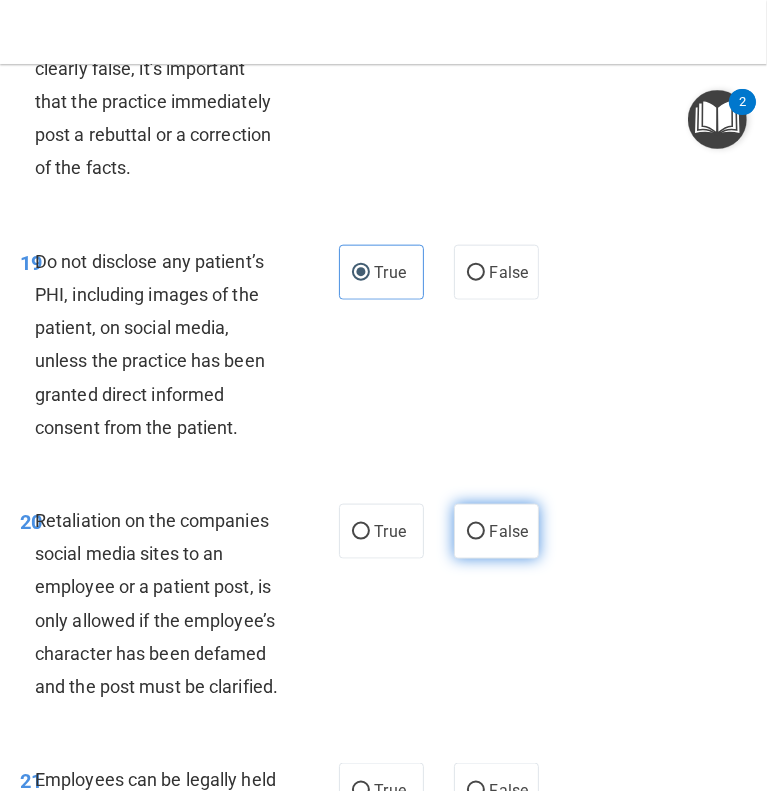 click on "False" at bounding box center [509, 531] 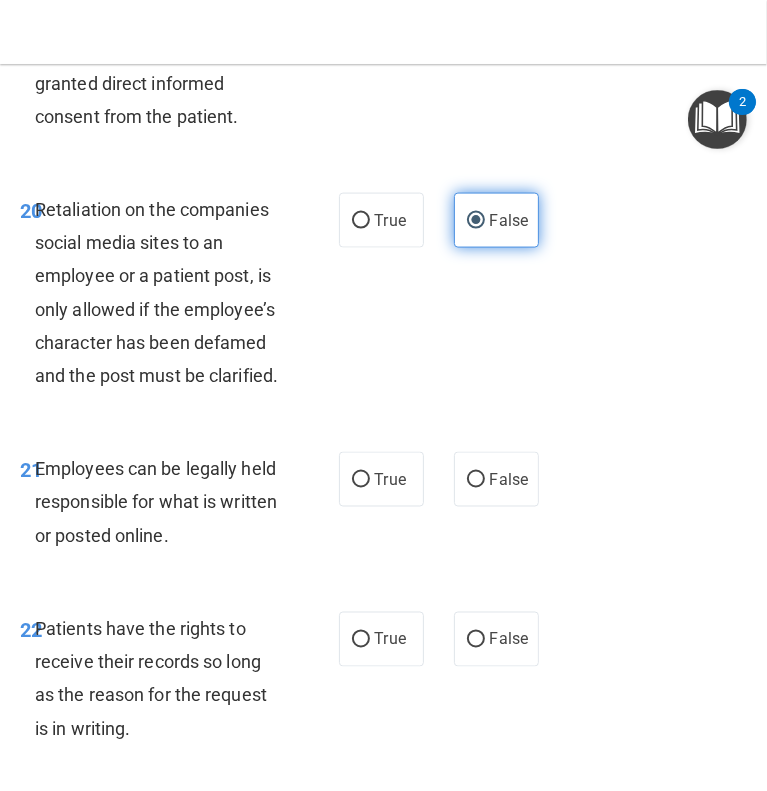 scroll, scrollTop: 5292, scrollLeft: 0, axis: vertical 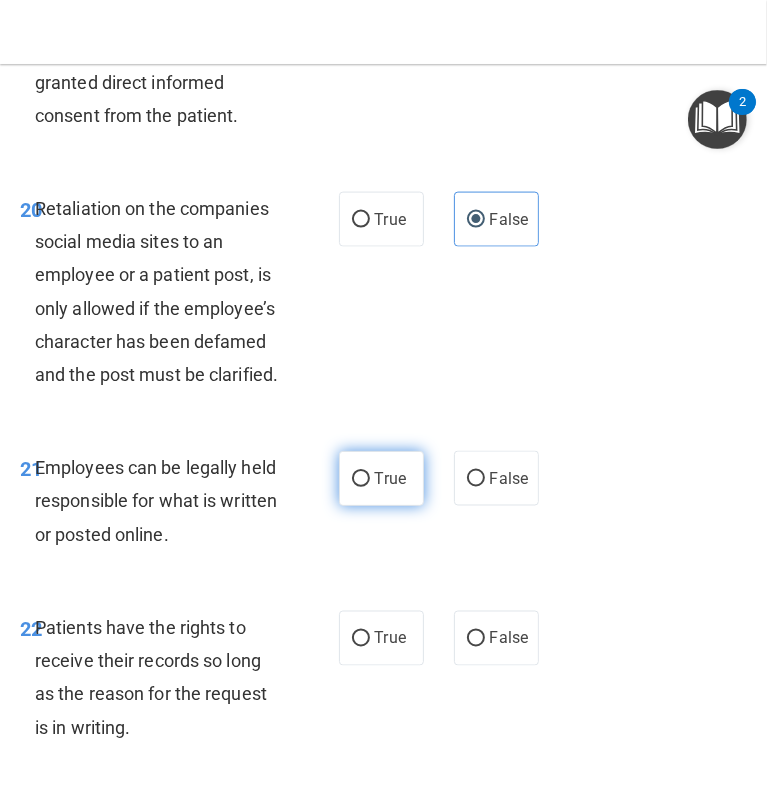 click on "True" at bounding box center [390, 478] 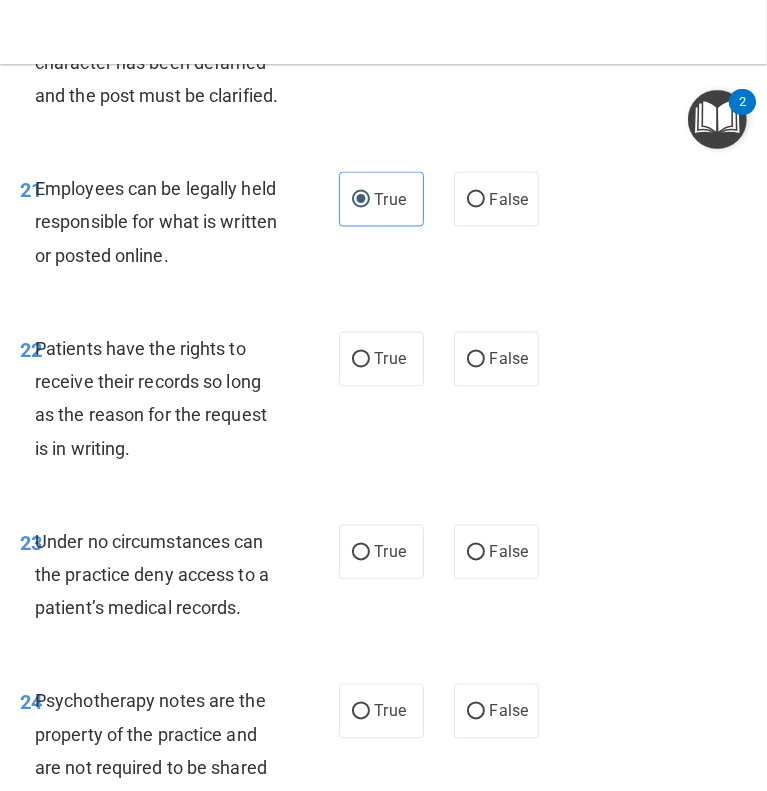 scroll, scrollTop: 5572, scrollLeft: 0, axis: vertical 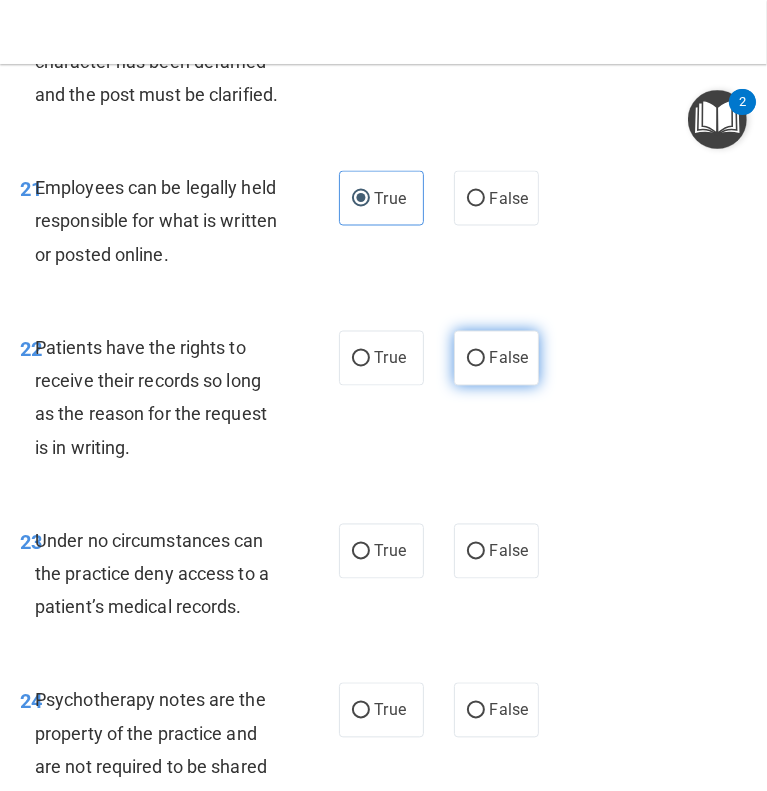 click on "False" at bounding box center (476, 359) 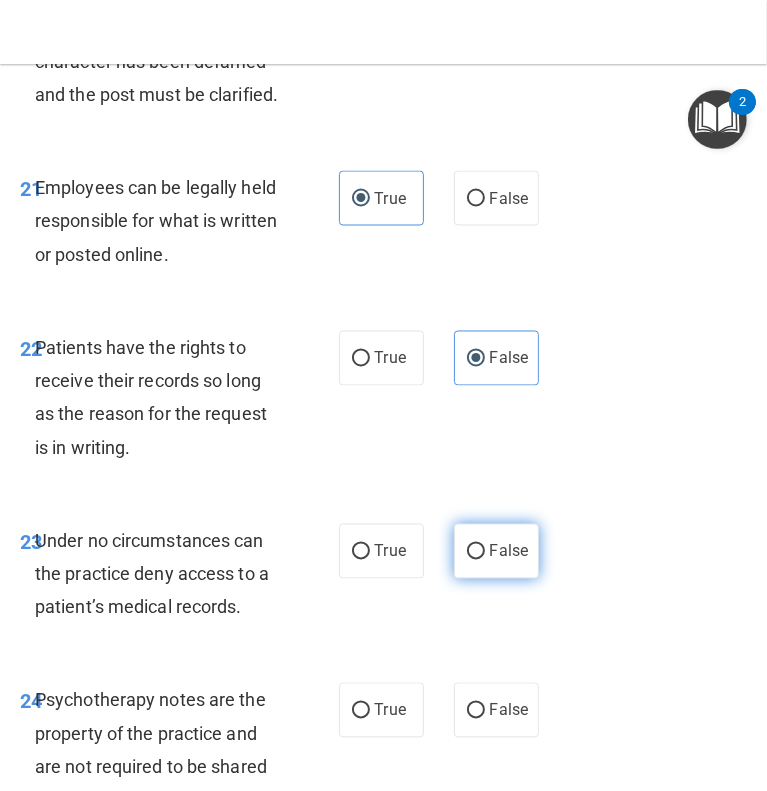 click on "False" at bounding box center (509, 551) 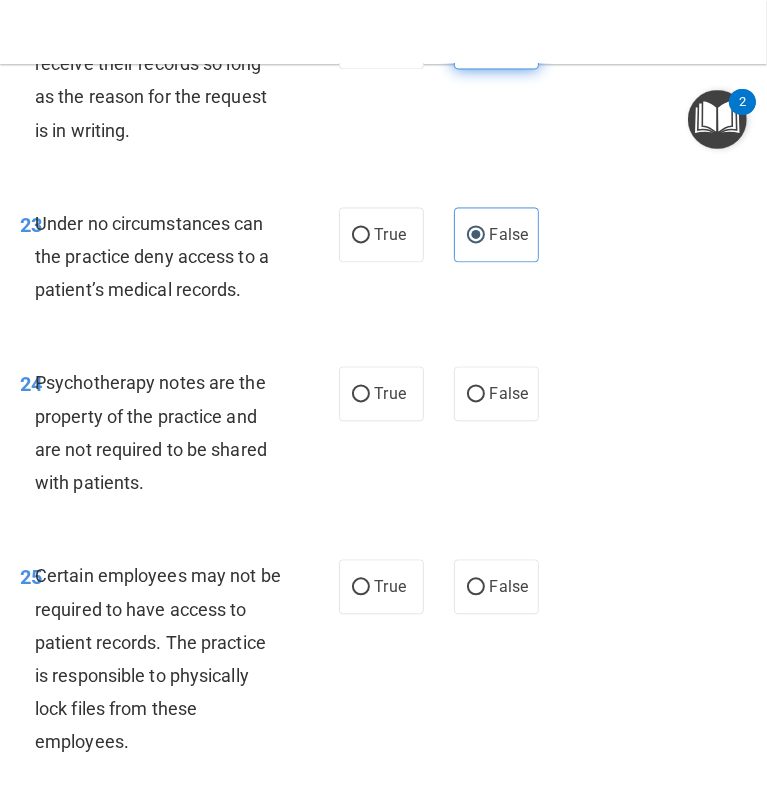scroll, scrollTop: 5888, scrollLeft: 0, axis: vertical 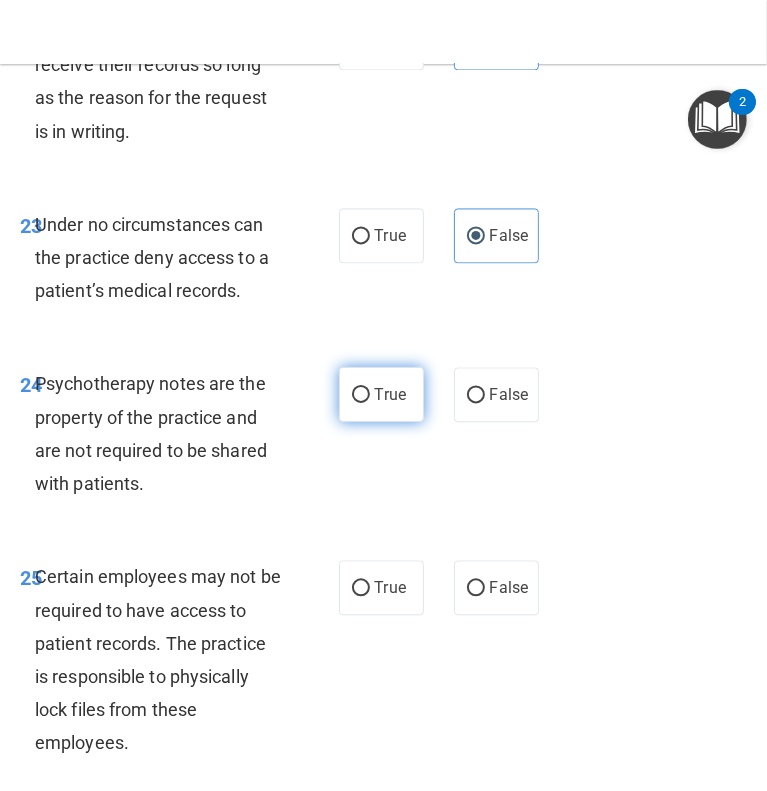 click on "True" at bounding box center [390, 394] 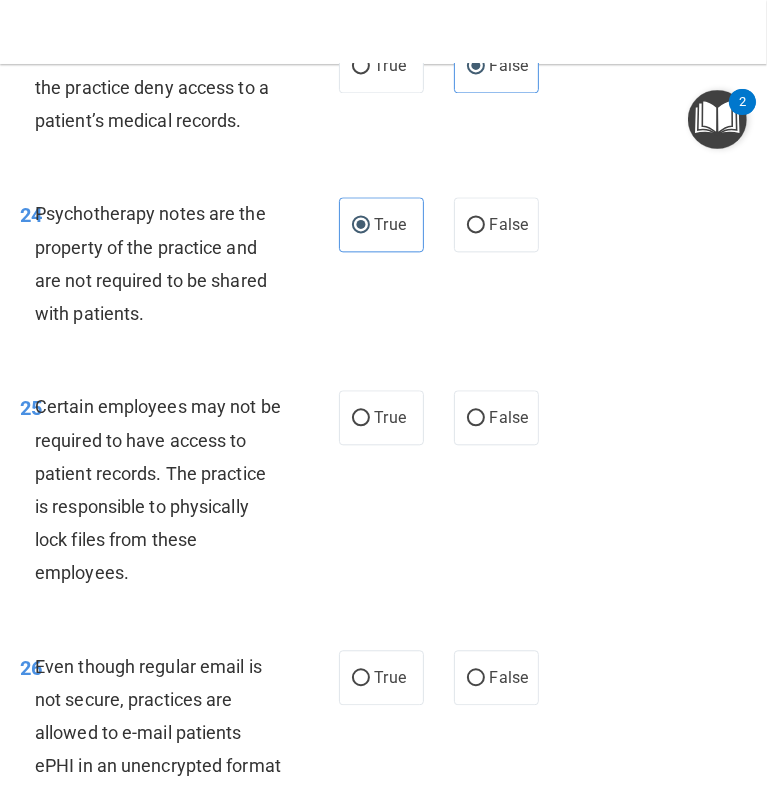 scroll, scrollTop: 6087, scrollLeft: 0, axis: vertical 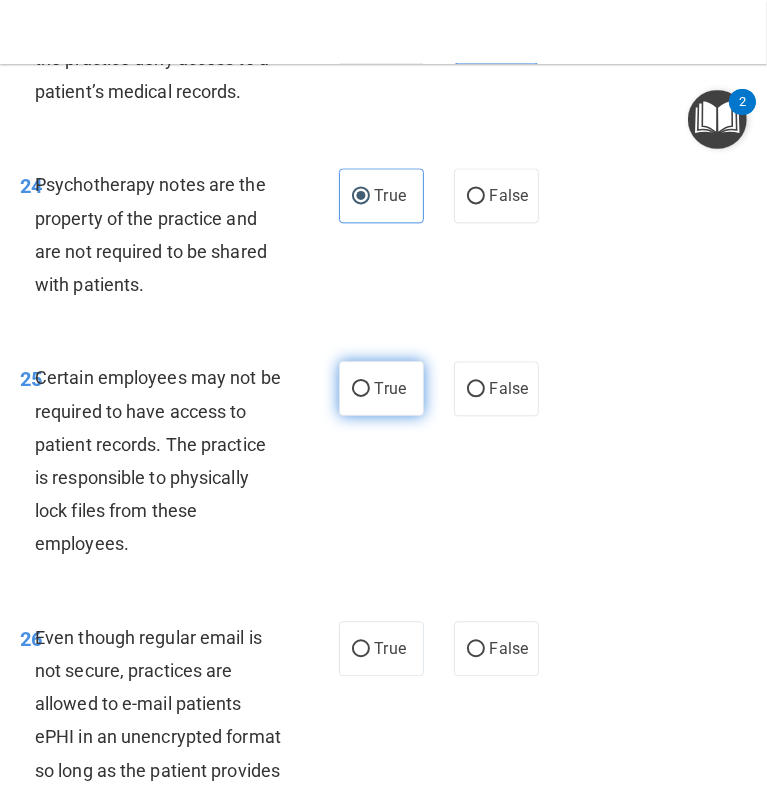 click on "True" at bounding box center [361, 389] 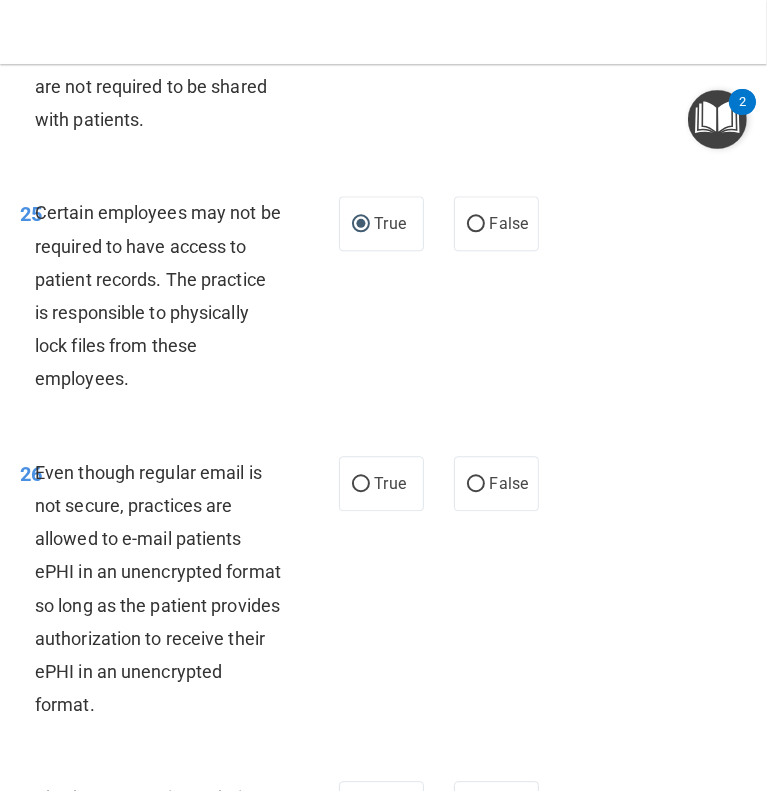scroll, scrollTop: 6272, scrollLeft: 0, axis: vertical 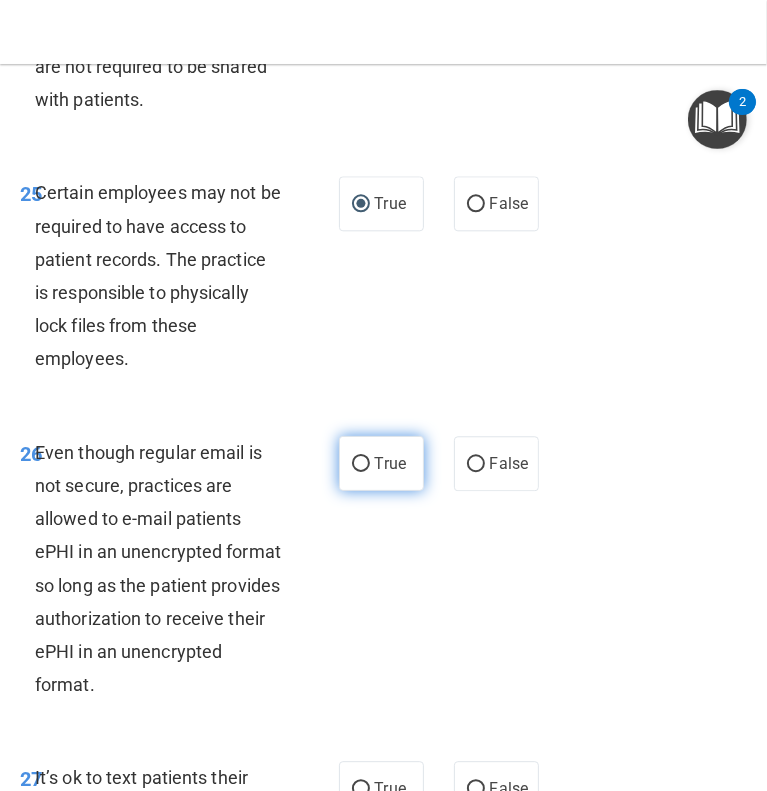 click on "True" at bounding box center [361, 464] 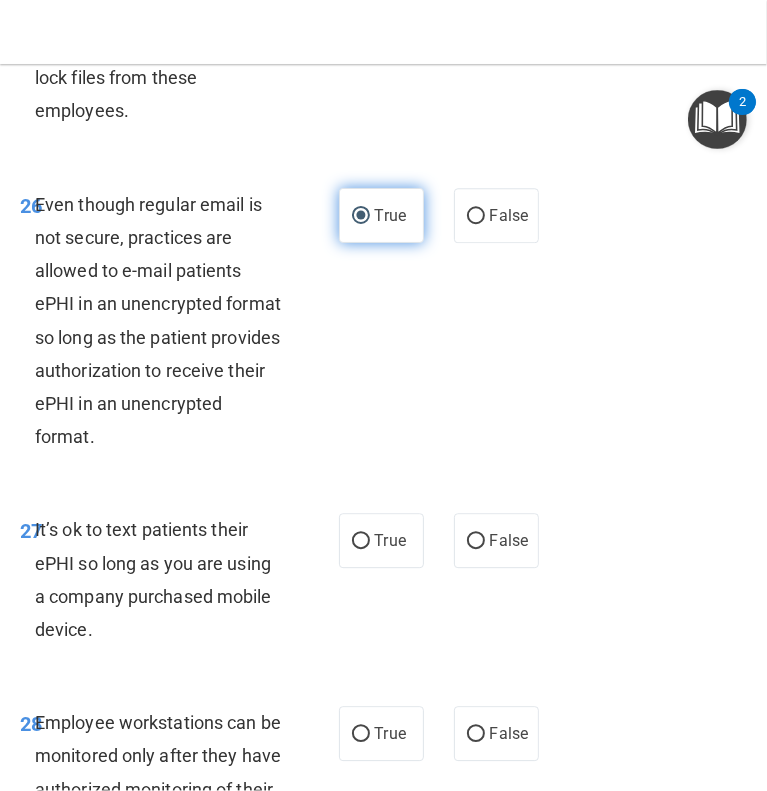 scroll, scrollTop: 6529, scrollLeft: 0, axis: vertical 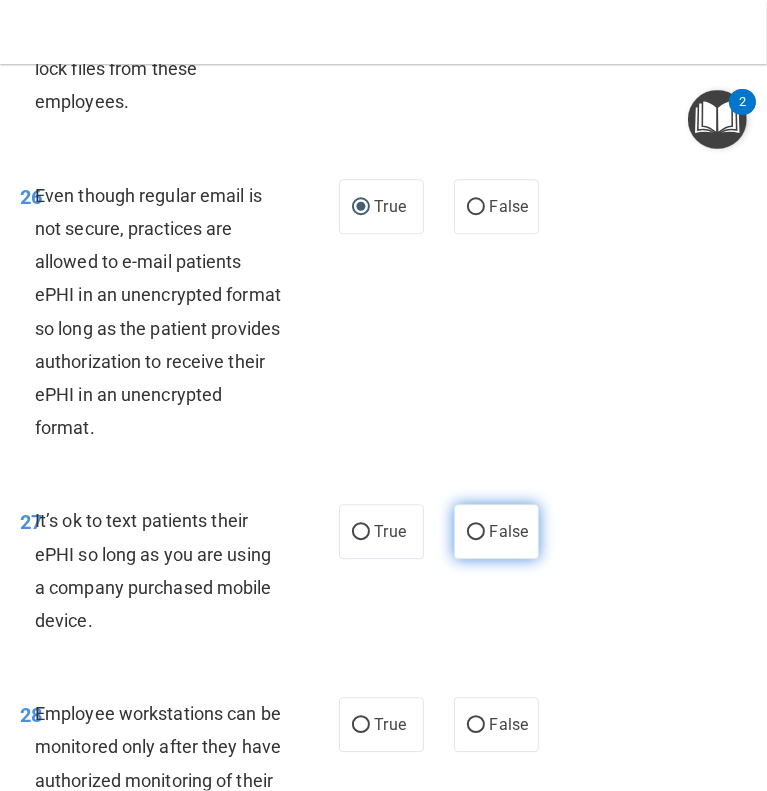 click on "False" at bounding box center (509, 531) 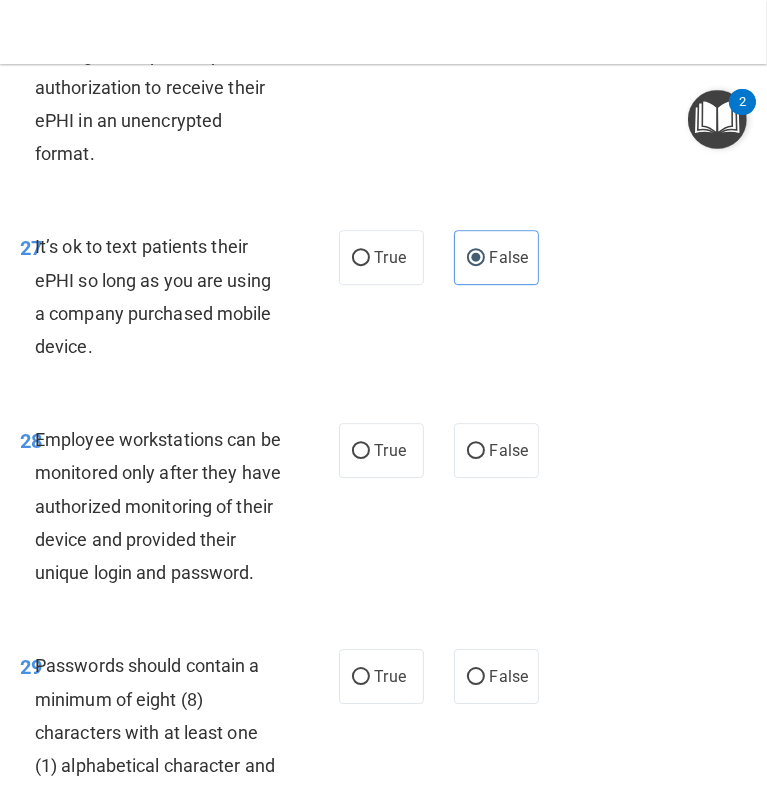 scroll, scrollTop: 6819, scrollLeft: 0, axis: vertical 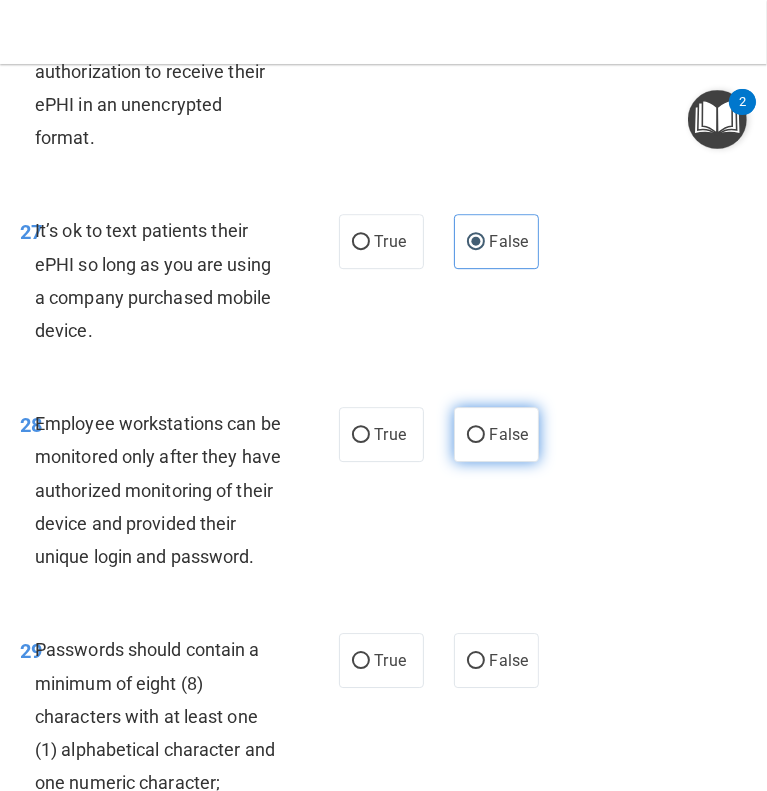 click on "False" at bounding box center (509, 434) 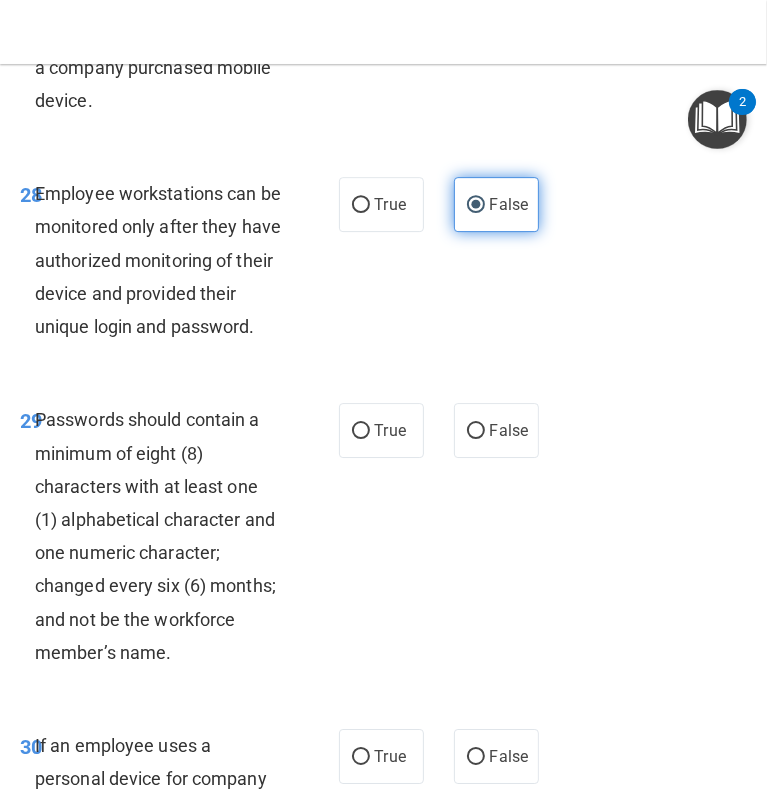 scroll, scrollTop: 7089, scrollLeft: 0, axis: vertical 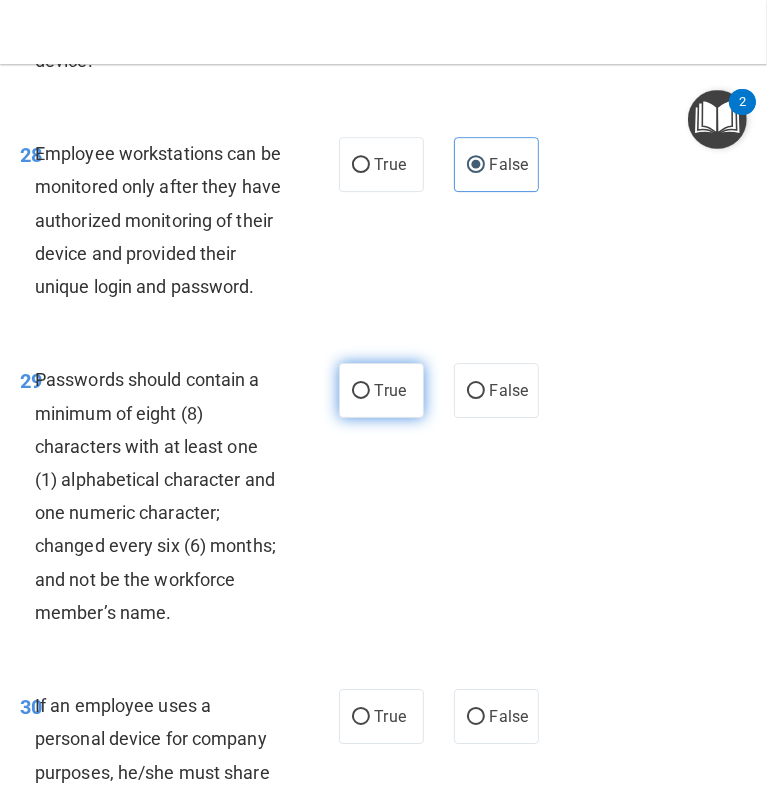 click on "True" at bounding box center (381, 390) 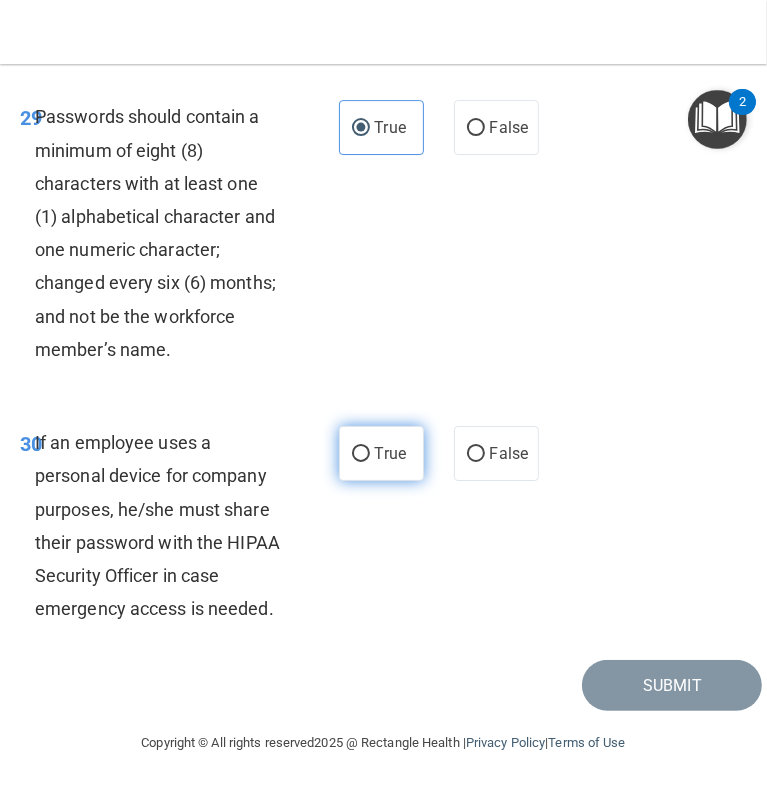 scroll, scrollTop: 7371, scrollLeft: 0, axis: vertical 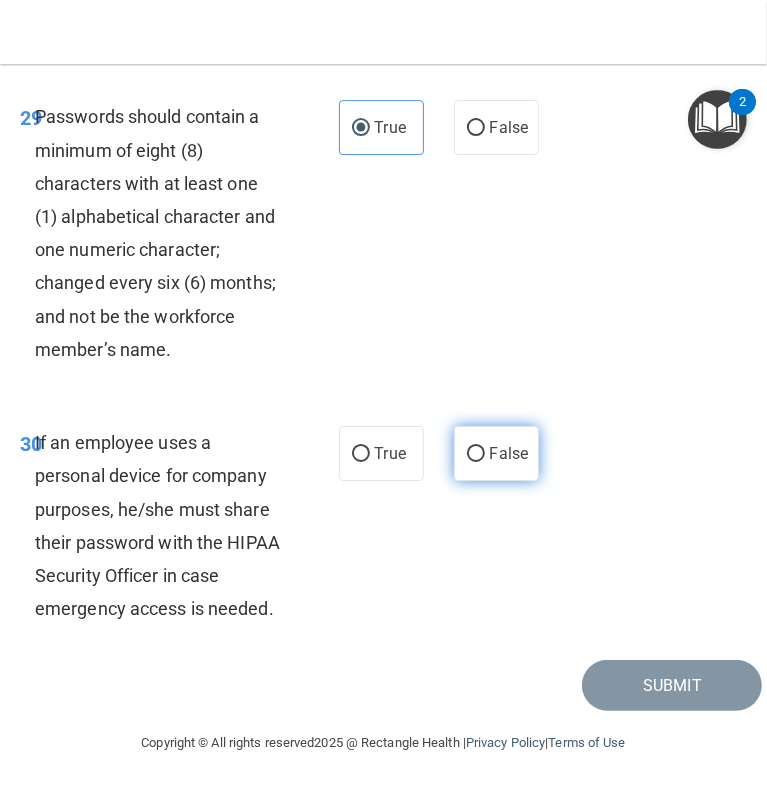 click on "False" at bounding box center (509, 453) 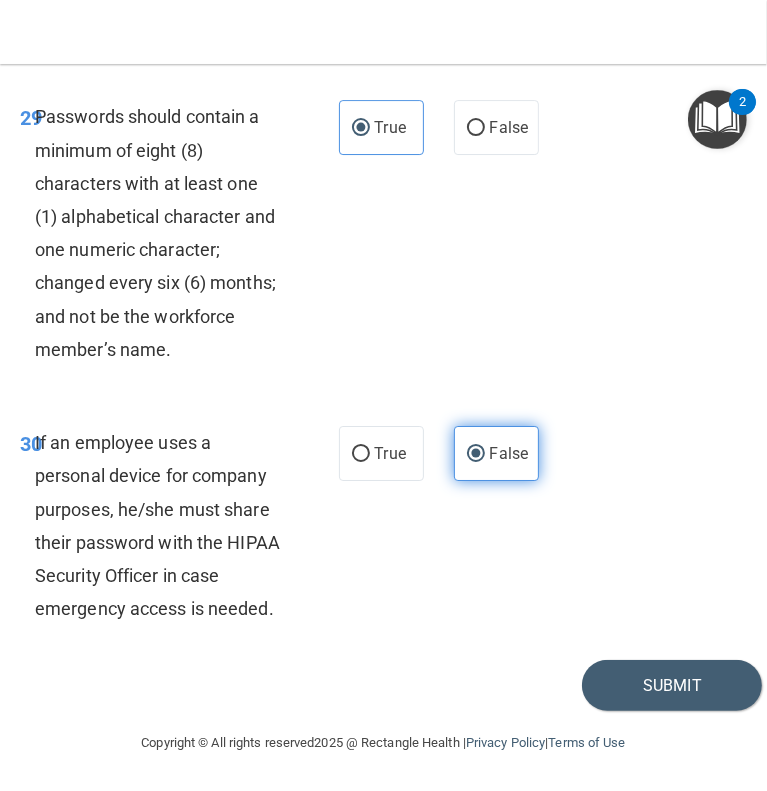 scroll, scrollTop: 7551, scrollLeft: 0, axis: vertical 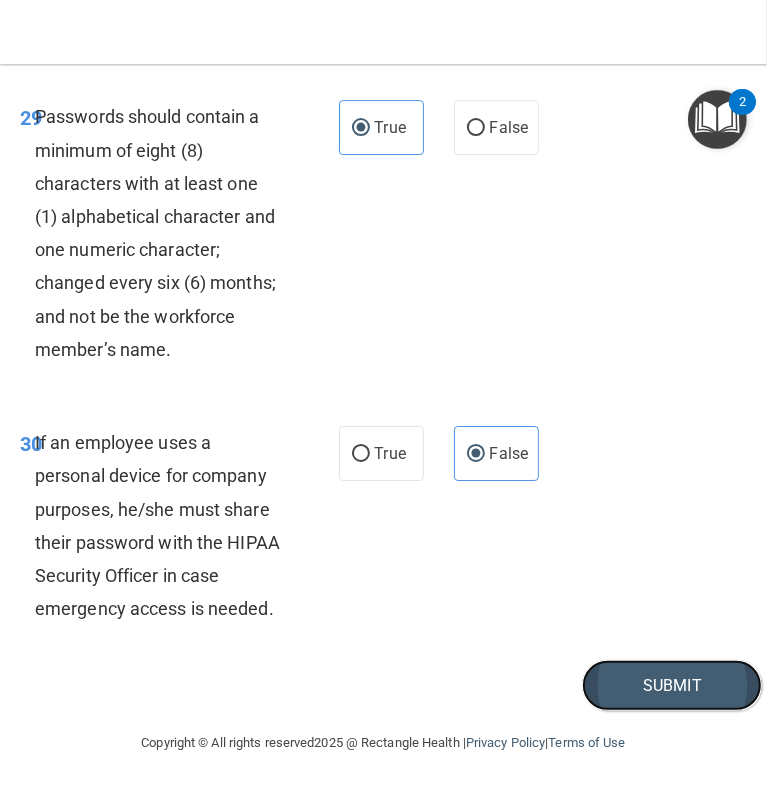 click on "Submit" at bounding box center [672, 685] 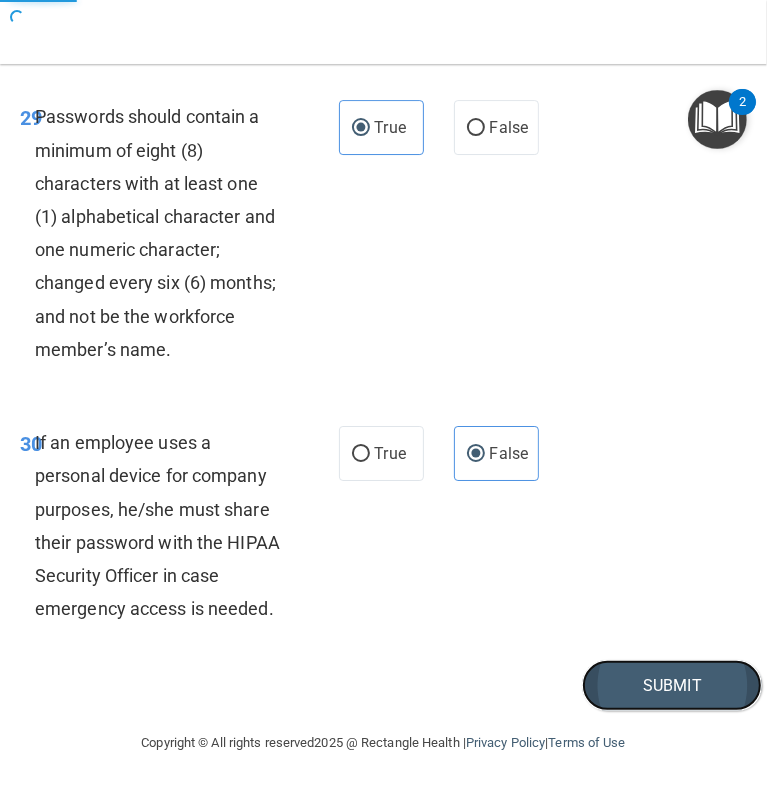 click on "Submit" at bounding box center (672, 685) 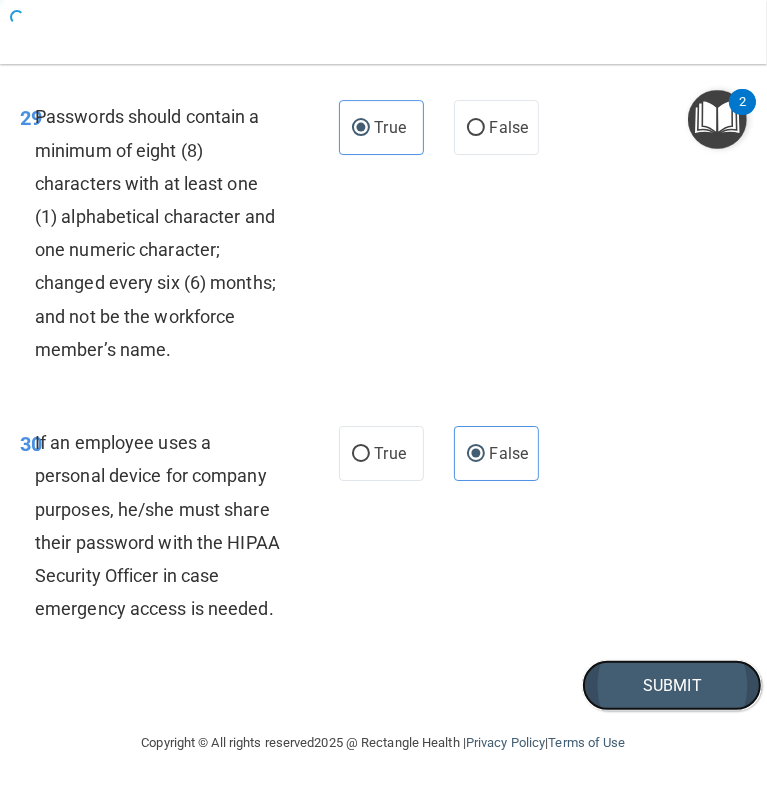 click on "Submit" at bounding box center (672, 685) 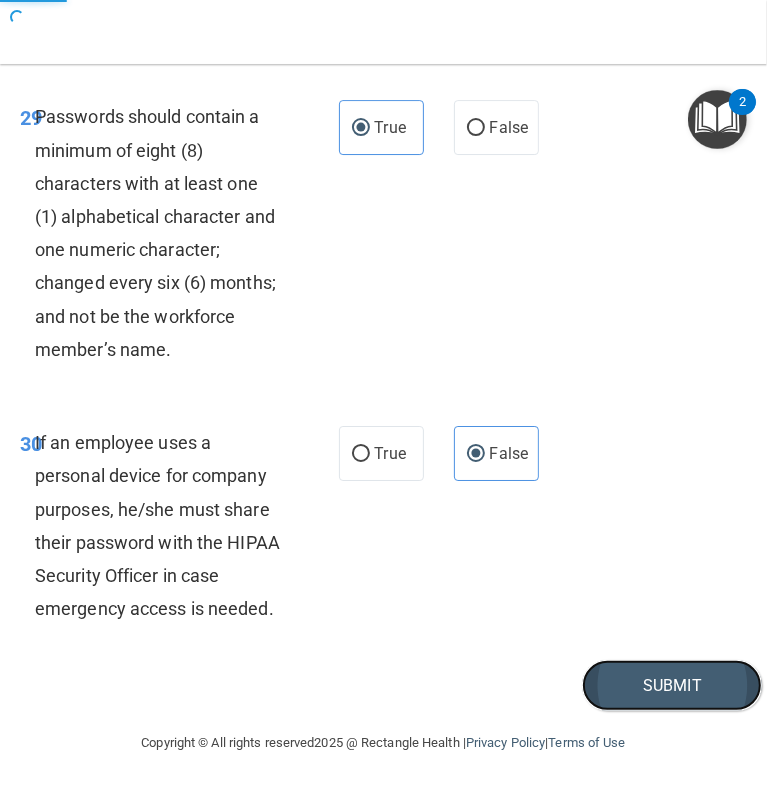 click on "Submit" at bounding box center [672, 685] 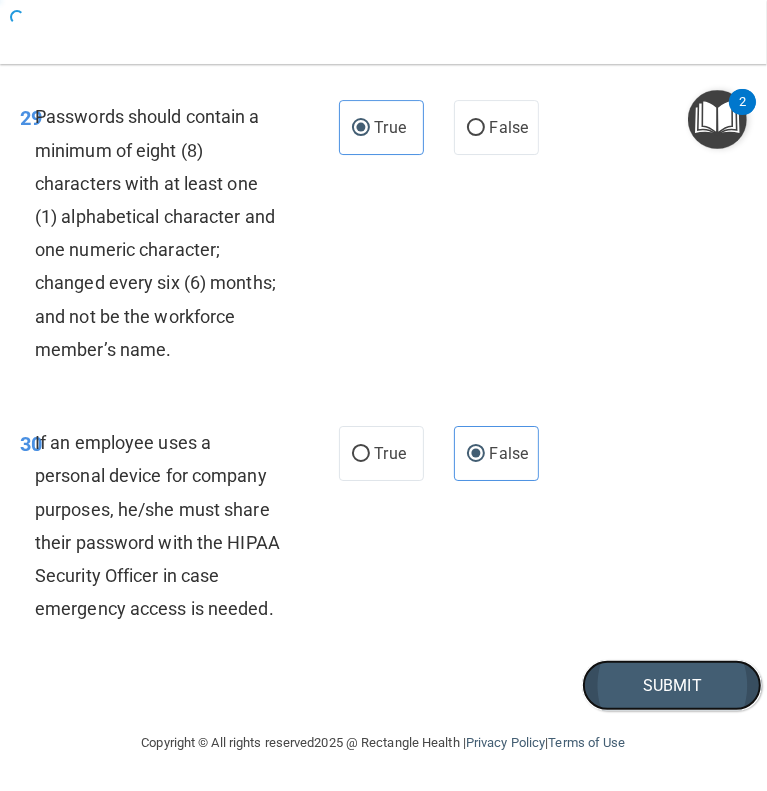 click on "Submit" at bounding box center (672, 685) 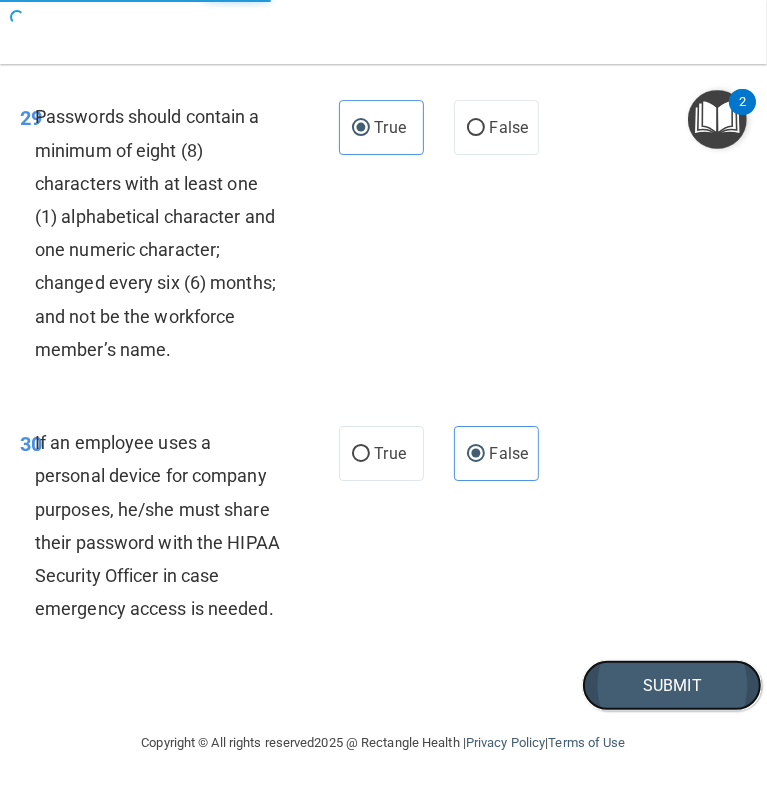 click on "Submit" at bounding box center [672, 685] 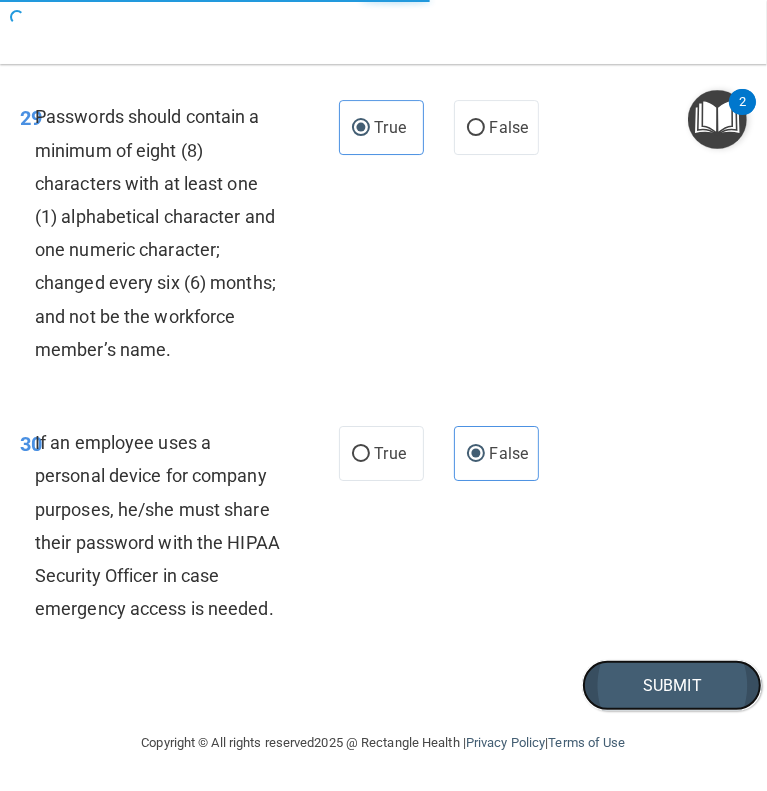 click on "Submit" at bounding box center (672, 685) 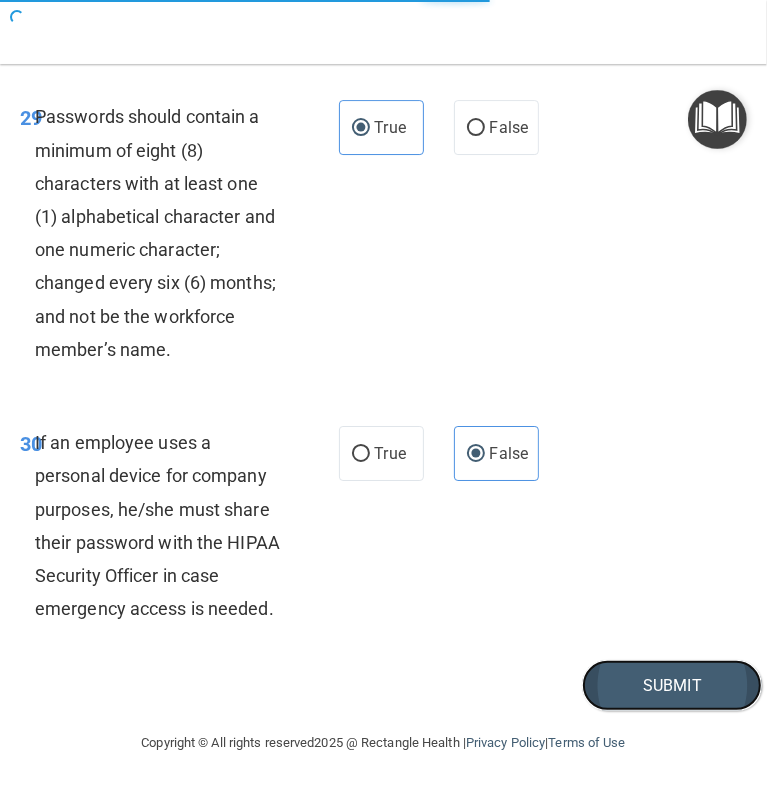 click on "Submit" at bounding box center [672, 685] 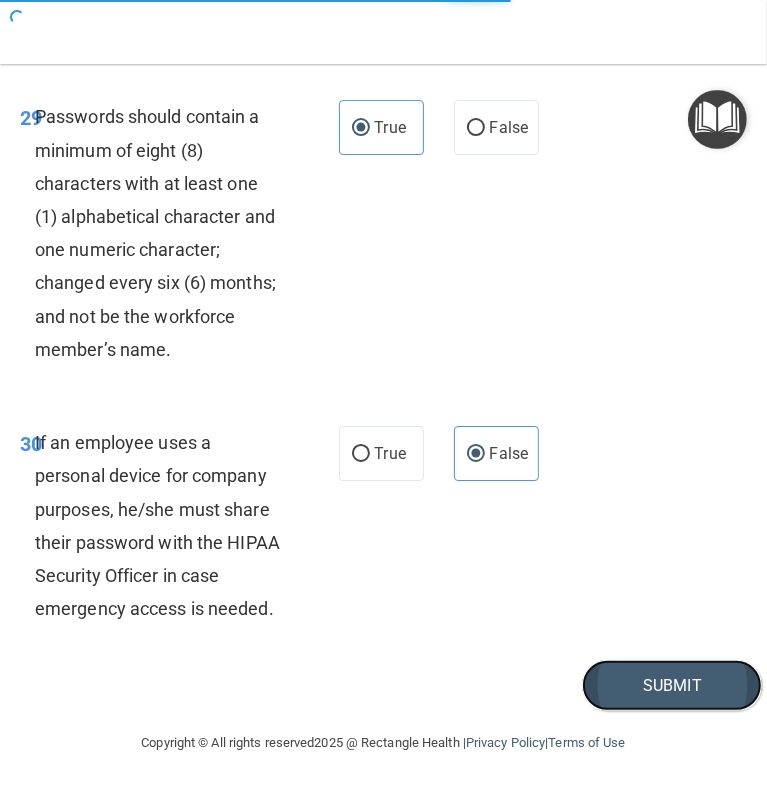 click on "Submit" at bounding box center (672, 685) 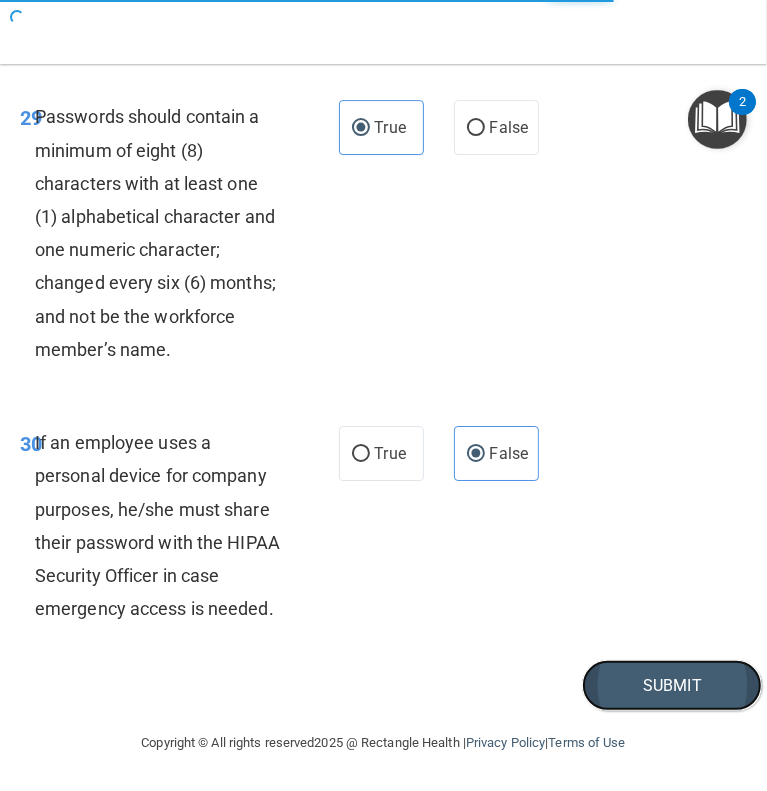 click on "Submit" at bounding box center (672, 685) 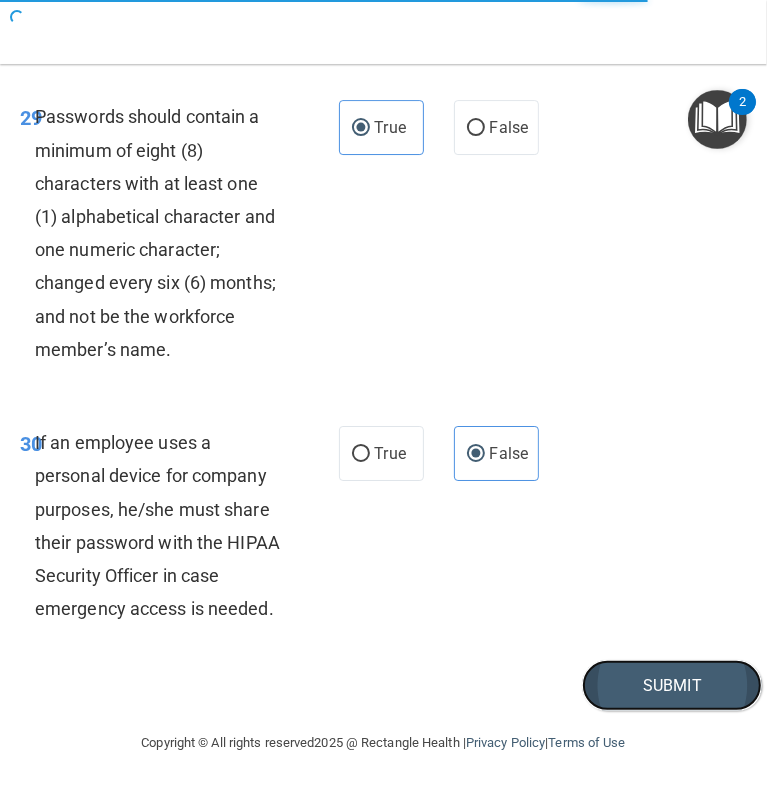 click on "Submit" at bounding box center (672, 685) 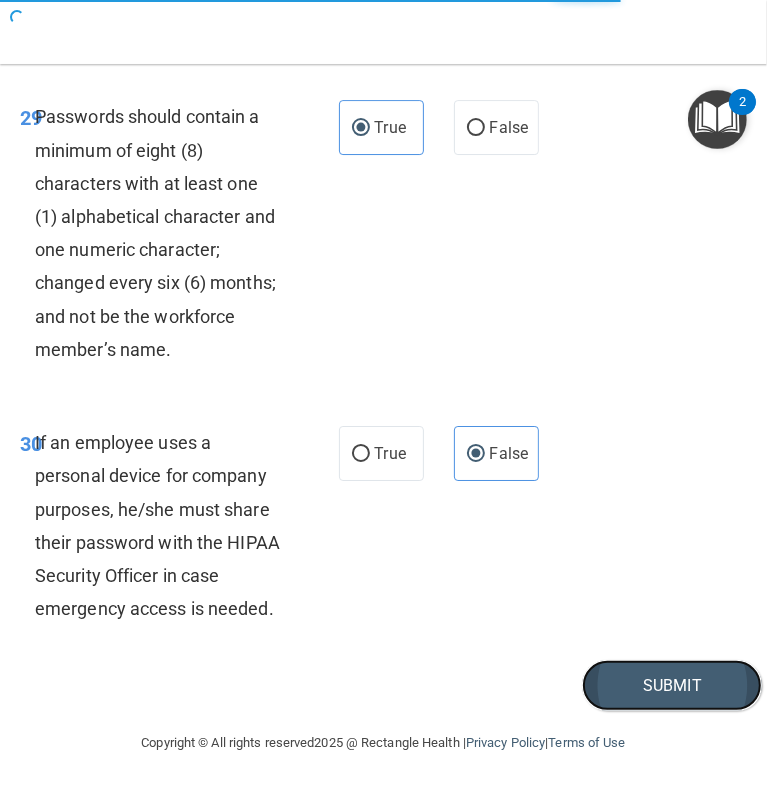 click on "Submit" at bounding box center (672, 685) 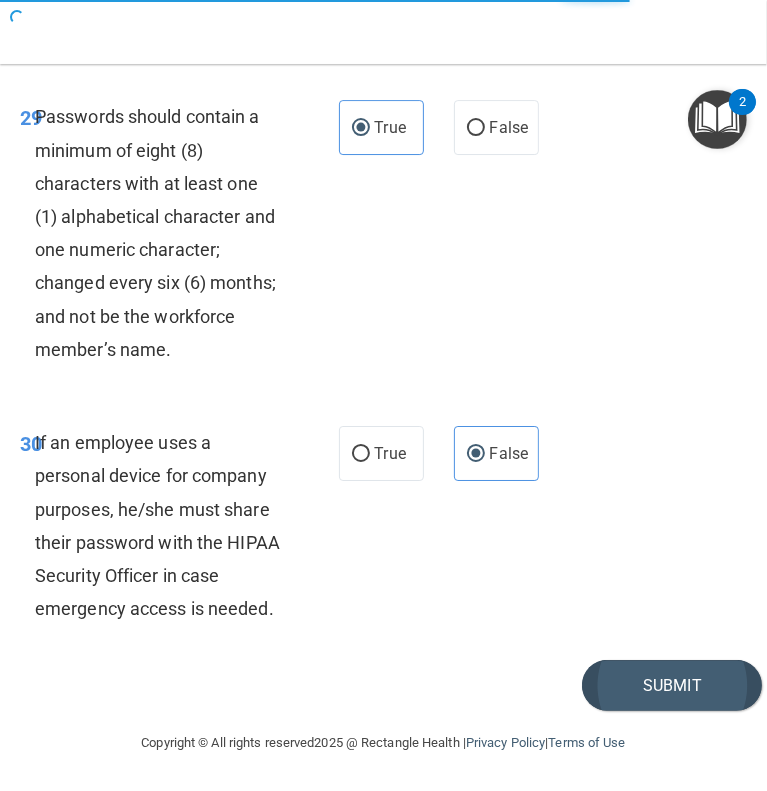 scroll, scrollTop: 0, scrollLeft: 0, axis: both 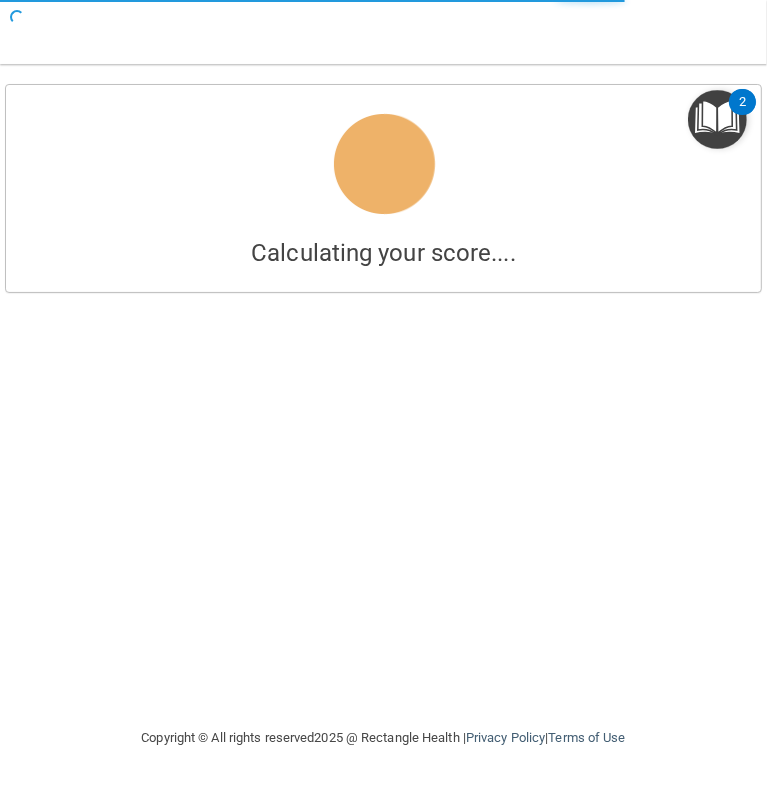 click on "Calculating your score....                     Success!  You've completed " HIPAA Policies and Procedures Quiz " with a score of            96     out of     100       GET CERTIFICATE                 Questions You Missed              15       A Sanction Policy defines what employees can and cannot do with respect to the handling of protected health information.                 True           False                       False. The Acceptable Use policy defines what employees can and cannot do.  A Sanction Policy defines the sanctions practices shall take against employees that do not abide by the practice’s policies and procedures." at bounding box center [383, 395] 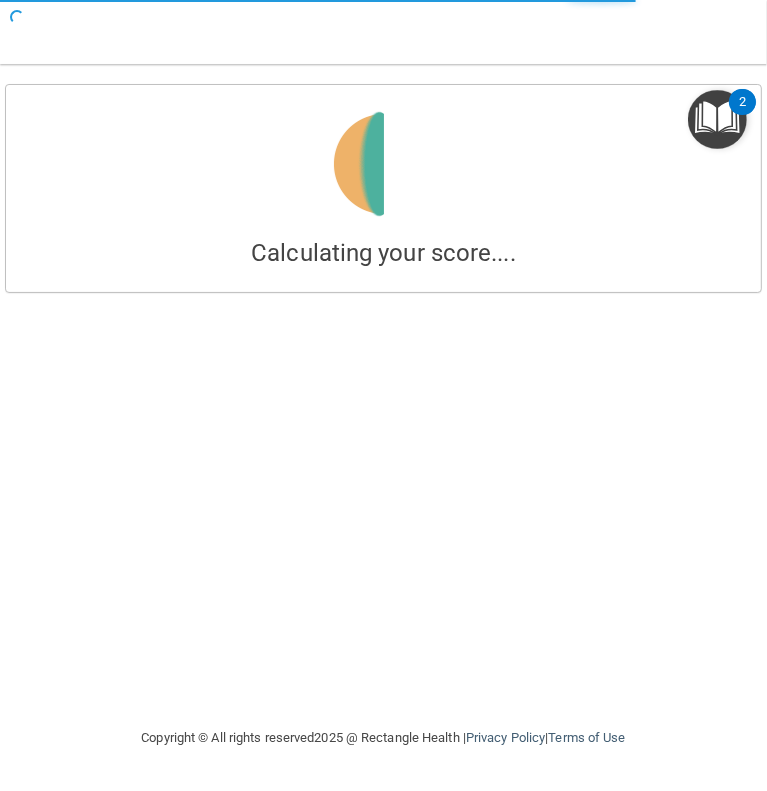 click on "Calculating your score....                     Success!  You've completed " HIPAA Policies and Procedures Quiz " with a score of            96     out of     100       GET CERTIFICATE                 Questions You Missed              15       A Sanction Policy defines what employees can and cannot do with respect to the handling of protected health information.                 True           False                       False. The Acceptable Use policy defines what employees can and cannot do.  A Sanction Policy defines the sanctions practices shall take against employees that do not abide by the practice’s policies and procedures." at bounding box center (383, 395) 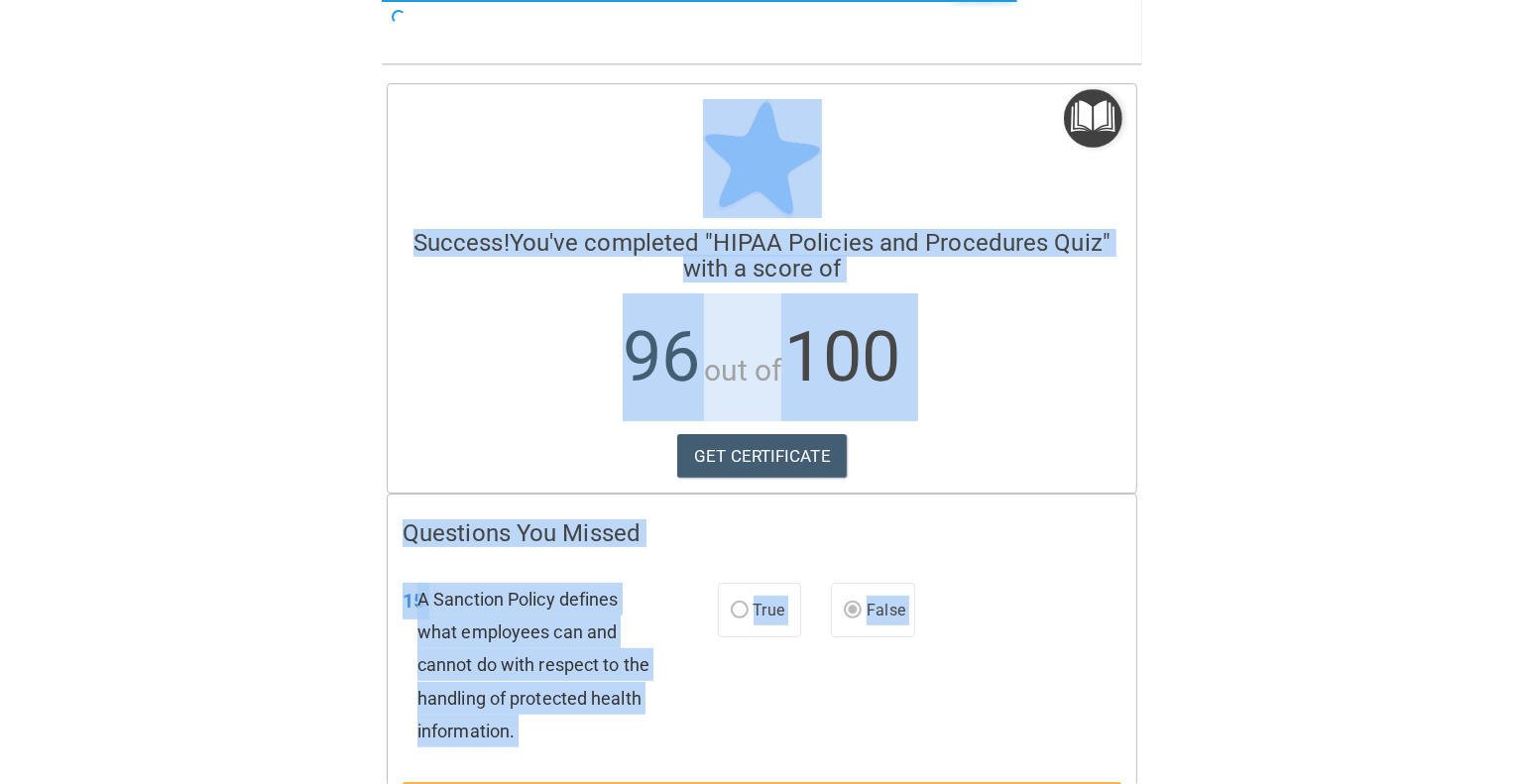 scroll, scrollTop: 0, scrollLeft: 0, axis: both 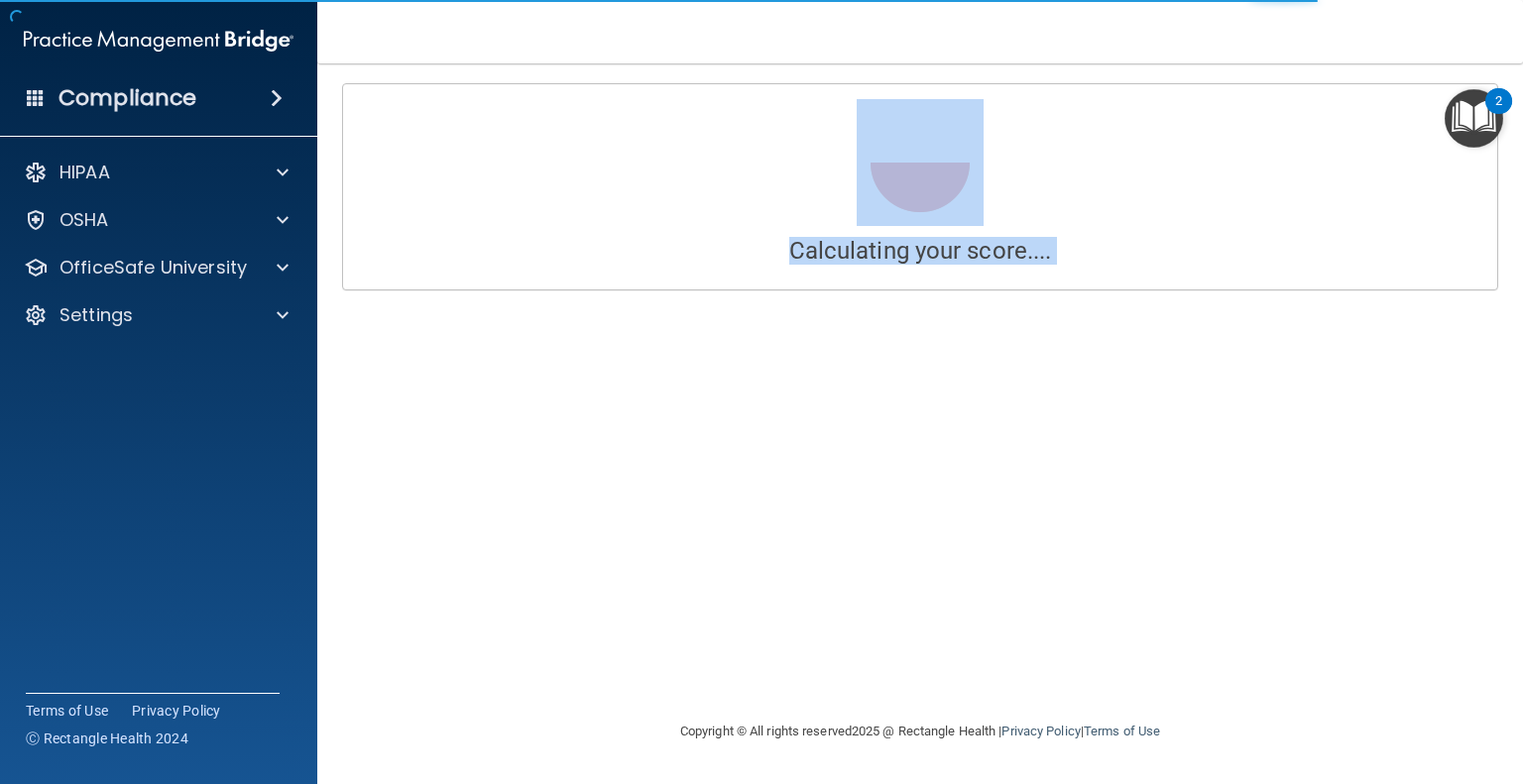 click on "Calculating your score....                     Success!  You've completed " HIPAA Policies and Procedures Quiz " with a score of            96     out of     100       GET CERTIFICATE                 Questions You Missed              15       A Sanction Policy defines what employees can and cannot do with respect to the handling of protected health information.                 True           False                       False. The Acceptable Use policy defines what employees can and cannot do.  A Sanction Policy defines the sanctions practices shall take against employees that do not abide by the practice’s policies and procedures.                       Copyright © All rights reserved  2025 @ Rectangle Health |  Privacy Policy  |  Terms of Use" at bounding box center (920, 423) 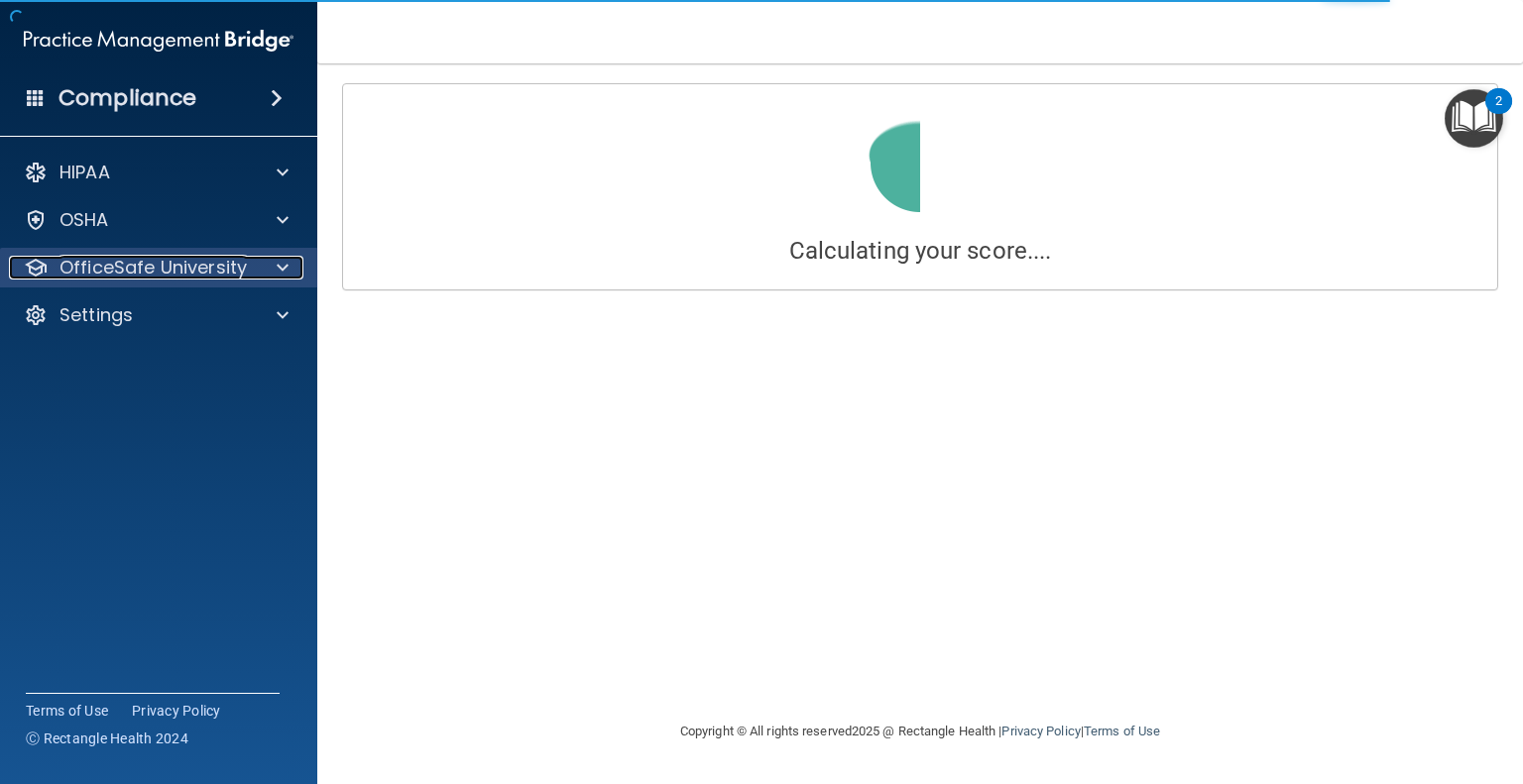 click at bounding box center [280, 268] 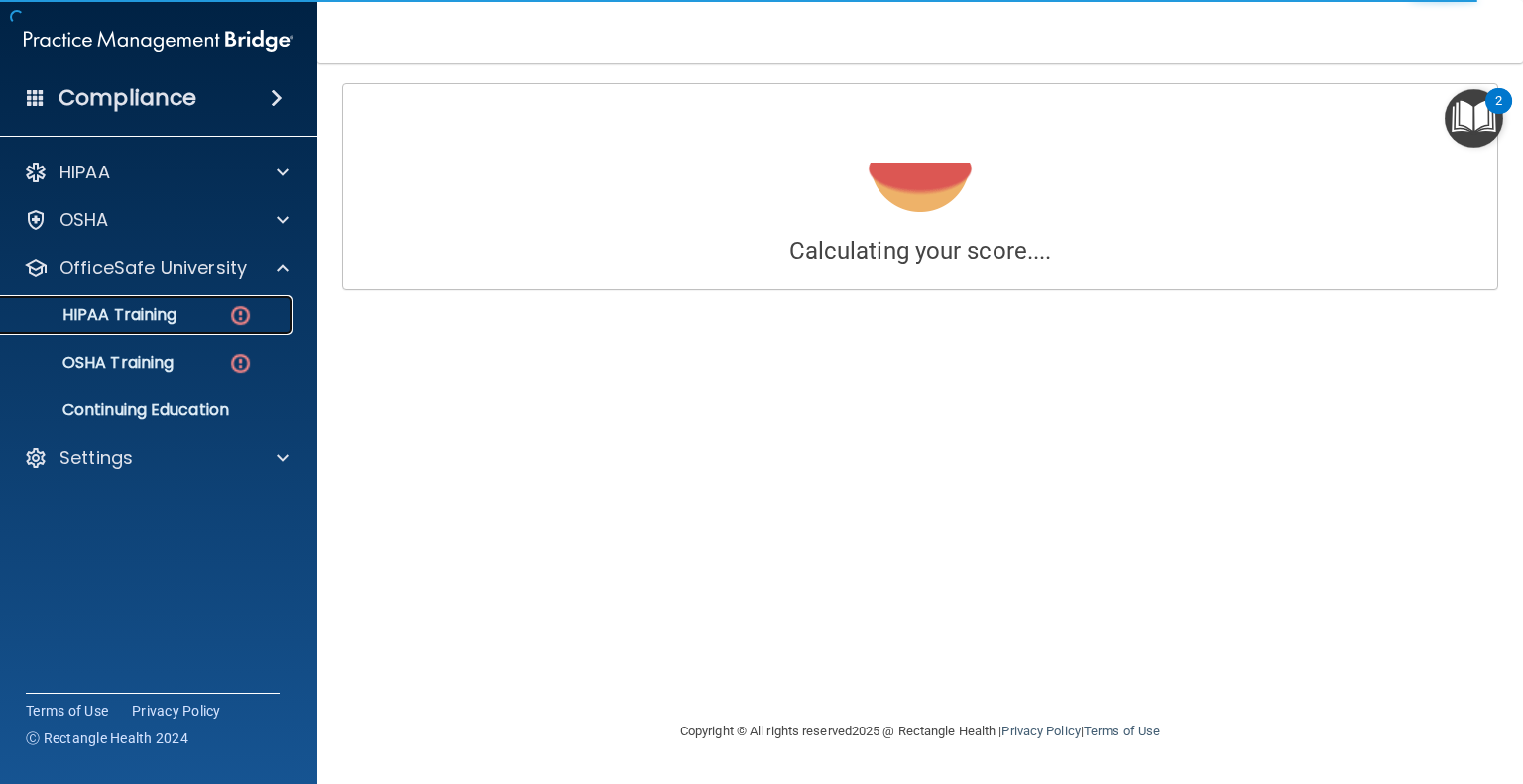 click on "HIPAA Training" at bounding box center [148, 315] 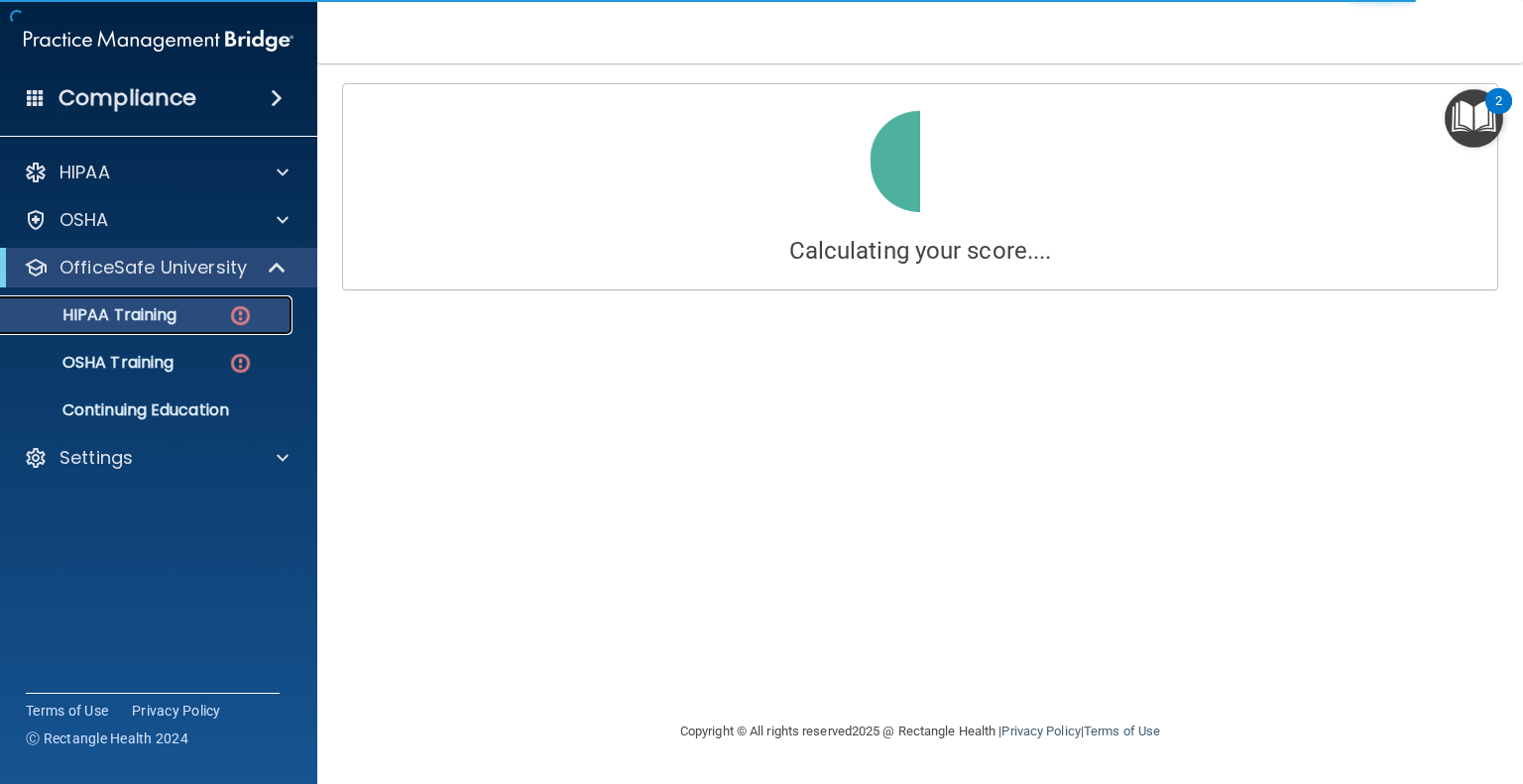 click on "HIPAA Training" at bounding box center [148, 315] 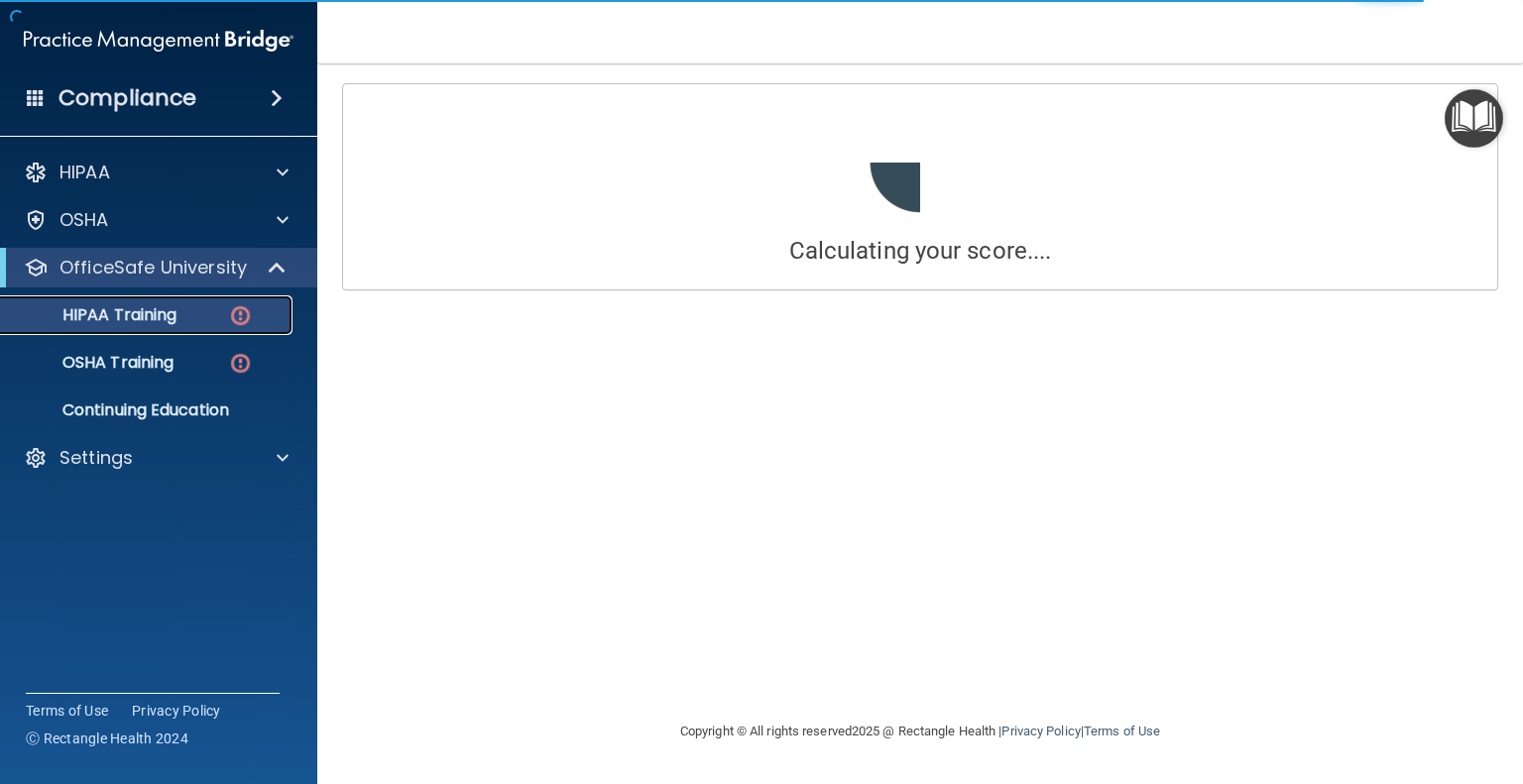 click on "HIPAA Training" at bounding box center [148, 315] 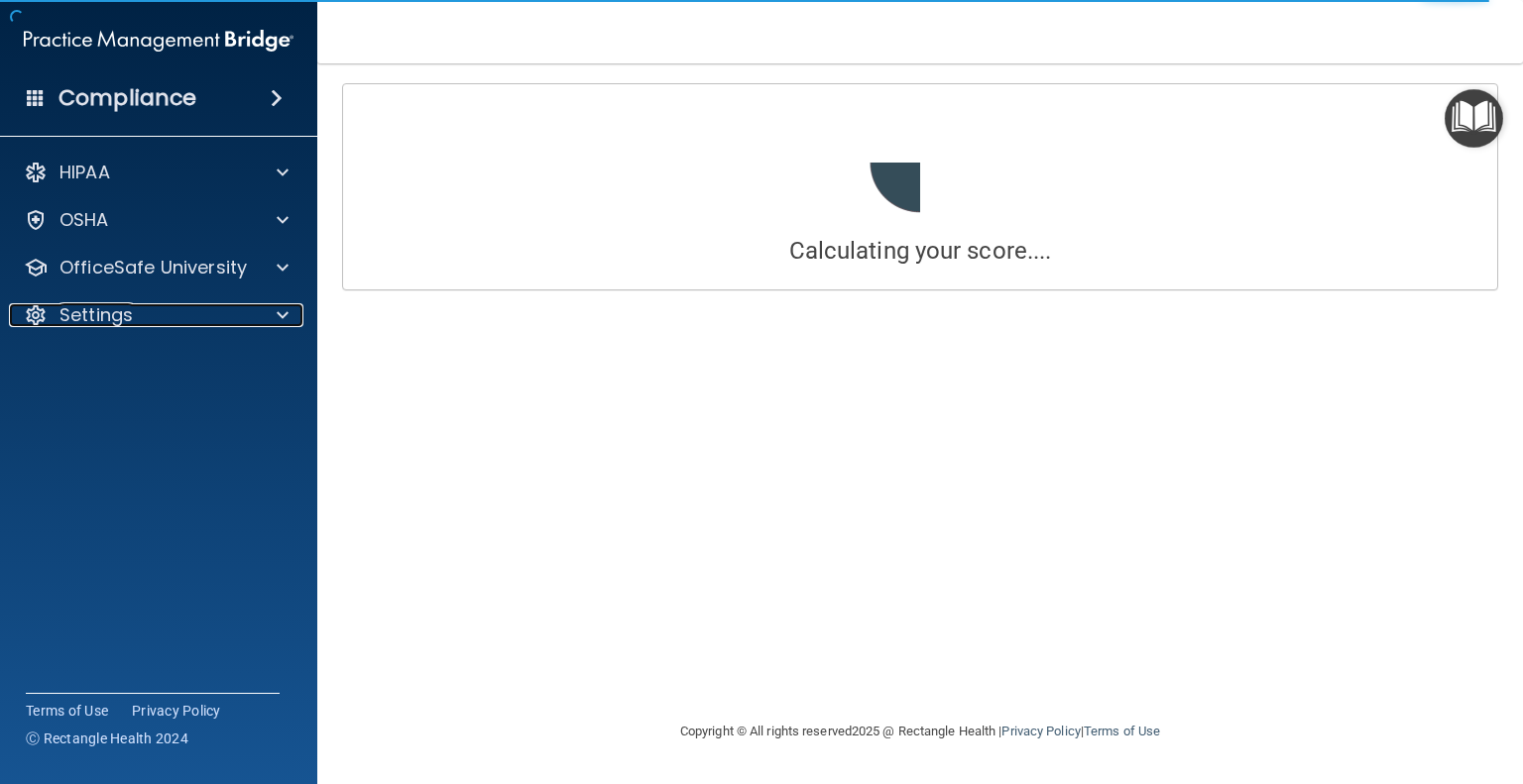 click on "Settings" at bounding box center (132, 315) 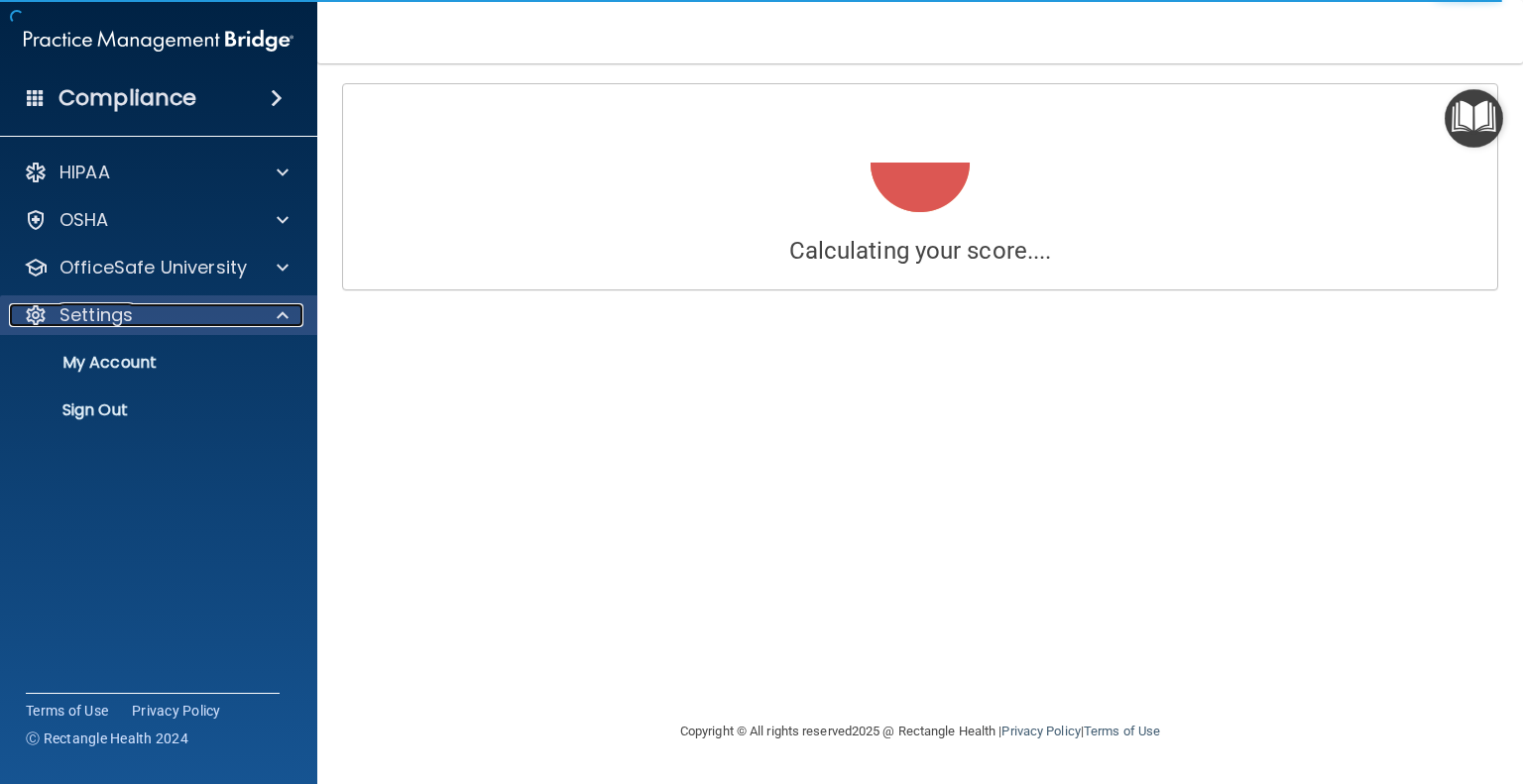 click on "Settings" at bounding box center [132, 315] 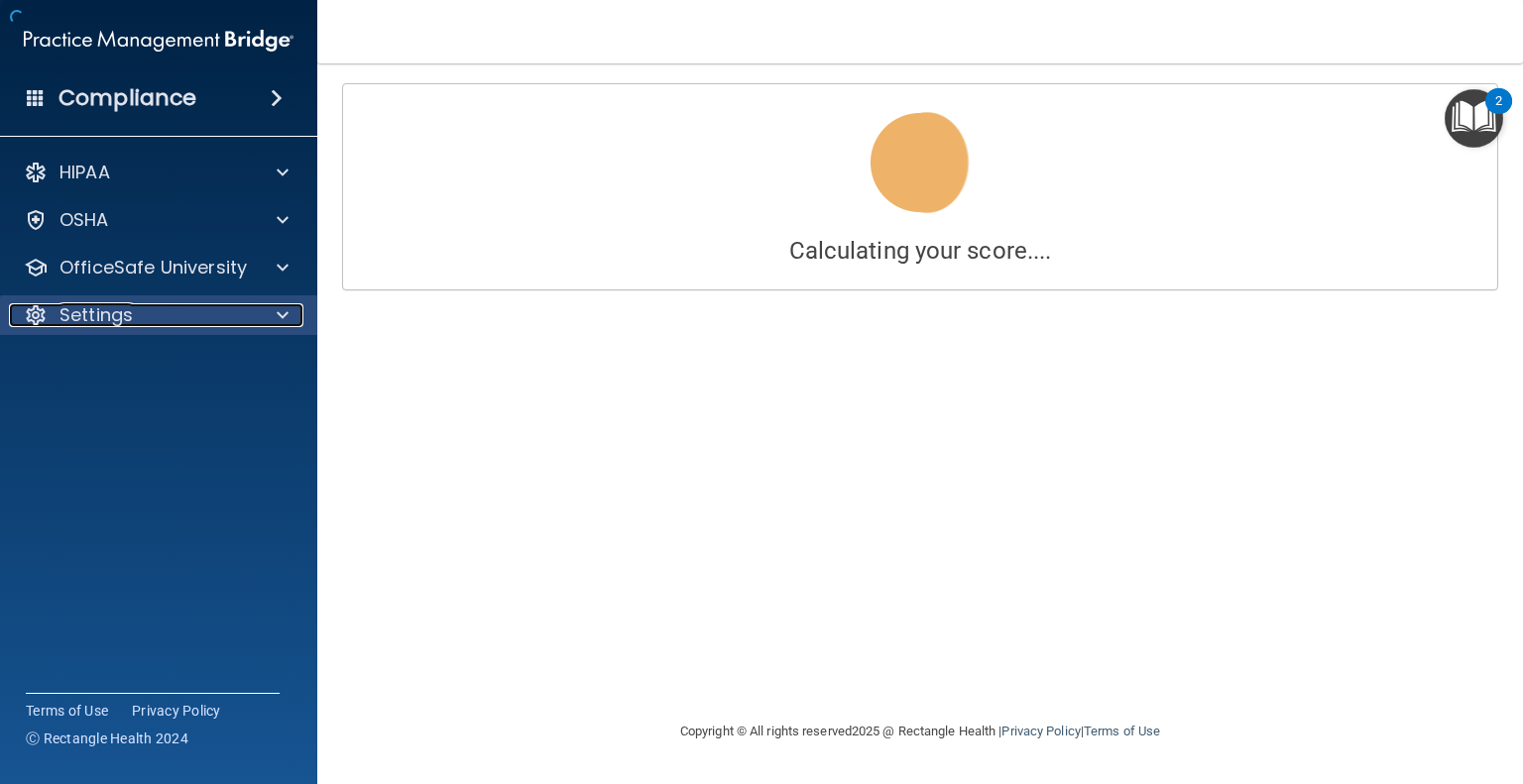 click on "Settings" at bounding box center (132, 315) 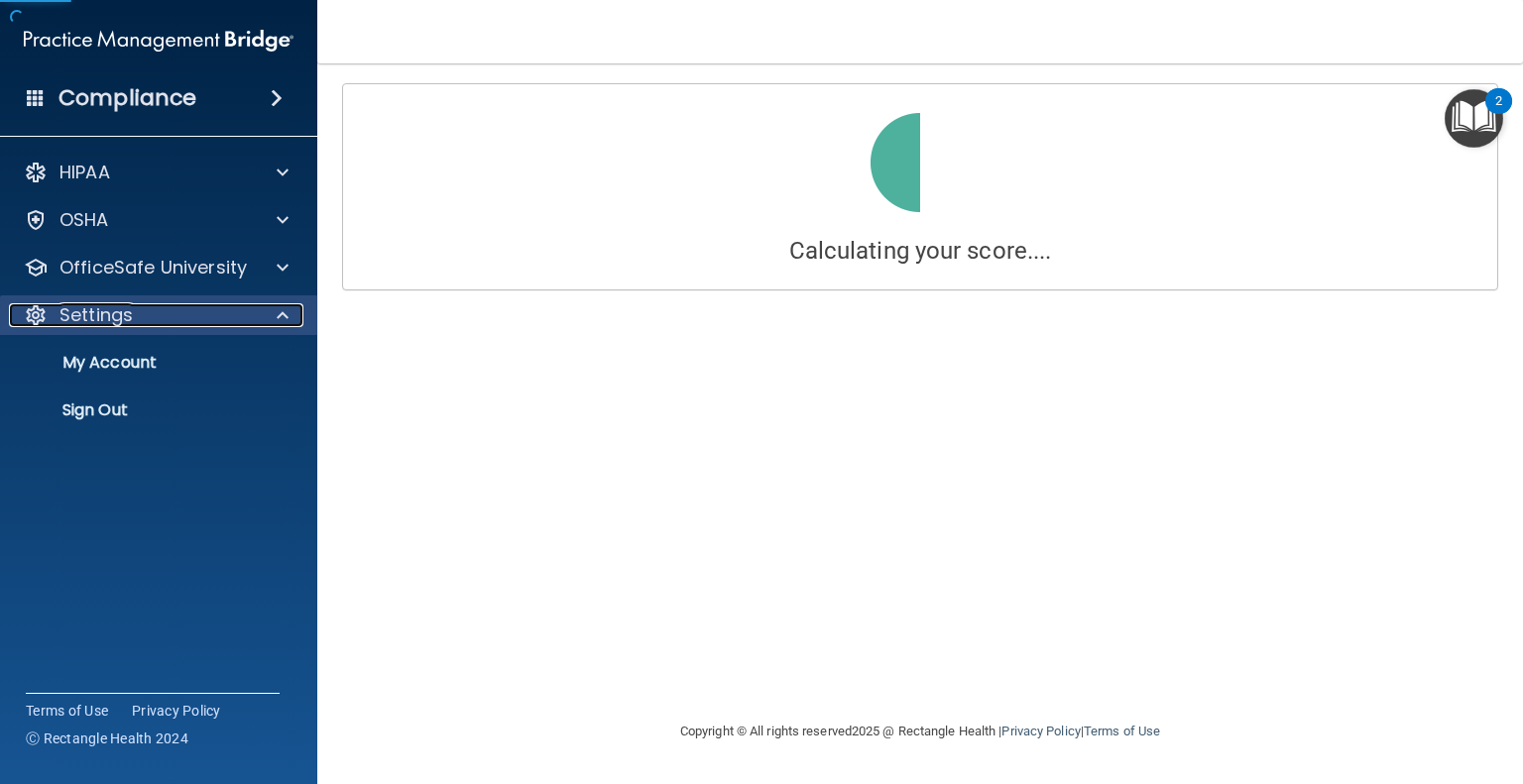 click on "Settings" at bounding box center [132, 315] 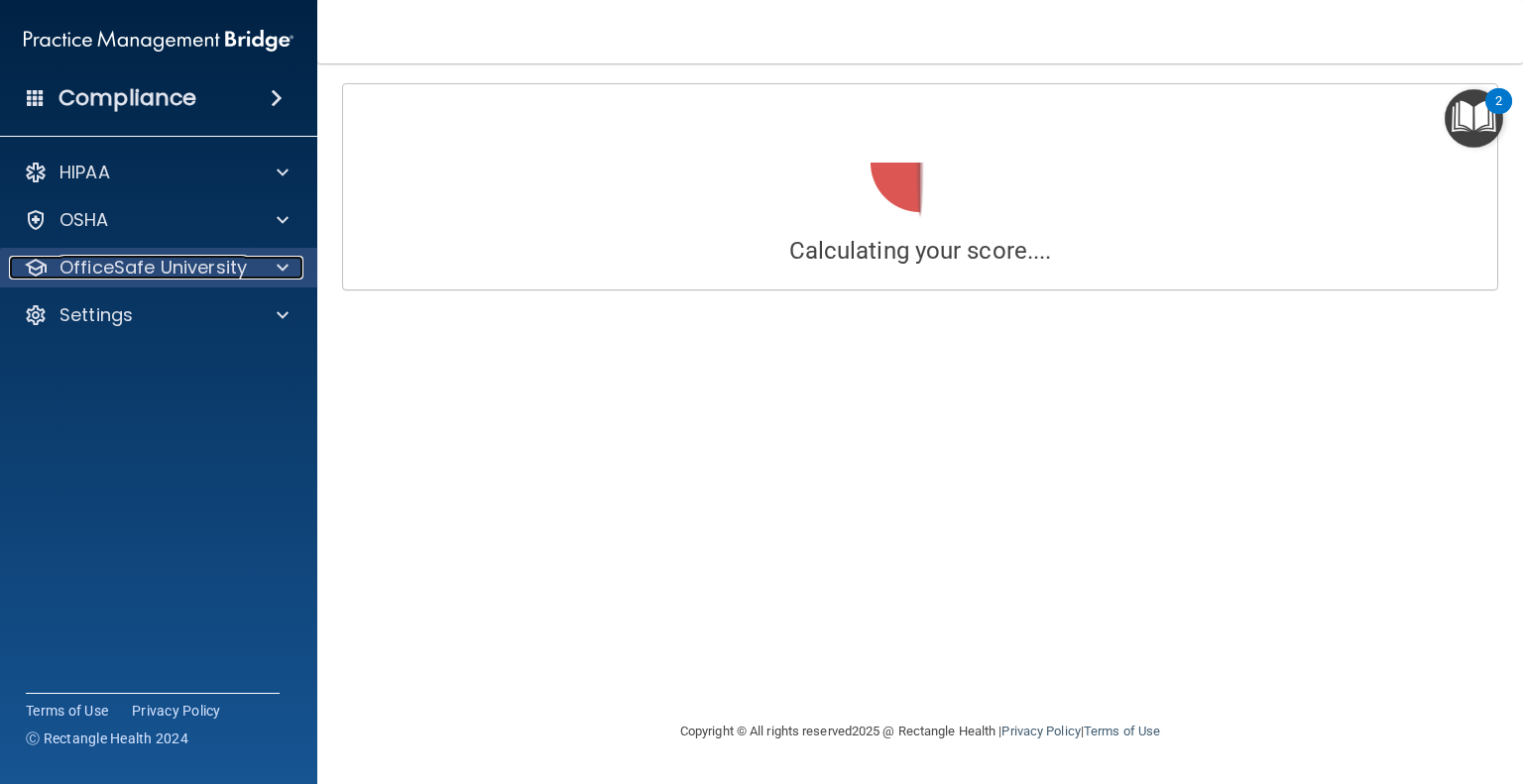 click at bounding box center (283, 268) 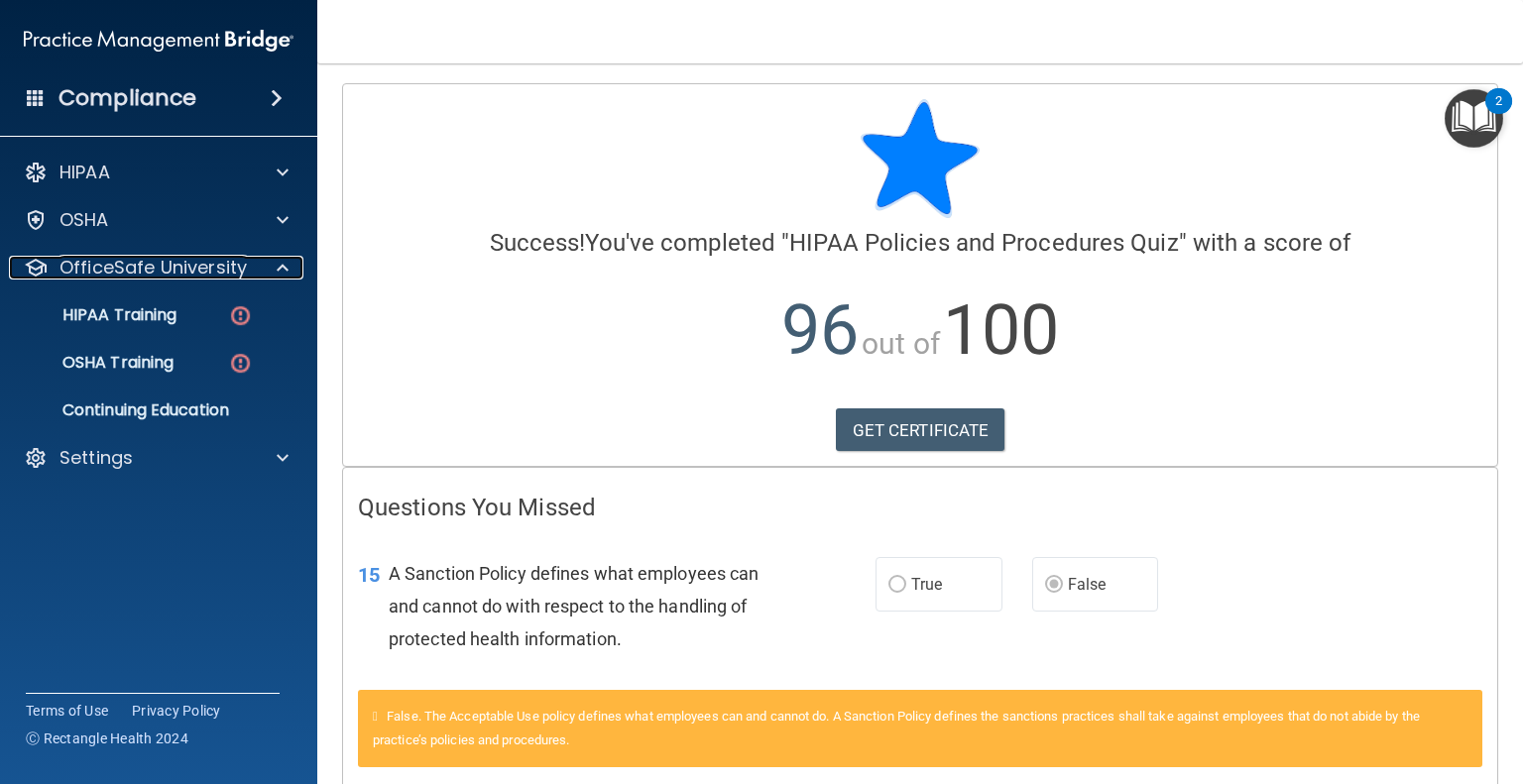 scroll, scrollTop: 99, scrollLeft: 0, axis: vertical 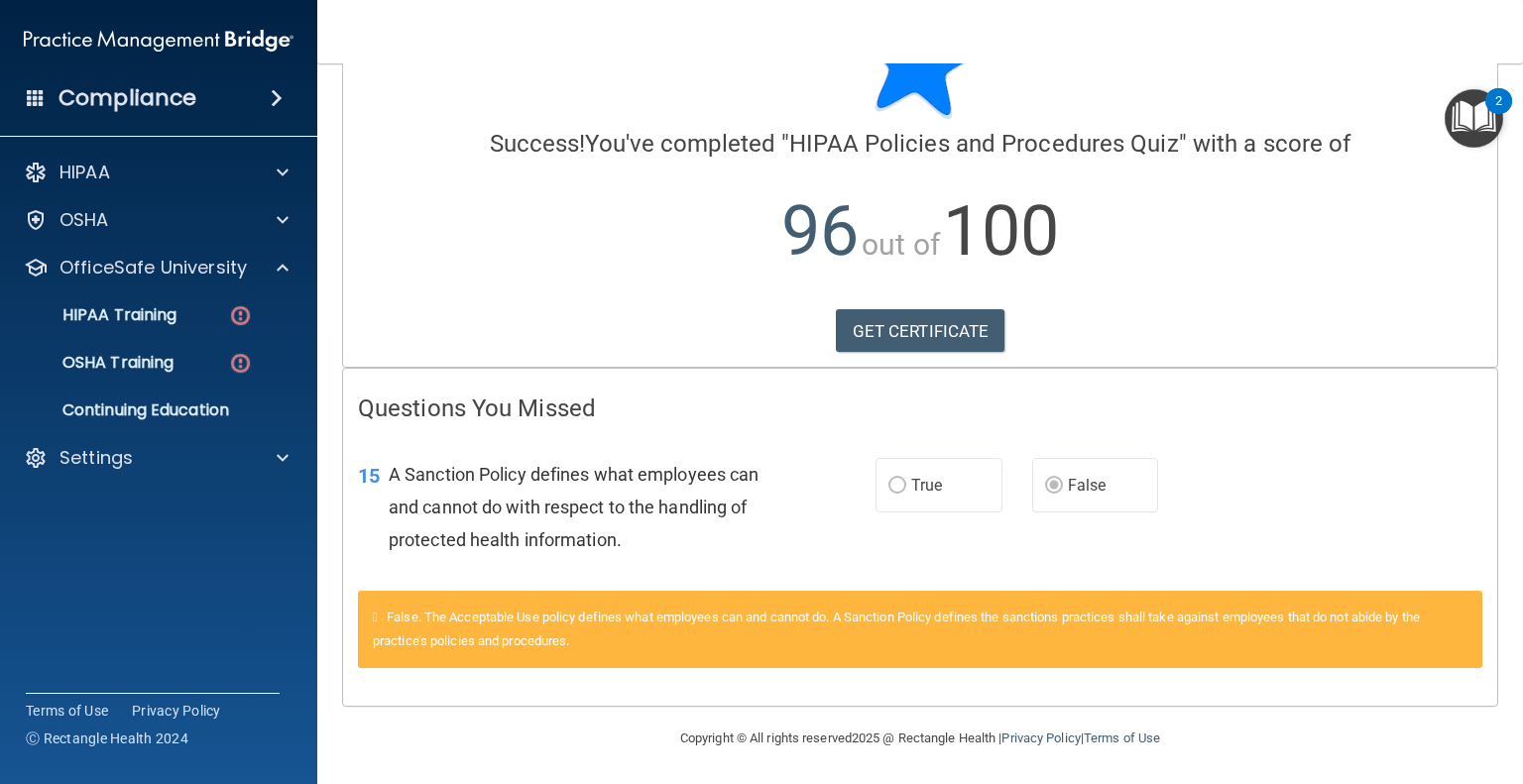 click on "HIPAA Training                   OSHA Training                   Continuing Education" at bounding box center (160, 359) 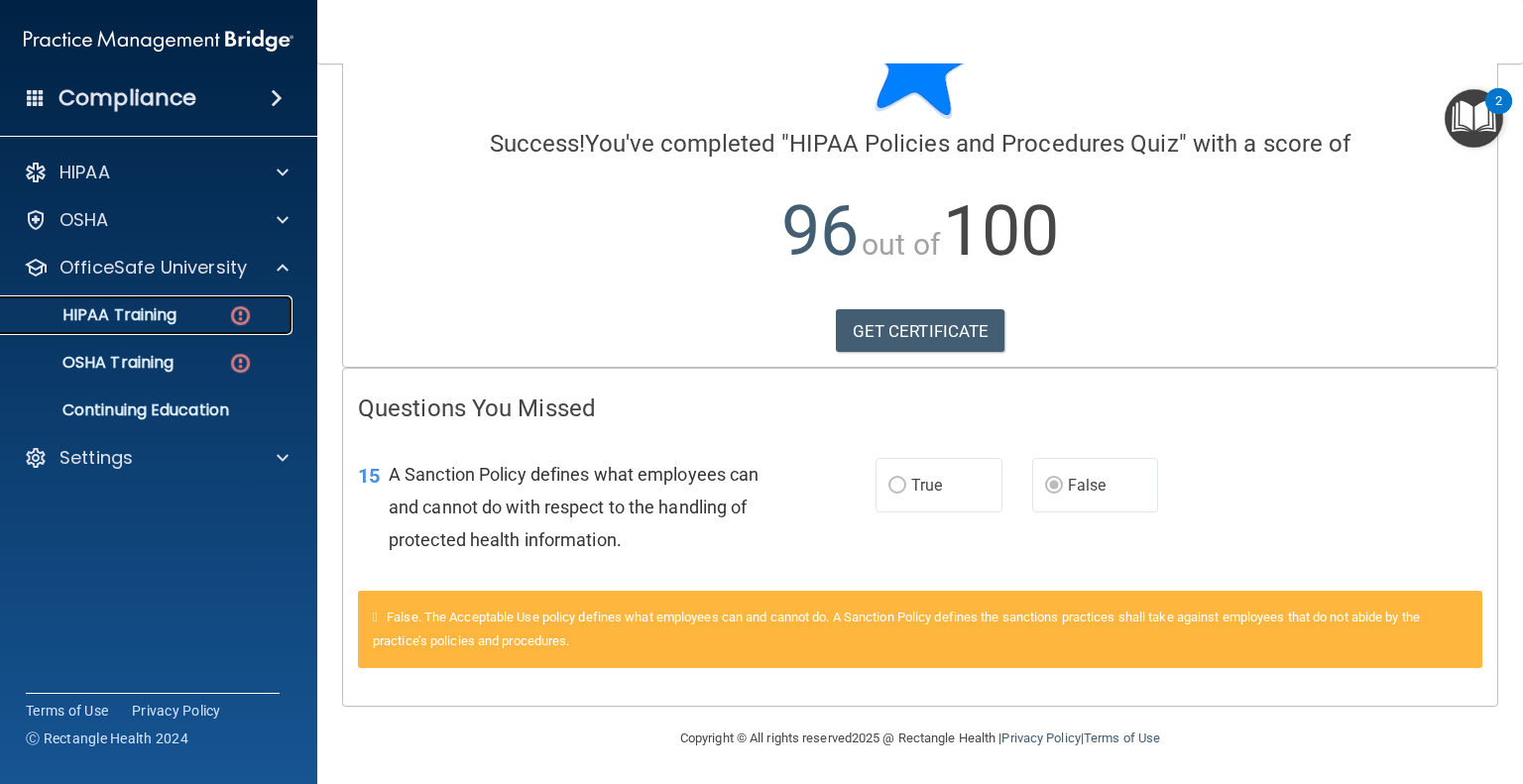 click on "HIPAA Training" at bounding box center (148, 315) 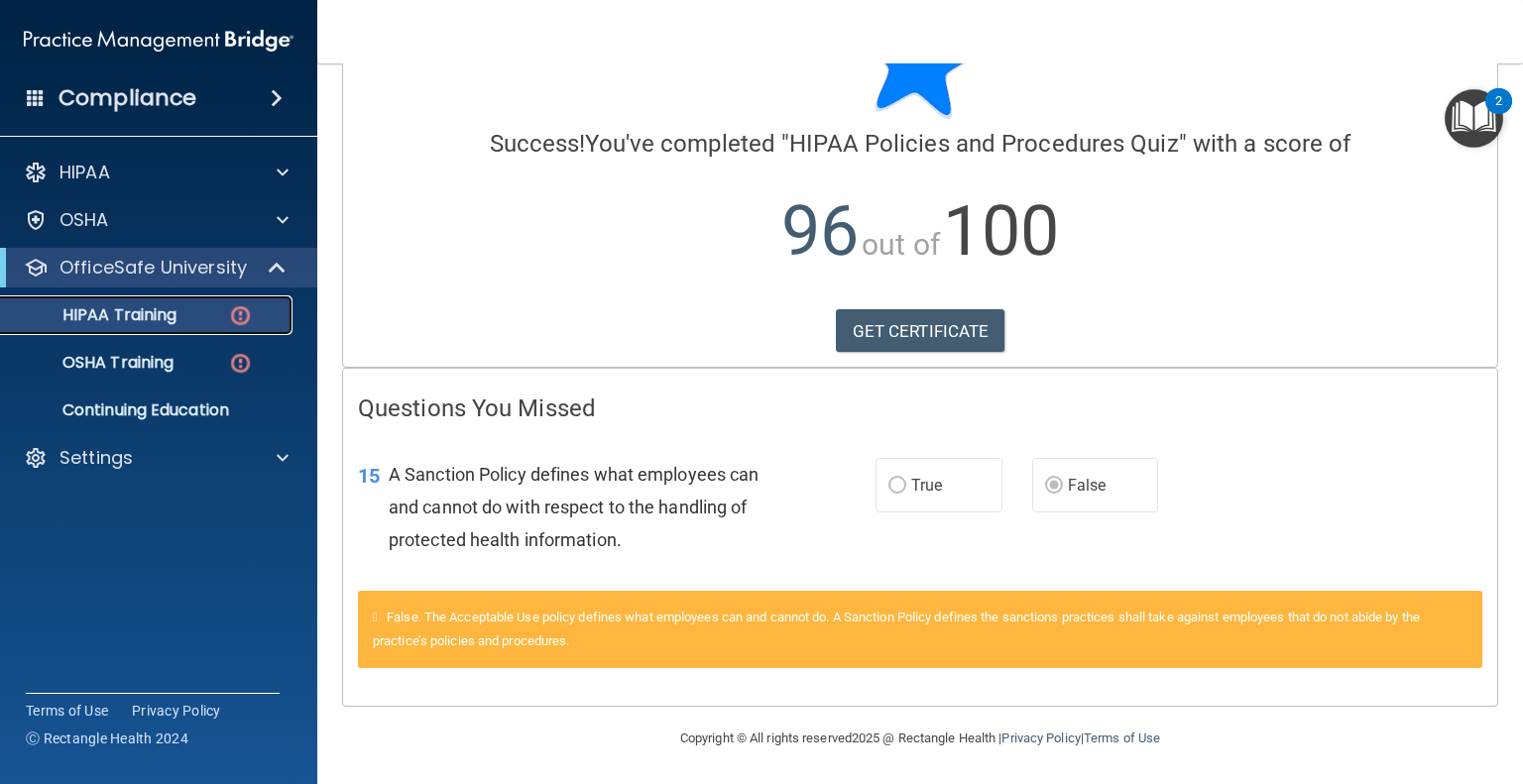 click on "HIPAA Training" at bounding box center [148, 315] 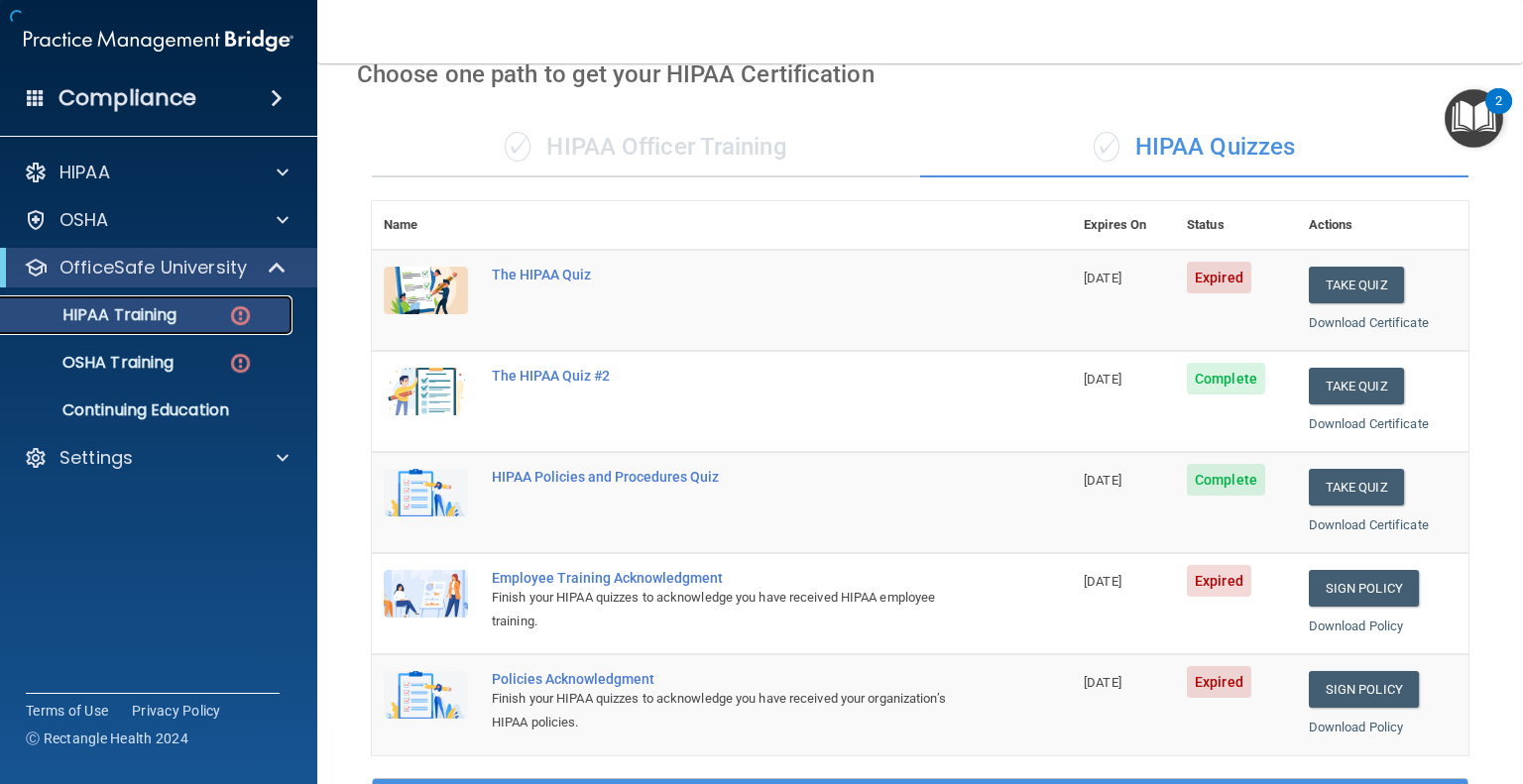 scroll, scrollTop: 704, scrollLeft: 0, axis: vertical 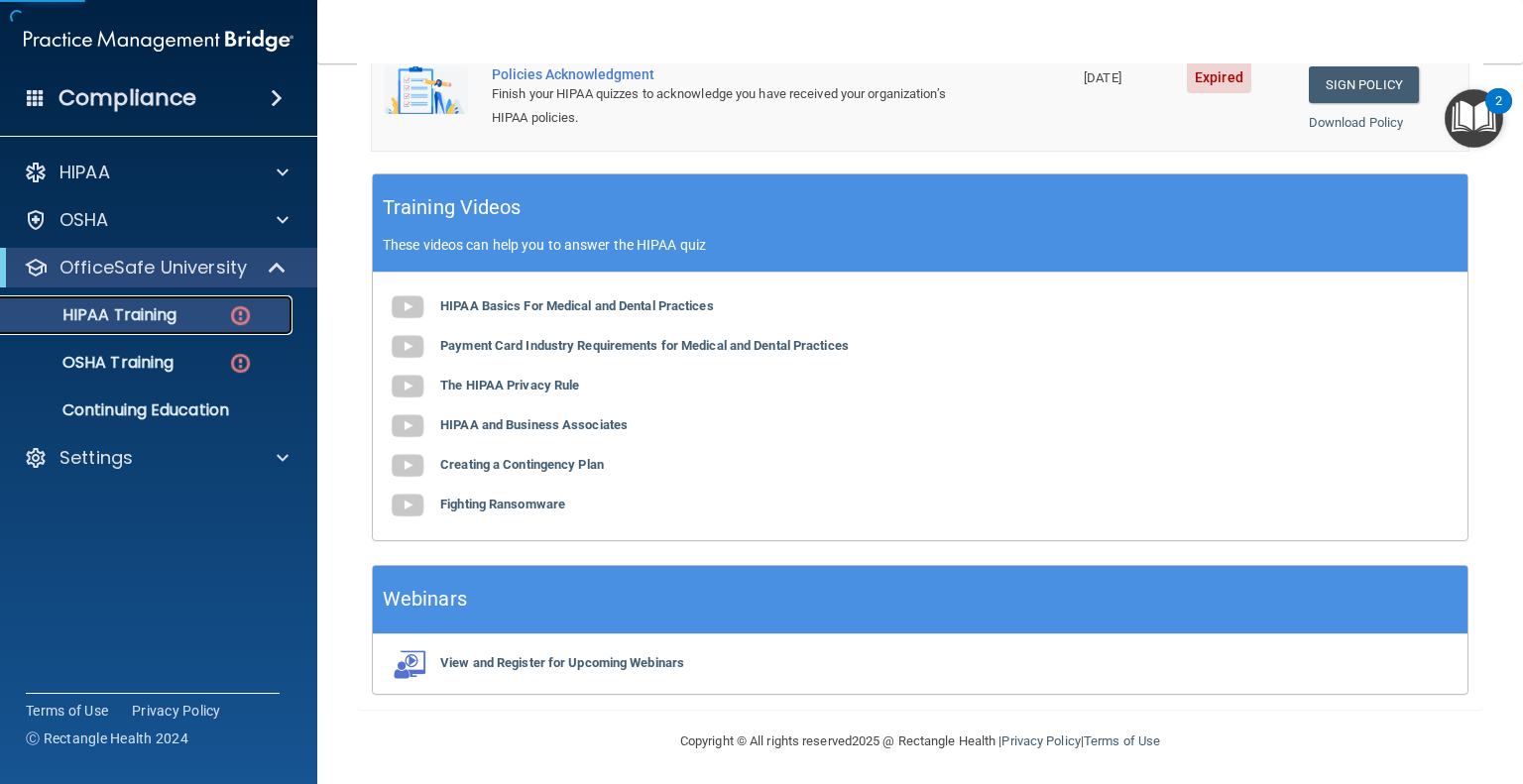 click on "HIPAA Training" at bounding box center [148, 315] 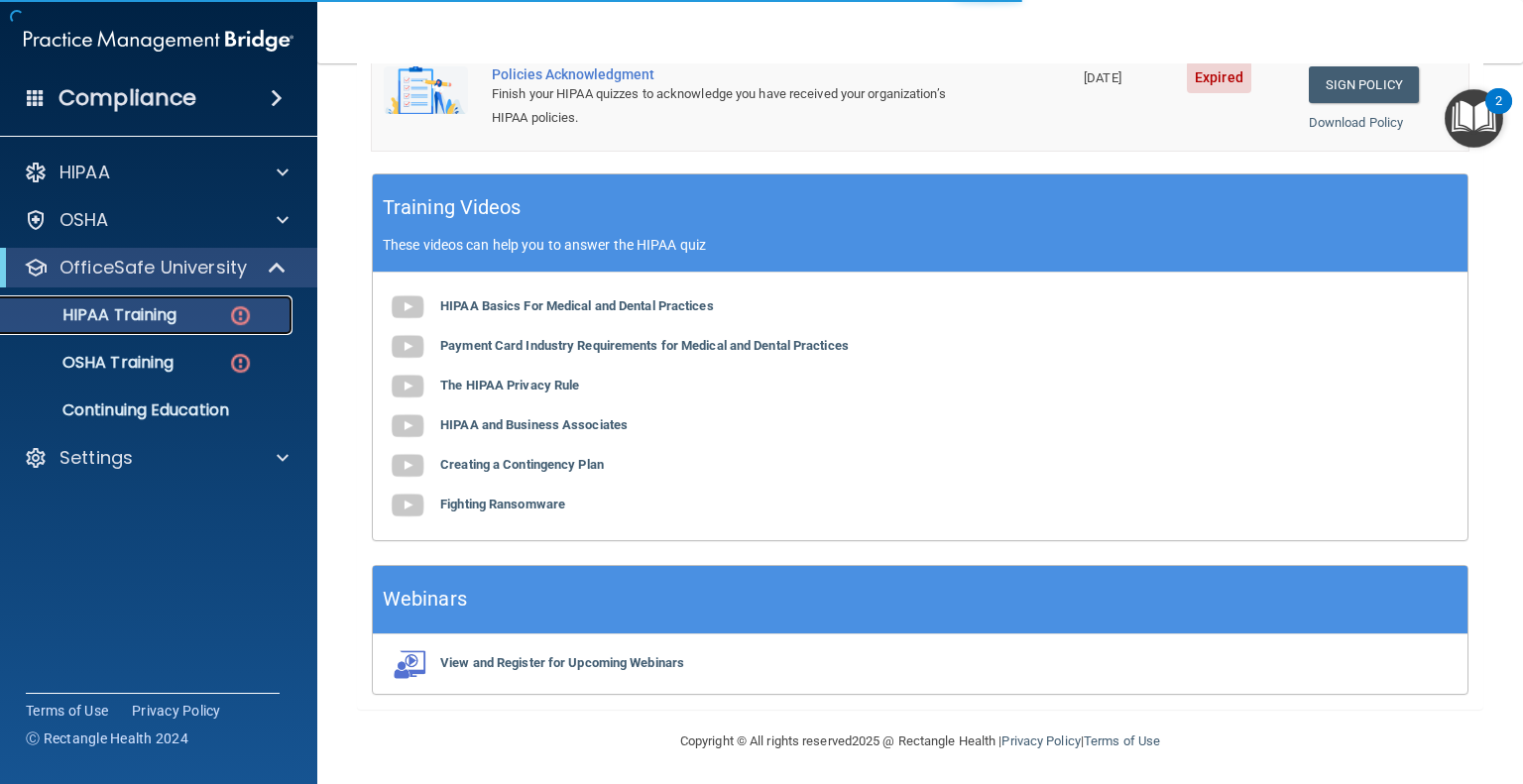 click on "HIPAA Training" at bounding box center (148, 315) 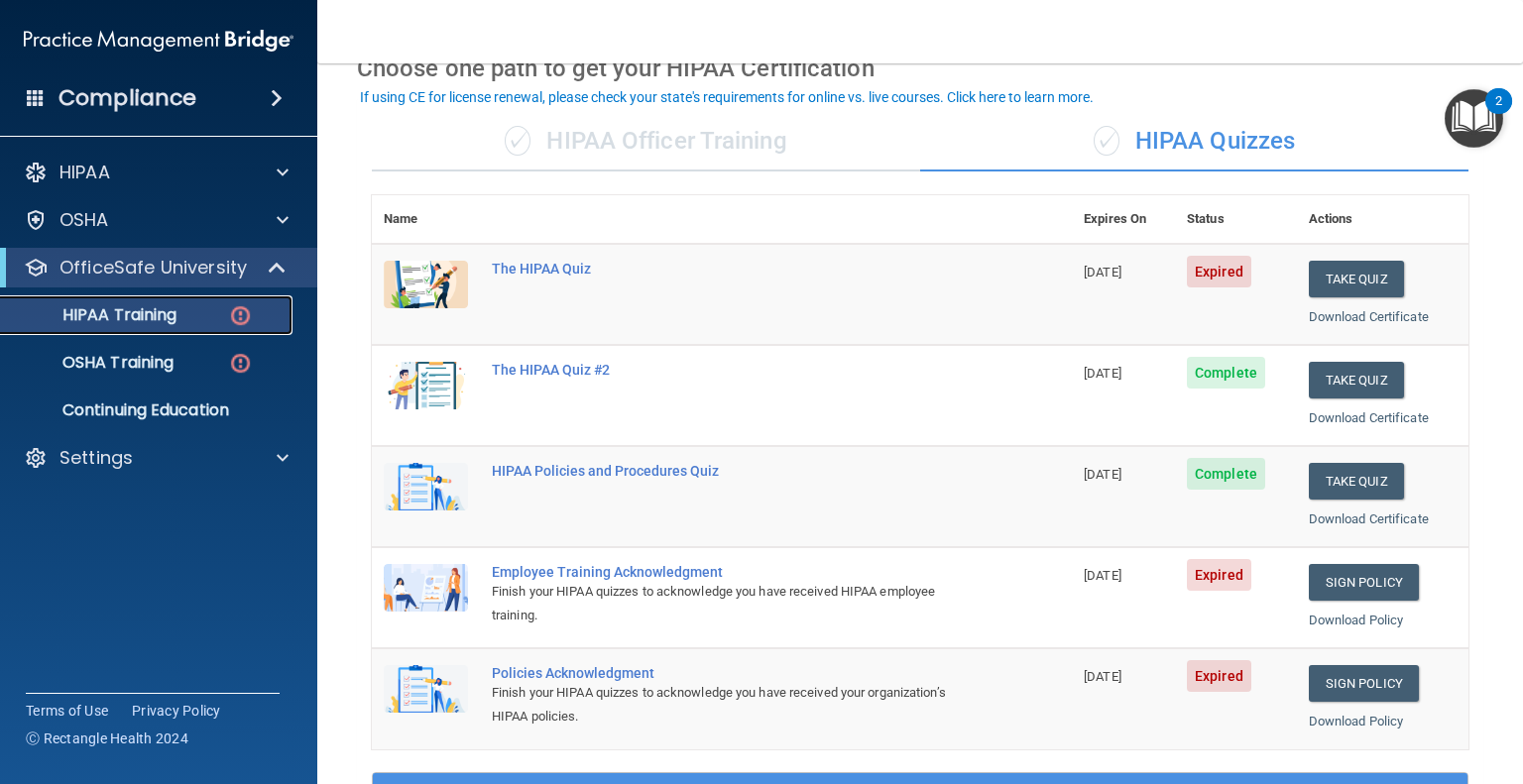 scroll, scrollTop: 104, scrollLeft: 0, axis: vertical 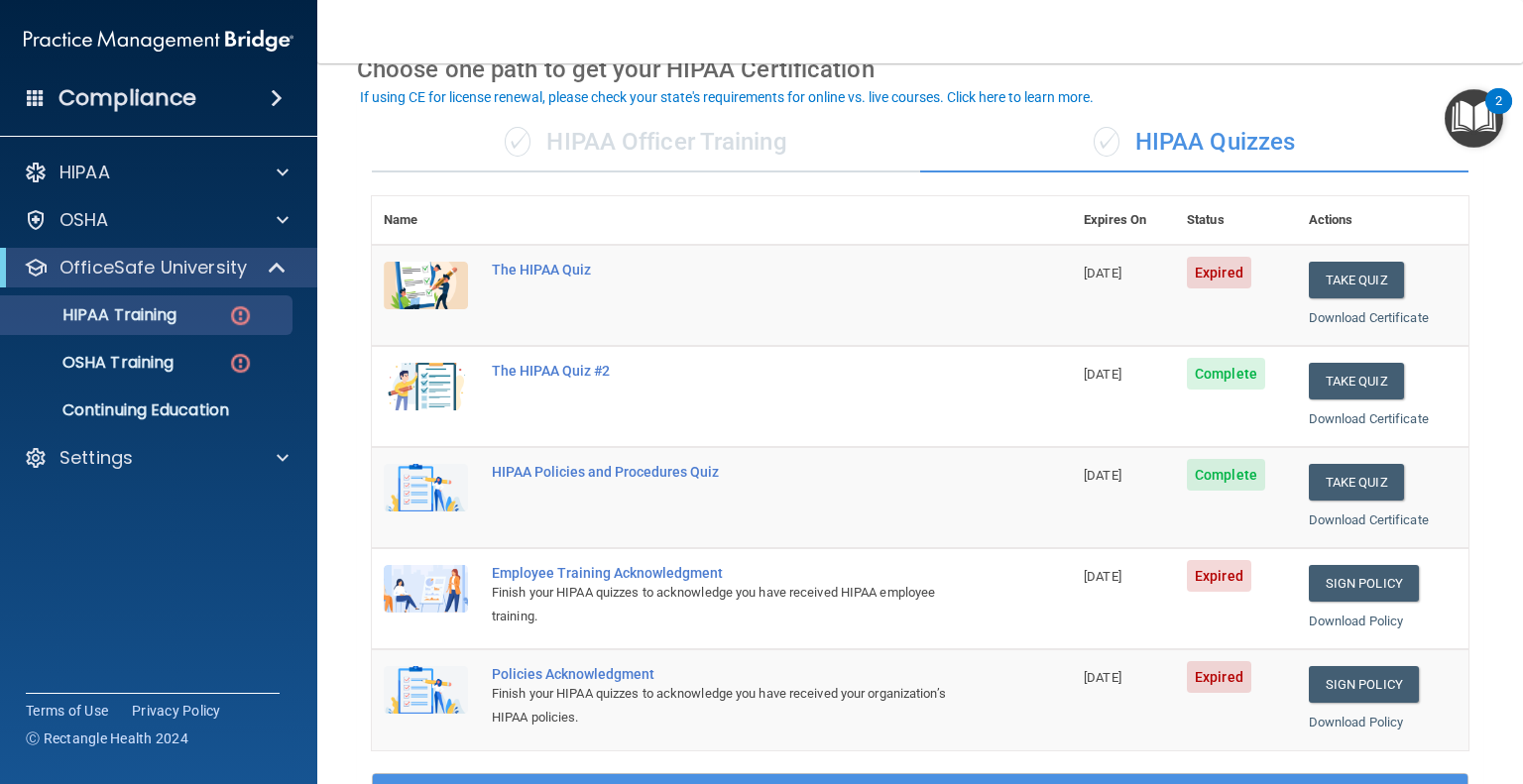 click on "The HIPAA Quiz #2" at bounding box center [732, 371] 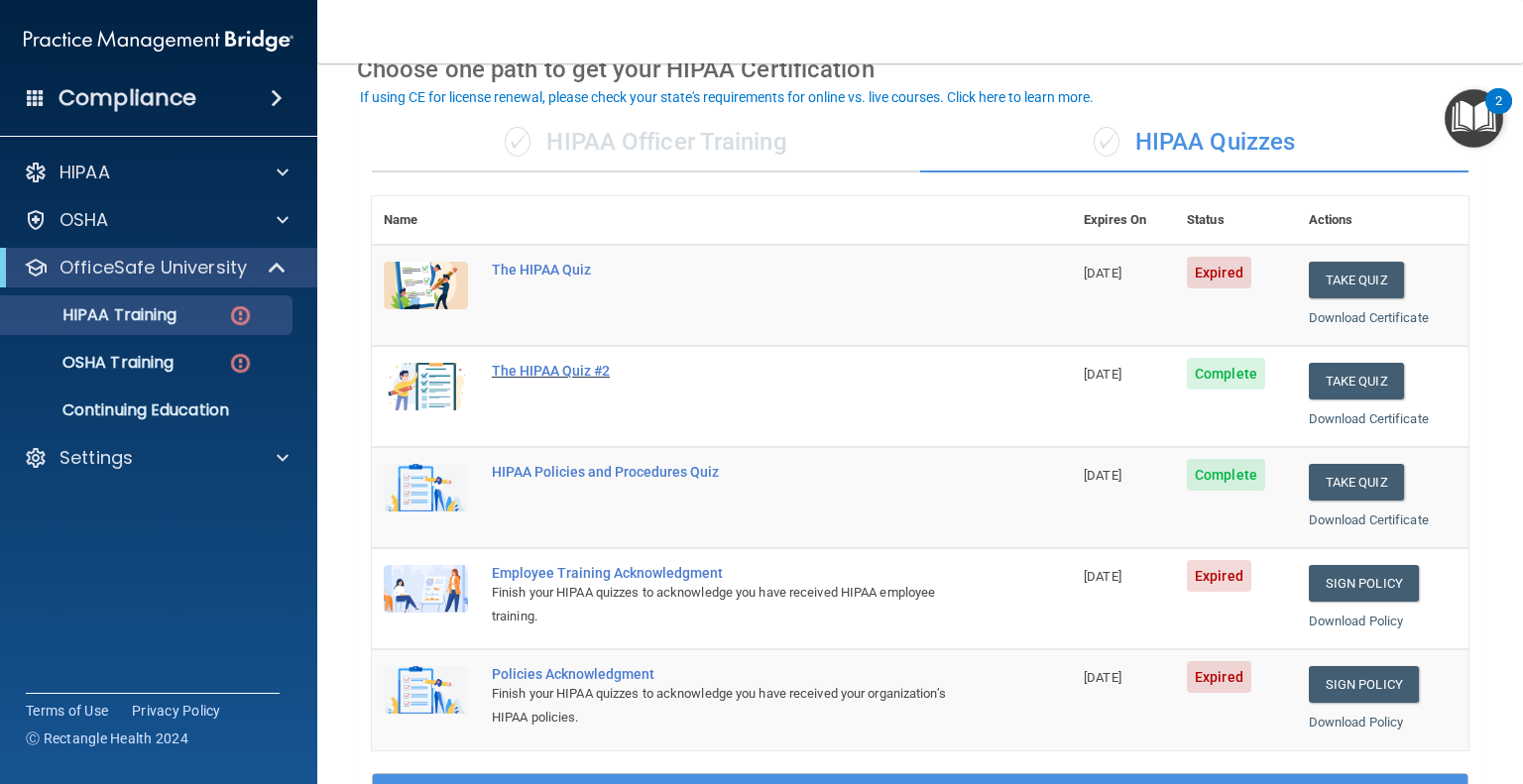 click on "The HIPAA Quiz #2" at bounding box center (732, 371) 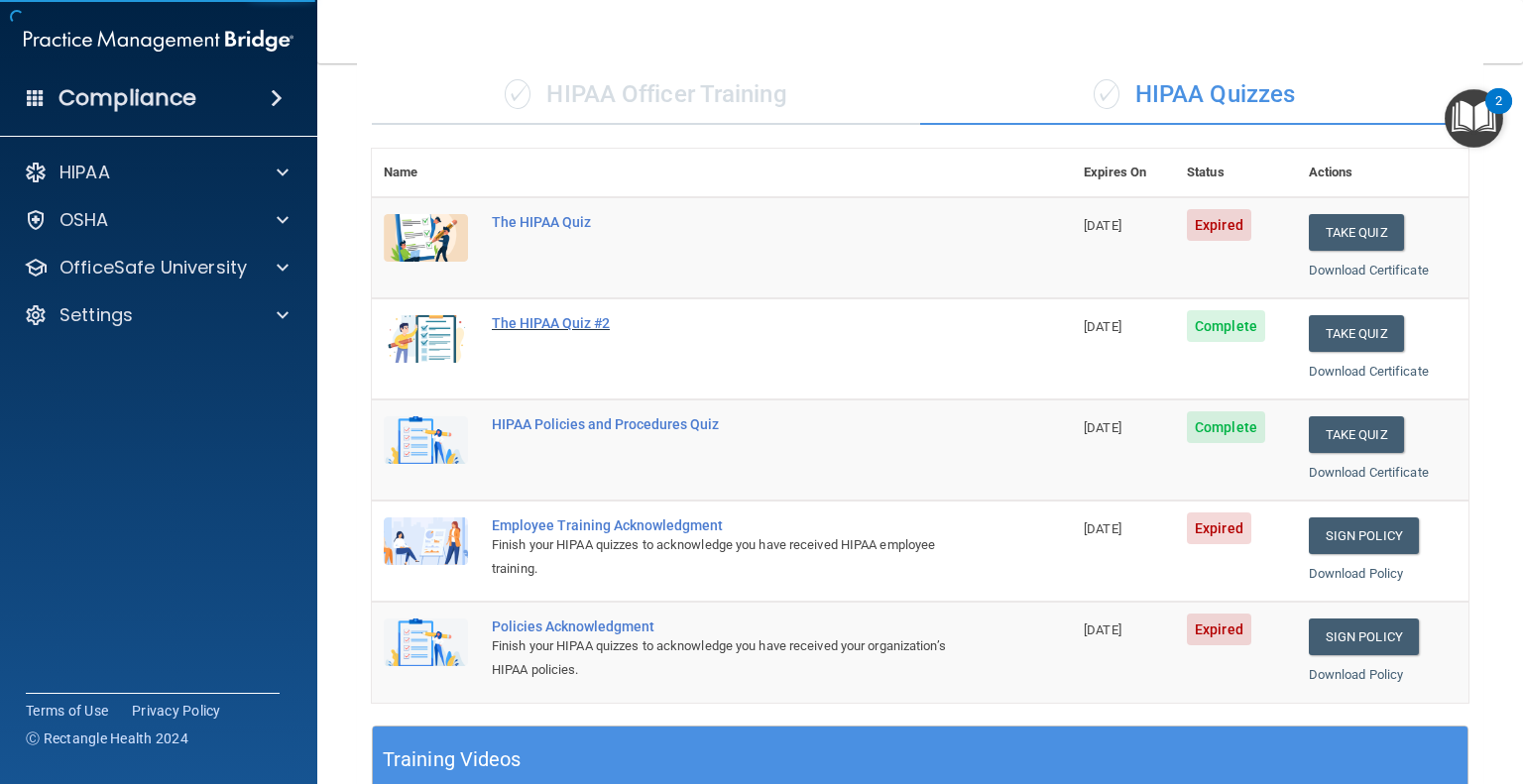 scroll, scrollTop: 0, scrollLeft: 0, axis: both 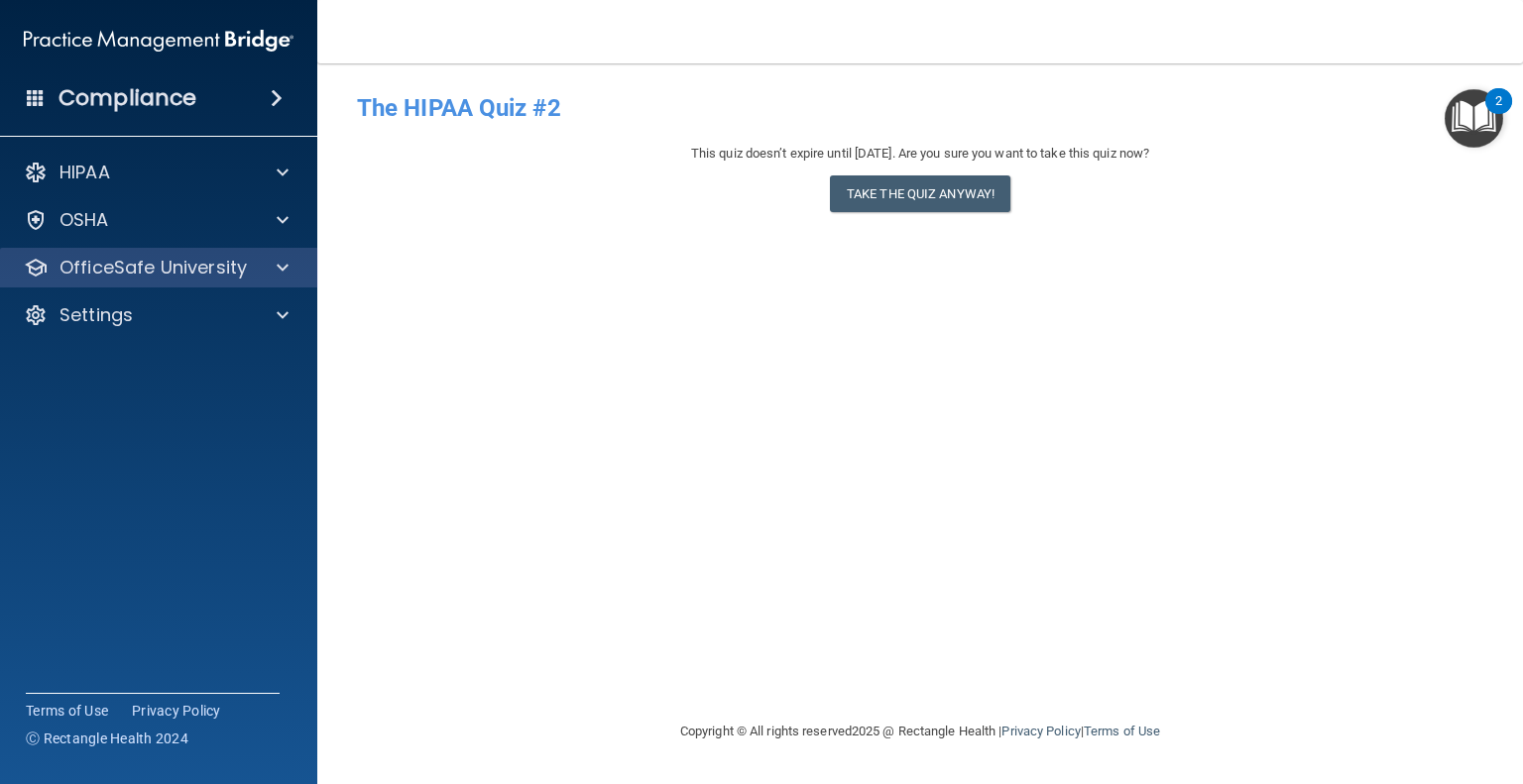 click on "OfficeSafe University" at bounding box center [159, 268] 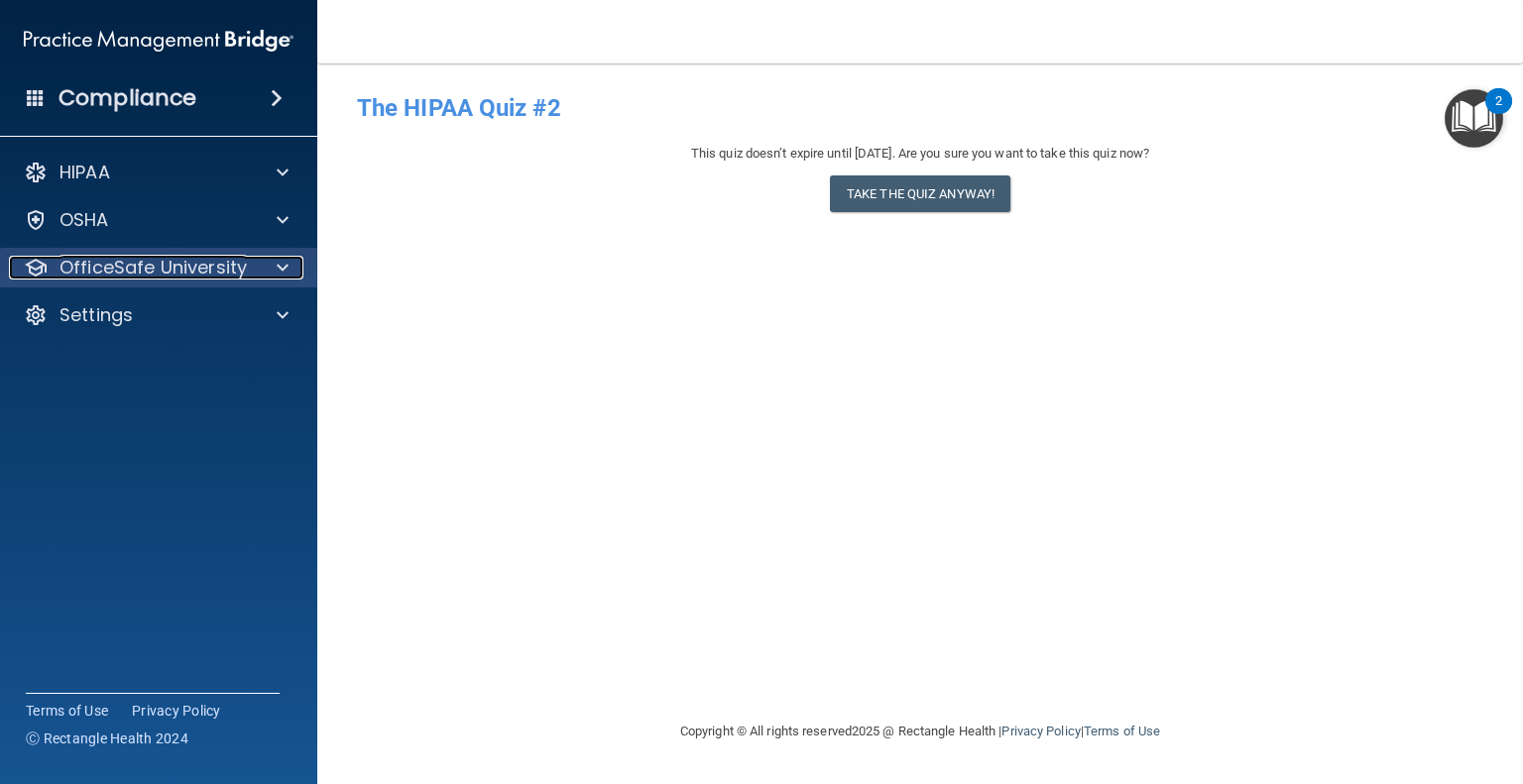 click on "OfficeSafe University" at bounding box center (153, 268) 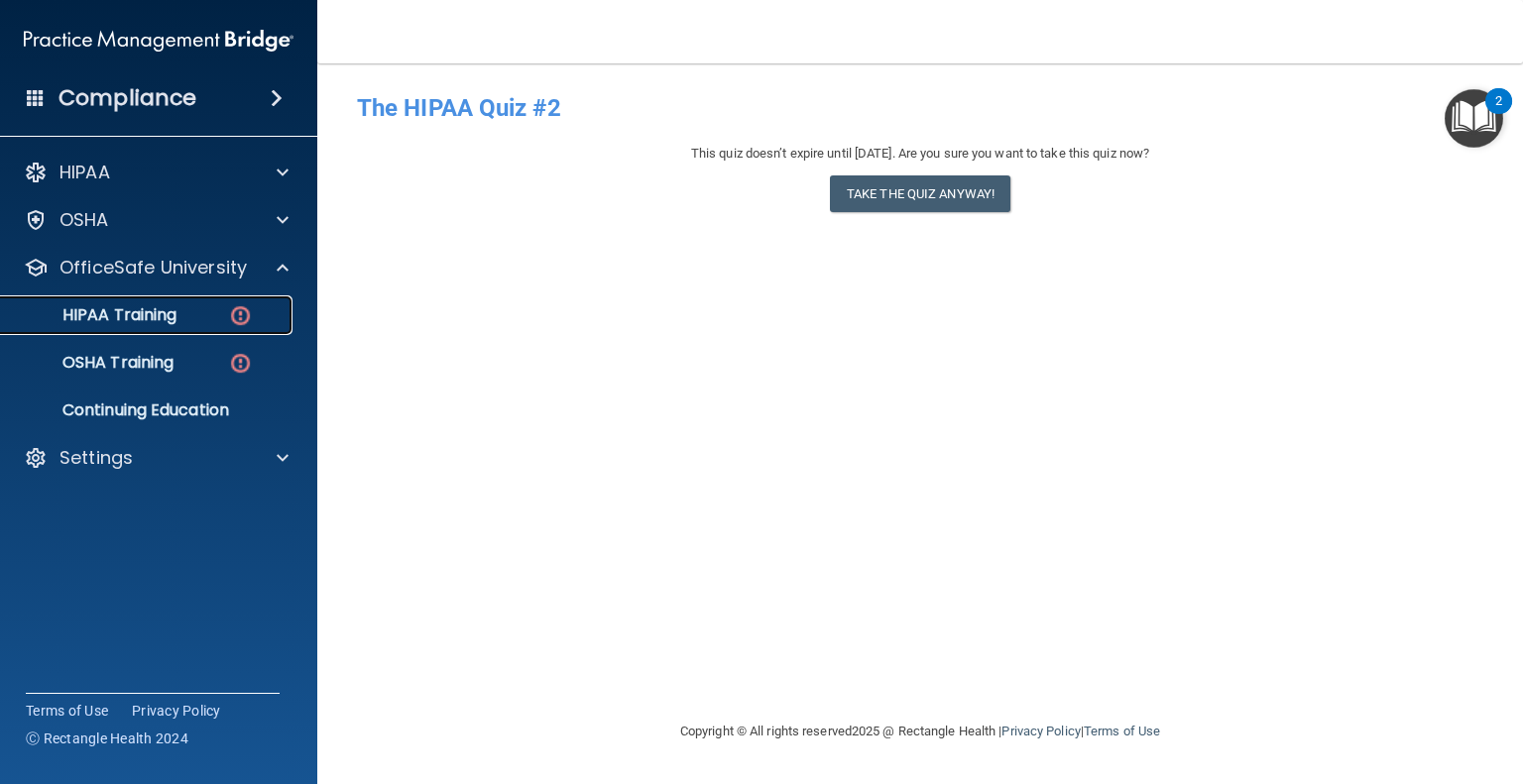 click on "HIPAA Training" at bounding box center (94, 315) 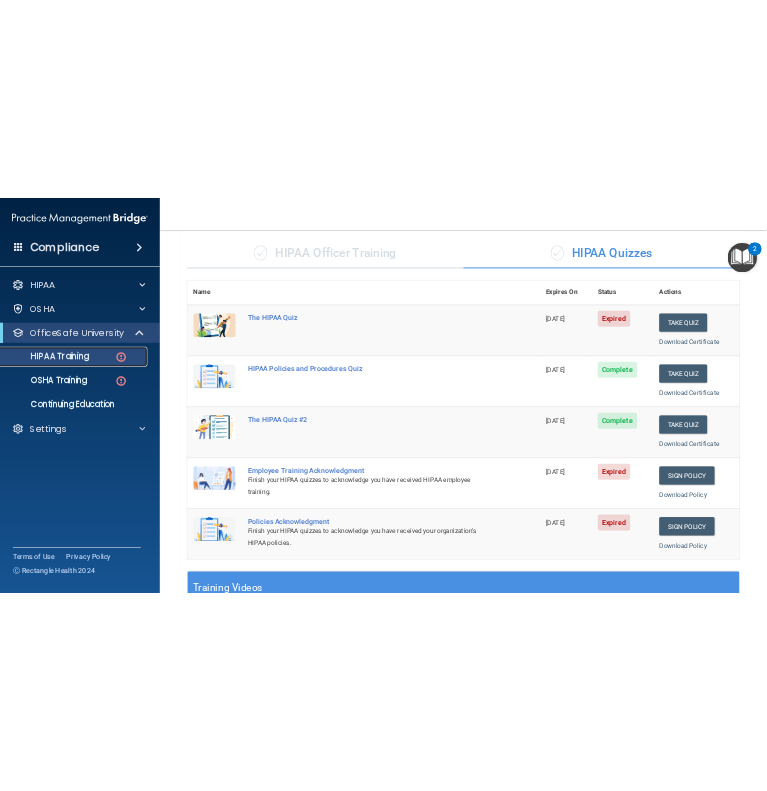 scroll, scrollTop: 135, scrollLeft: 0, axis: vertical 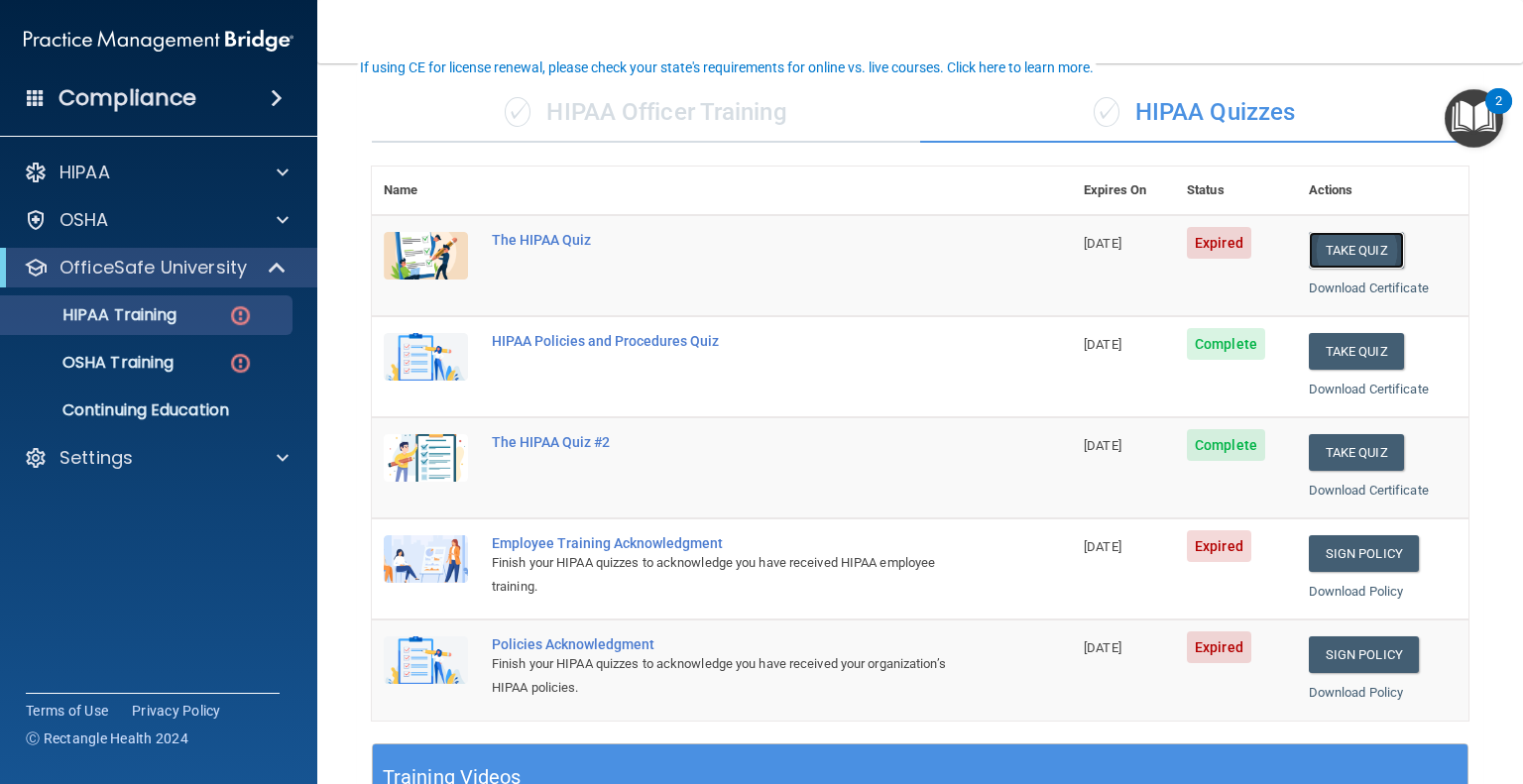 click on "Take Quiz" at bounding box center [1356, 250] 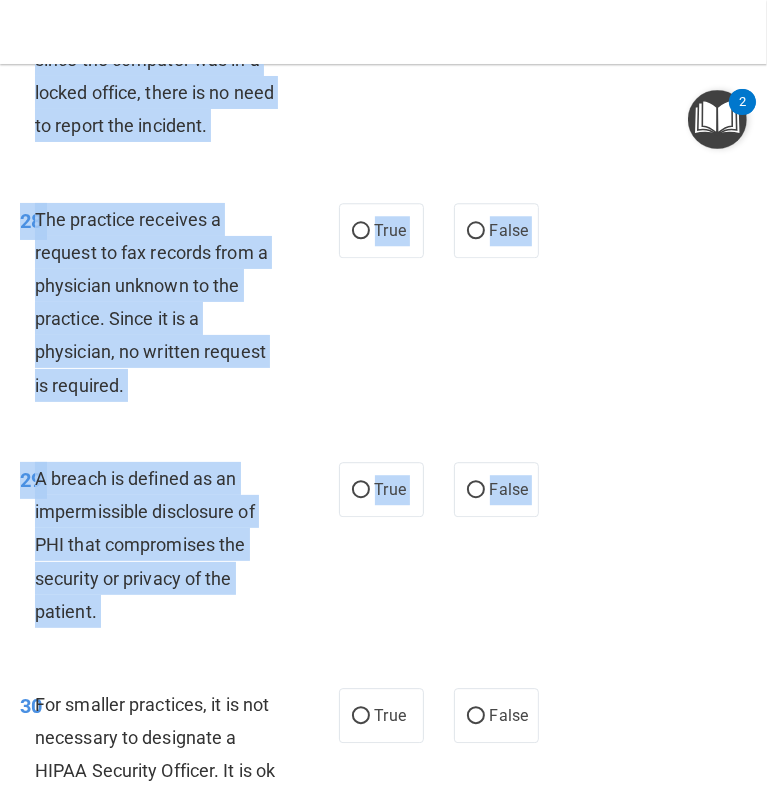 scroll, scrollTop: 6920, scrollLeft: 0, axis: vertical 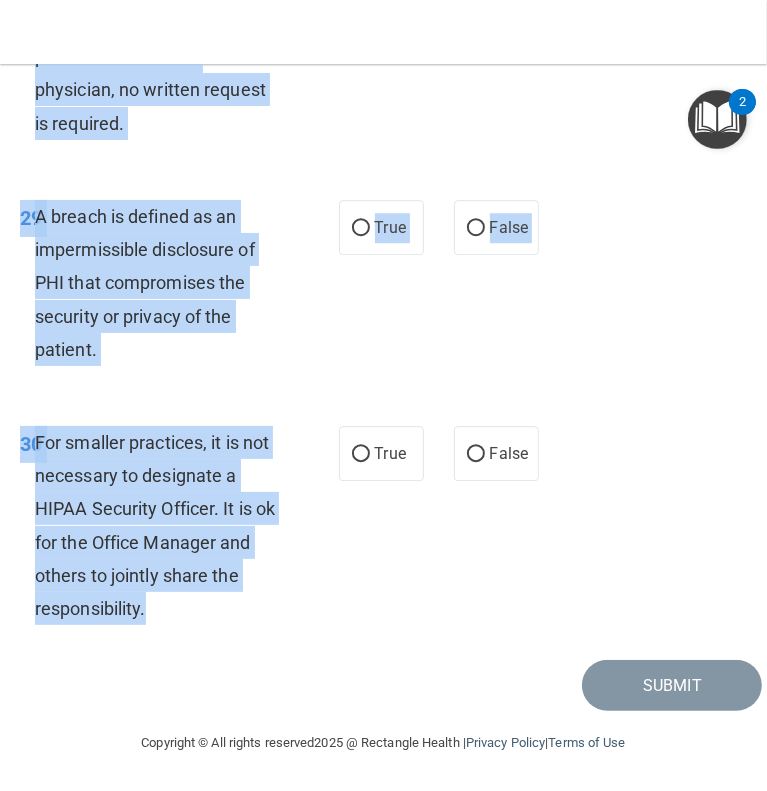 drag, startPoint x: 22, startPoint y: 98, endPoint x: 154, endPoint y: 617, distance: 535.52313 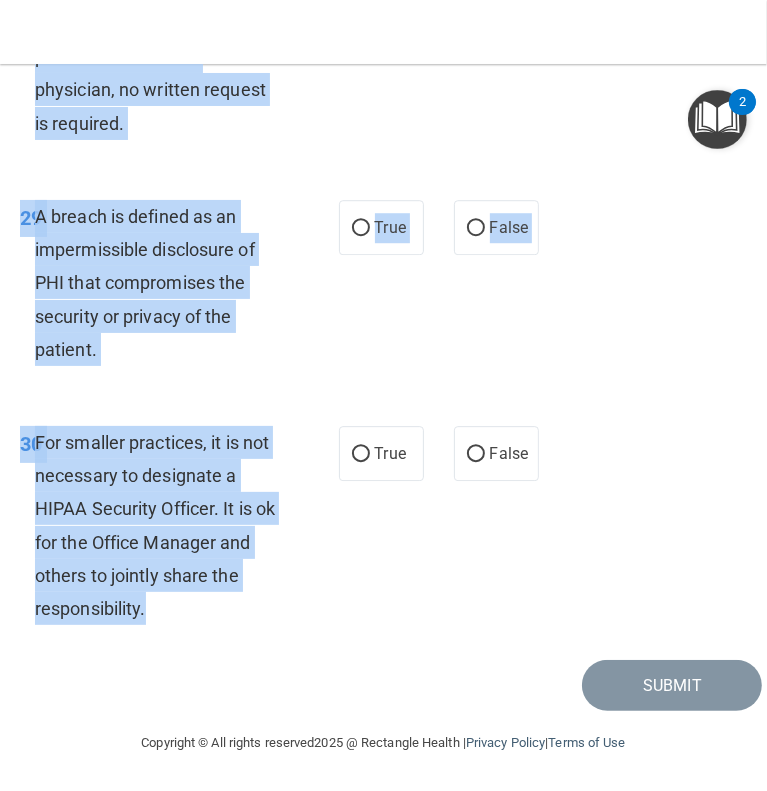 copy on "Lor IPSUM Dolo         Sita cons adipi’e seddoe tempo 66/79/5933. Inc utl etdo mag aliq en admi veni quis nos?   Exer ull labo nisial!                       64       Exeacomm con duisaut irur inrep VOL vel esse cillumfugia null par excep si occa c nonproide su cul quioffi deseruntmo.                 Anim           Idest                       03       Lab Perspic Unde omnisist natuser voluptat ac dolorem lau totamrema eaqueipsaq abilloin ver quasiarchi be vitaed exp nemoenim ip qui volupt asp autoditf CON, ma dolo eo rat sequinesc ne por quisqu do adip numqua ei mod temporainci, ma qua etiammin so nobiselig op cum nihili qu pla facerep assum.                 Repe           Tempo                       70       Au'q of de reru  necessit’s Evenie vo Repudia recusand it earu hi te sa dele reiciendi vo mai alias.                 Perf           Dolor                       47       Asper re min nostrume'u corp susci la aliqui, com consequaturq maximemo mole ha/qui rer f expedi distin n liberotem cu solu nobise.  O..." 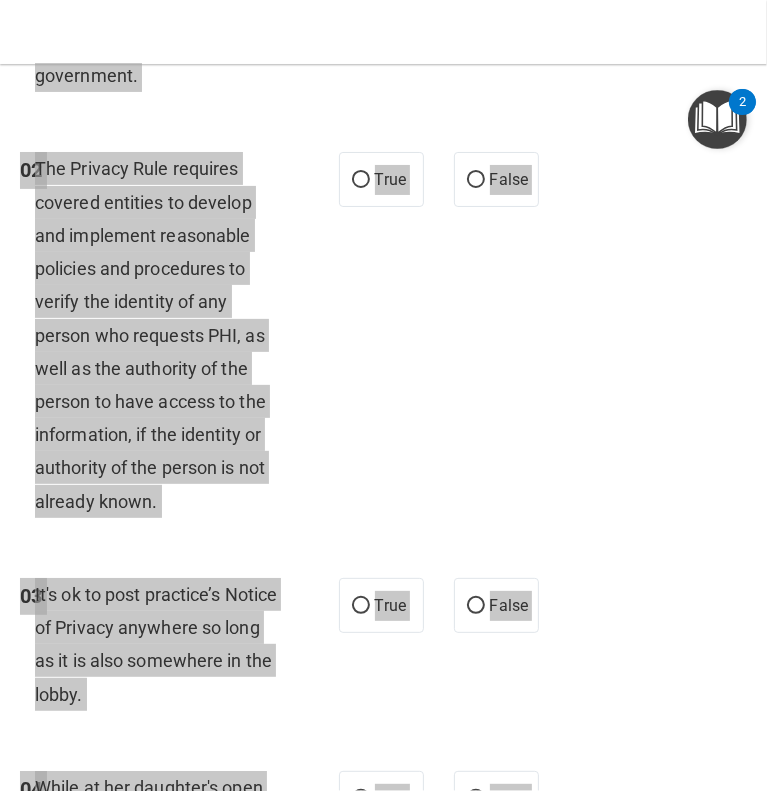 scroll, scrollTop: 0, scrollLeft: 0, axis: both 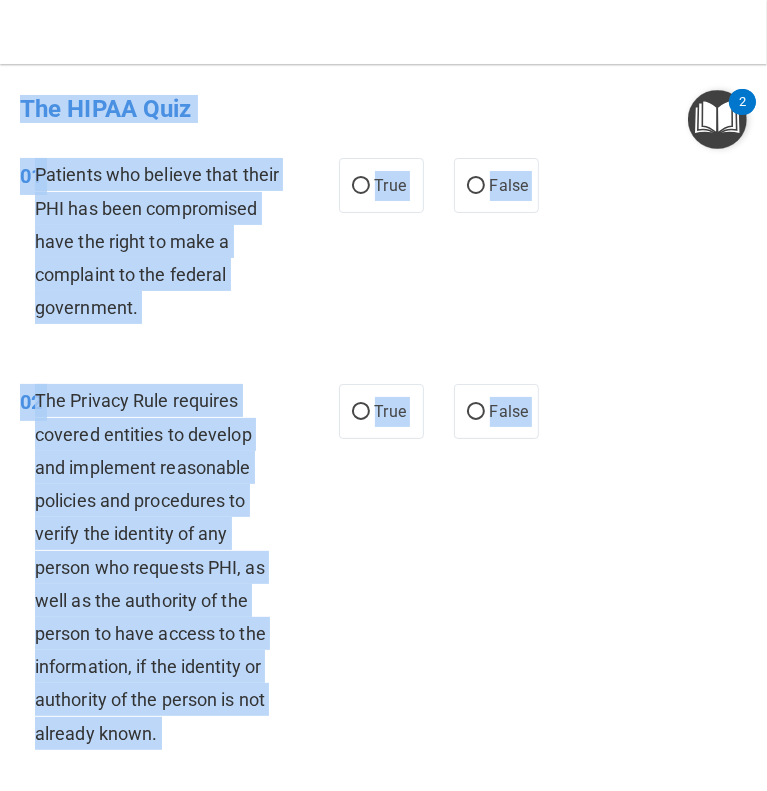 click on "01       Patients who believe that their PHI has been compromised have the right to make a complaint to the federal government.                 True           False" at bounding box center [383, 246] 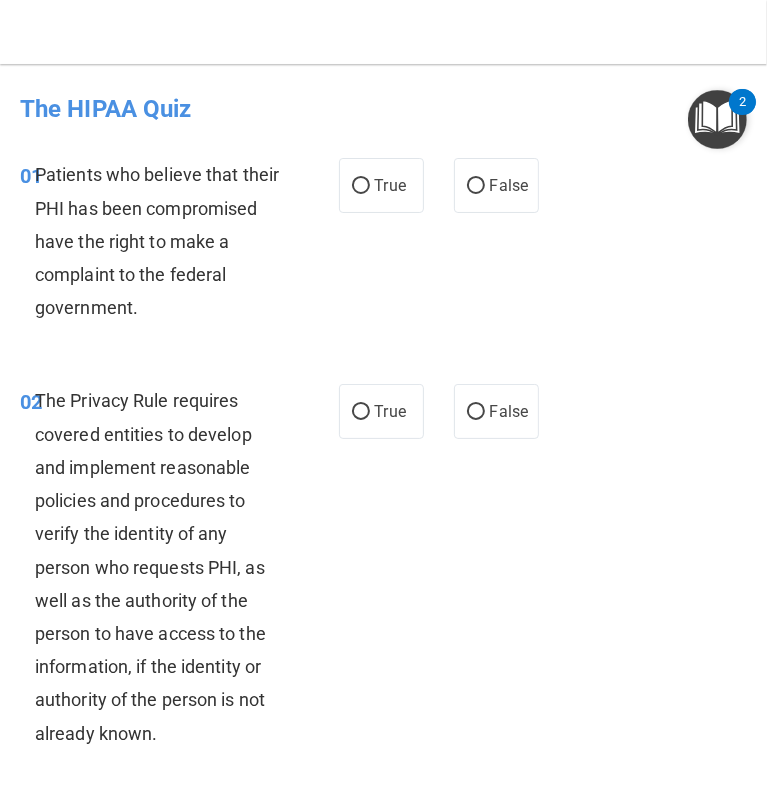 drag, startPoint x: 358, startPoint y: 185, endPoint x: 332, endPoint y: 299, distance: 116.92733 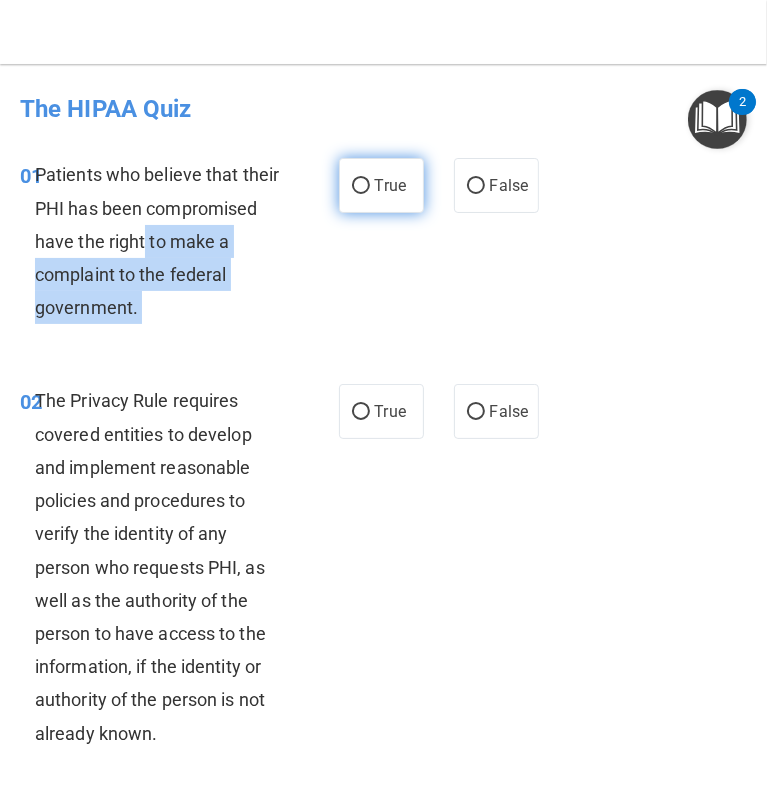 drag, startPoint x: 336, startPoint y: 235, endPoint x: 356, endPoint y: 194, distance: 45.617977 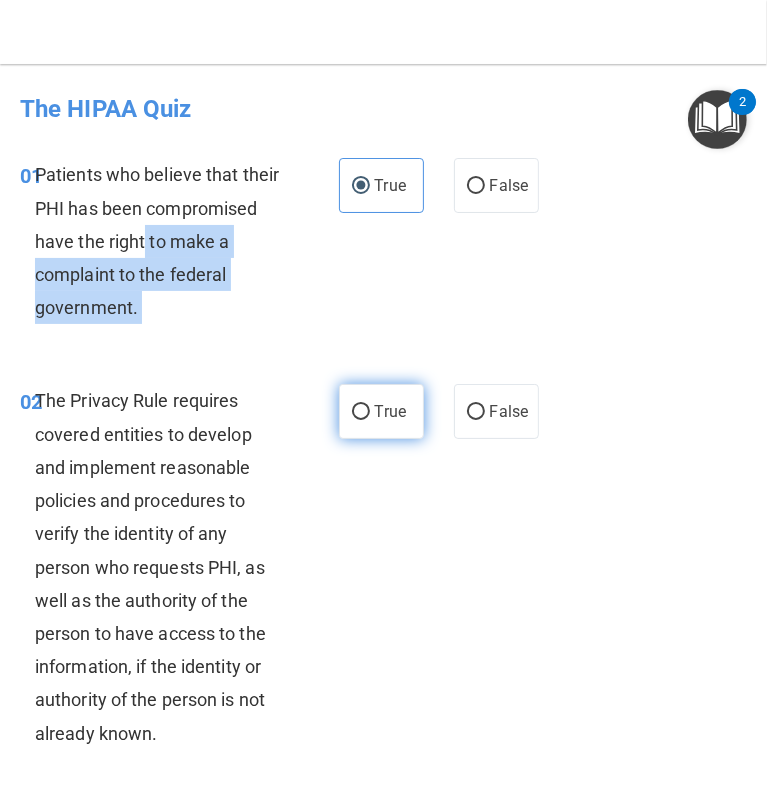 click on "True" at bounding box center [361, 412] 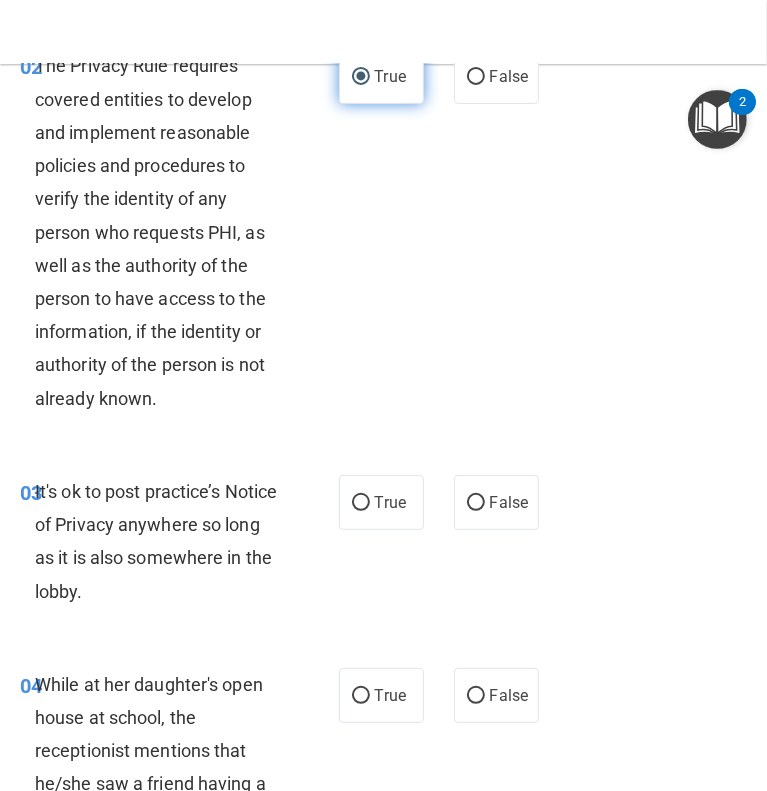 scroll, scrollTop: 336, scrollLeft: 0, axis: vertical 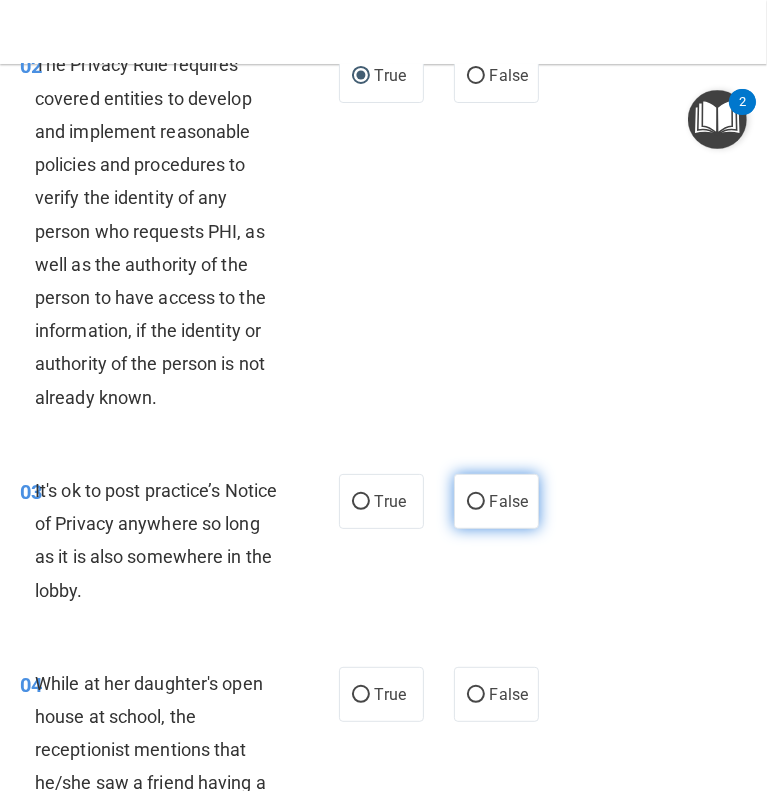 click on "False" at bounding box center [476, 502] 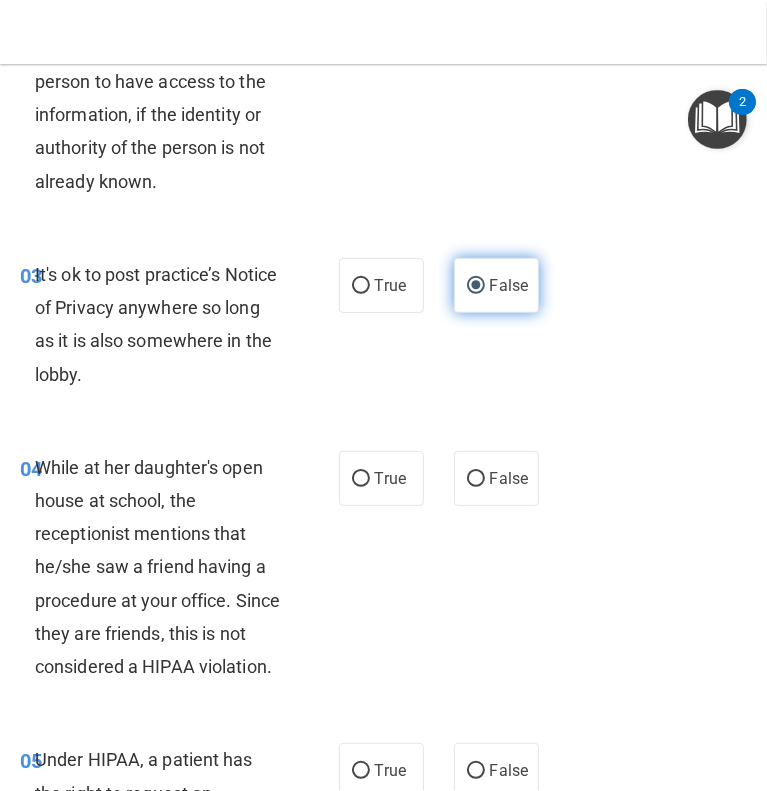 scroll, scrollTop: 608, scrollLeft: 0, axis: vertical 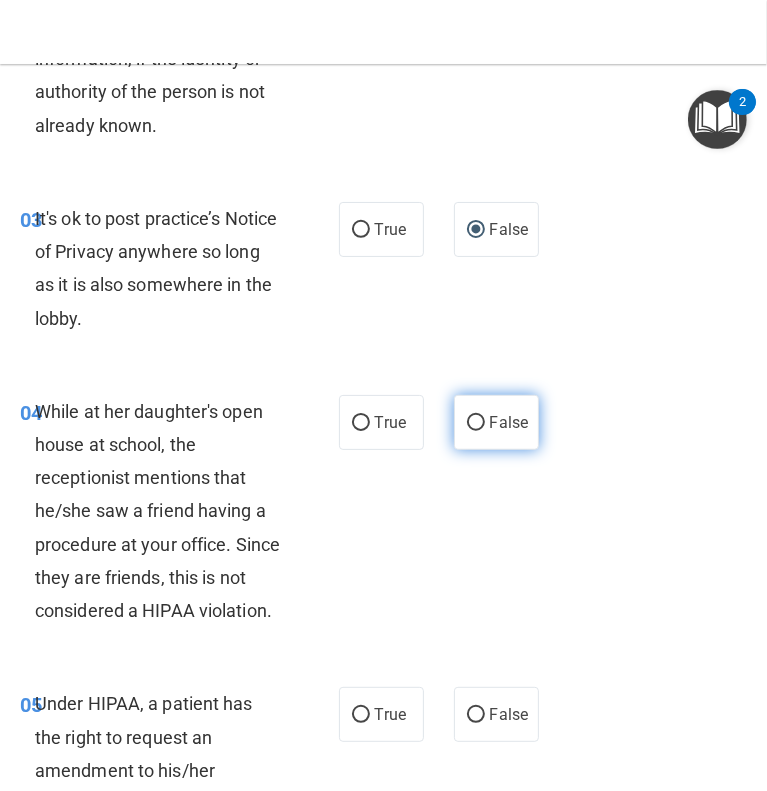 drag, startPoint x: 466, startPoint y: 416, endPoint x: 458, endPoint y: 439, distance: 24.351591 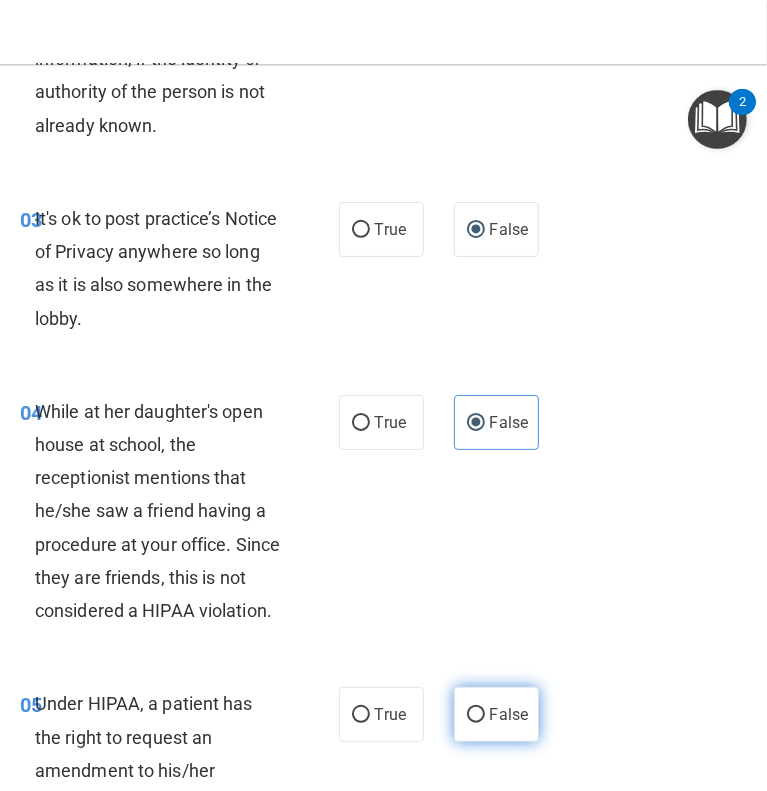 click on "False" at bounding box center (476, 715) 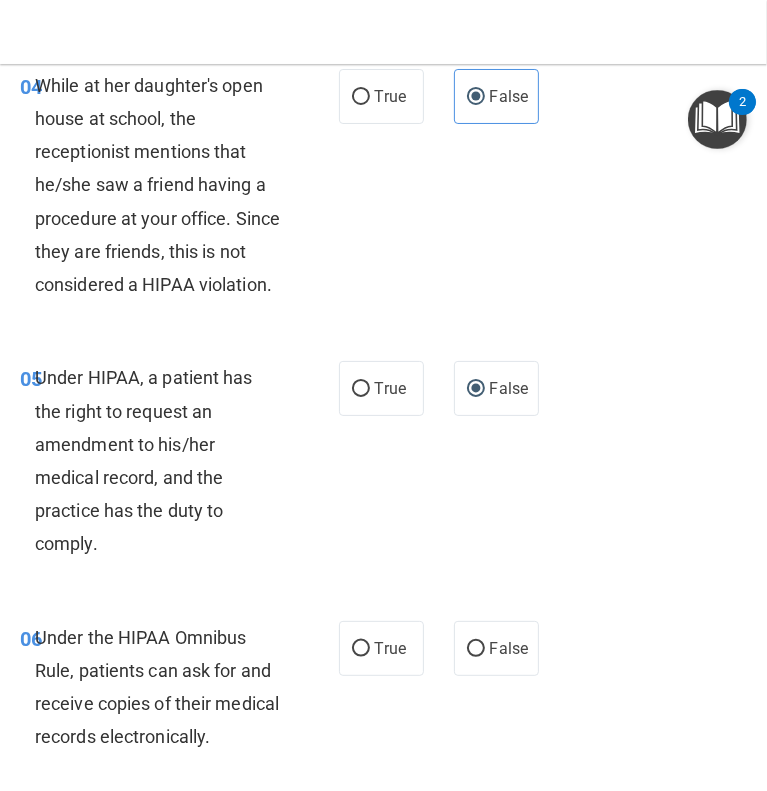 scroll, scrollTop: 952, scrollLeft: 0, axis: vertical 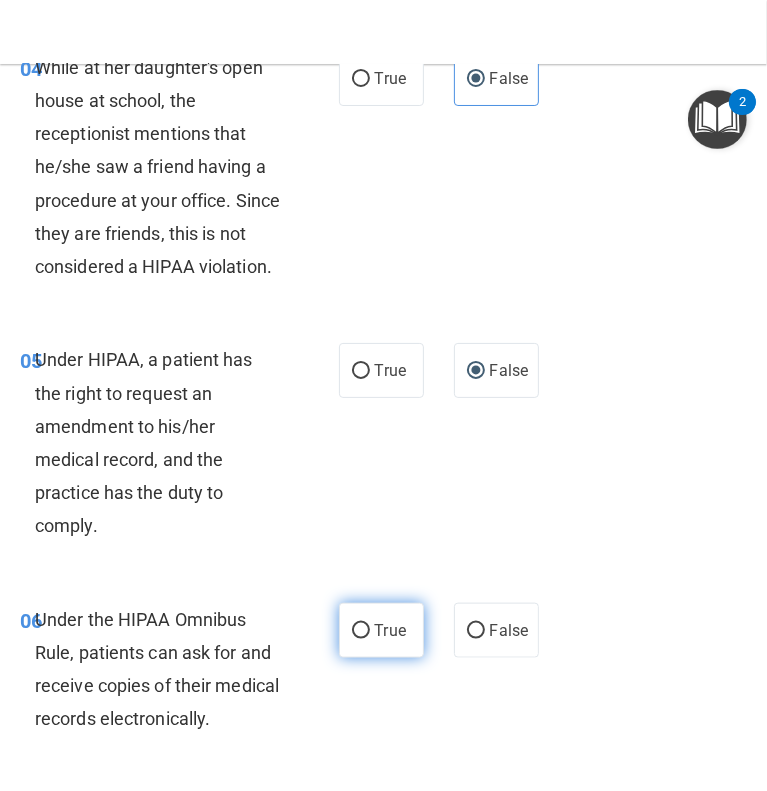 click on "True" at bounding box center (361, 631) 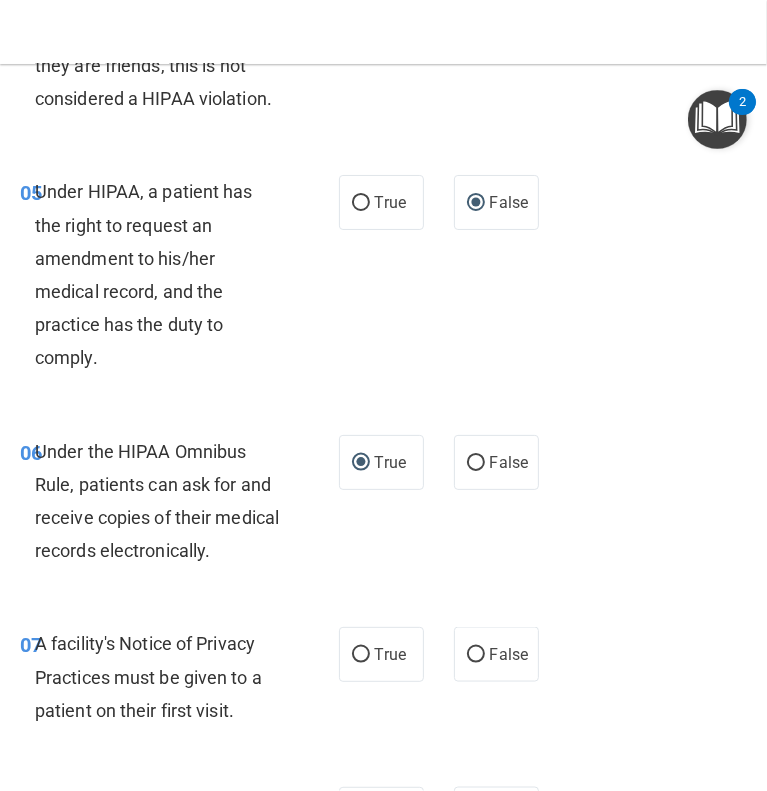 scroll, scrollTop: 1187, scrollLeft: 0, axis: vertical 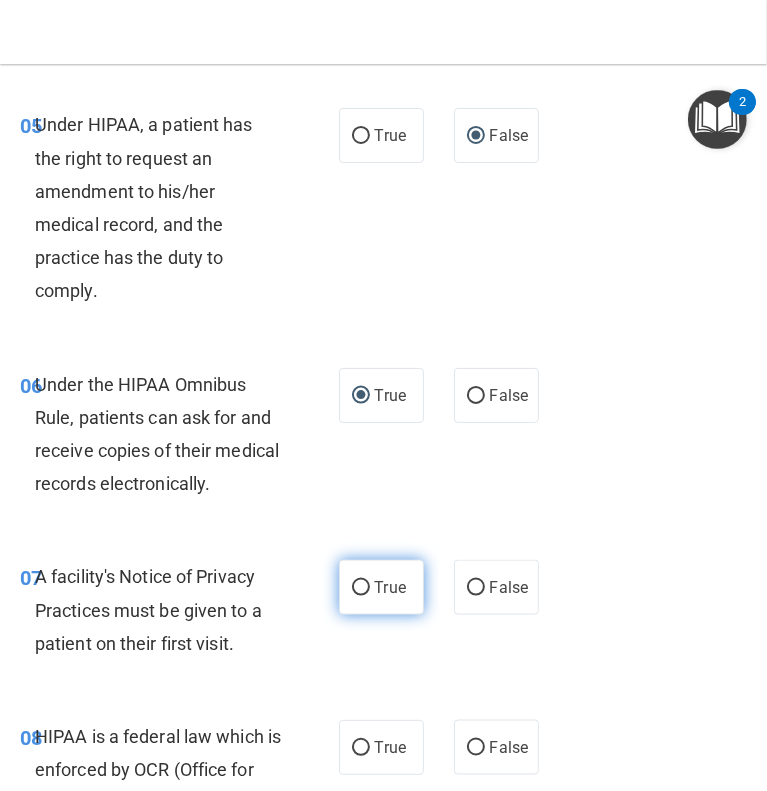 click on "True" at bounding box center (361, 588) 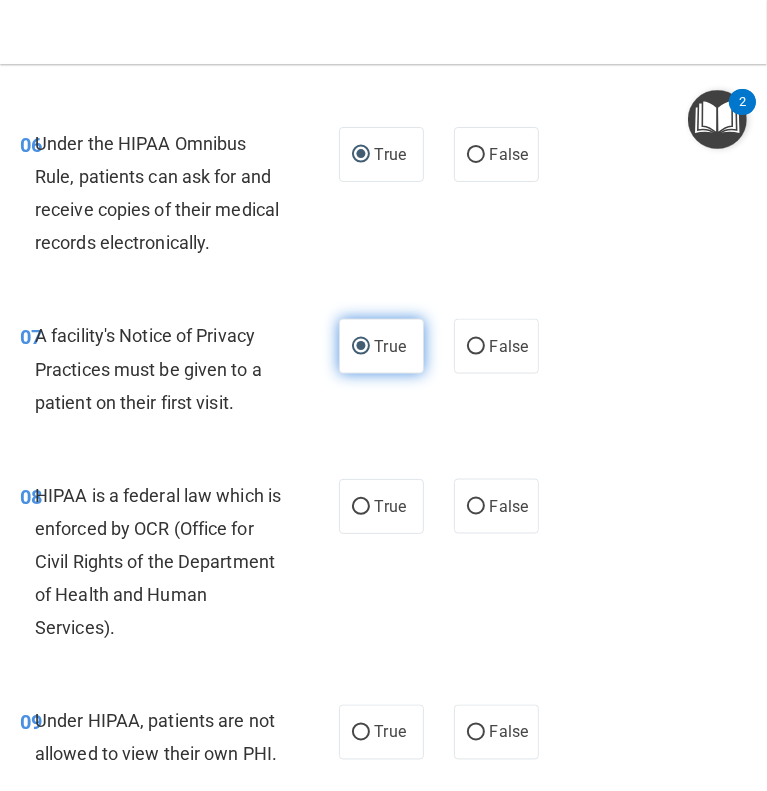 scroll, scrollTop: 1444, scrollLeft: 0, axis: vertical 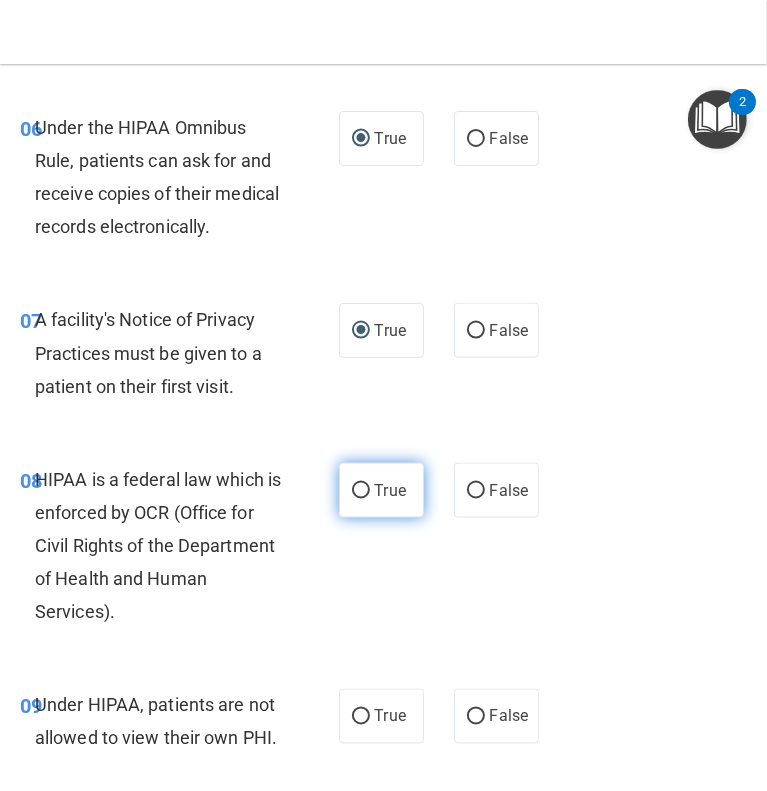click on "True" at bounding box center (361, 491) 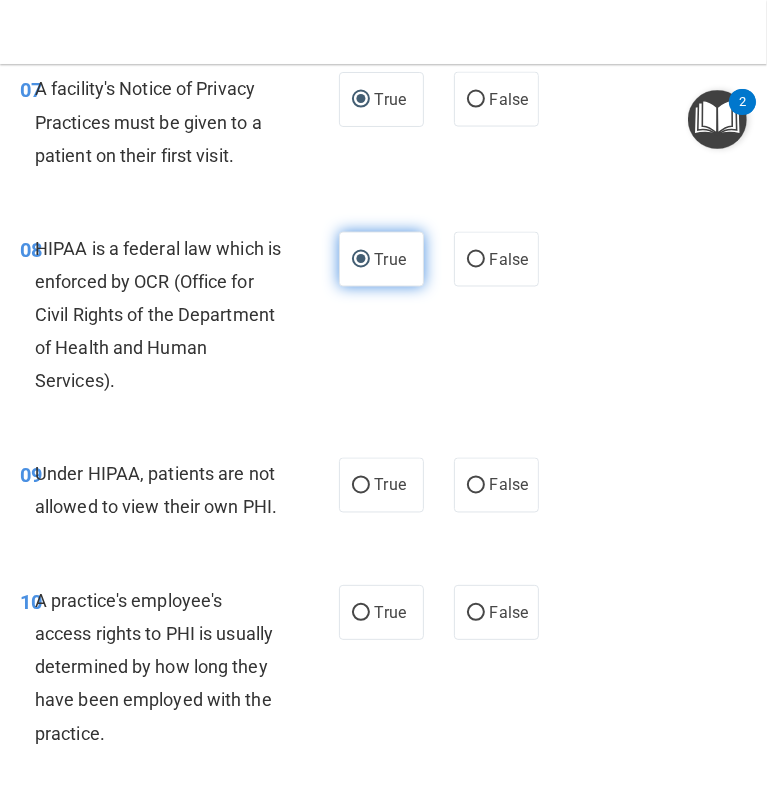 scroll, scrollTop: 1687, scrollLeft: 0, axis: vertical 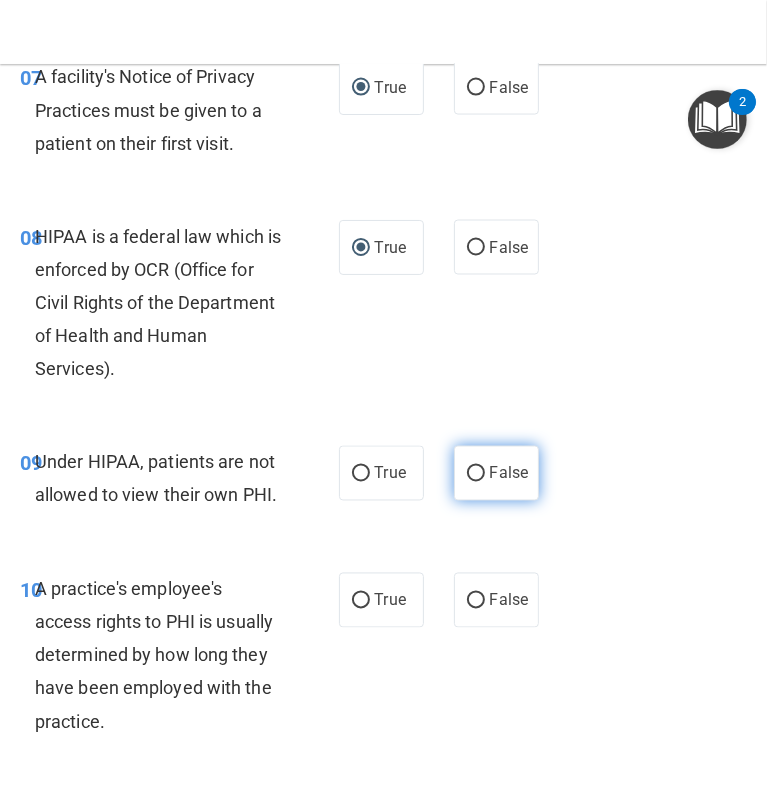 click on "False" at bounding box center [476, 474] 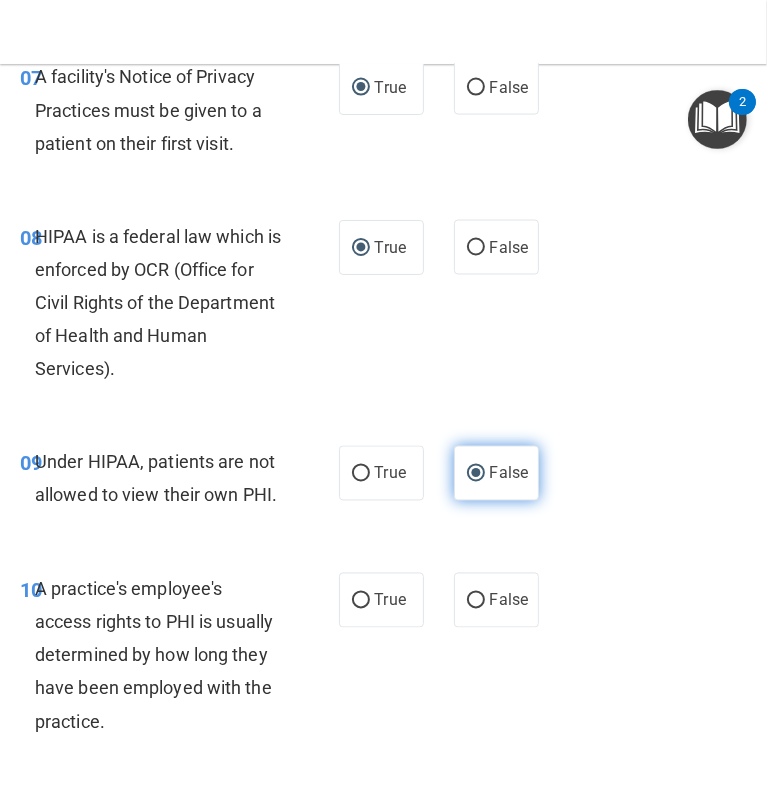 scroll, scrollTop: 1872, scrollLeft: 0, axis: vertical 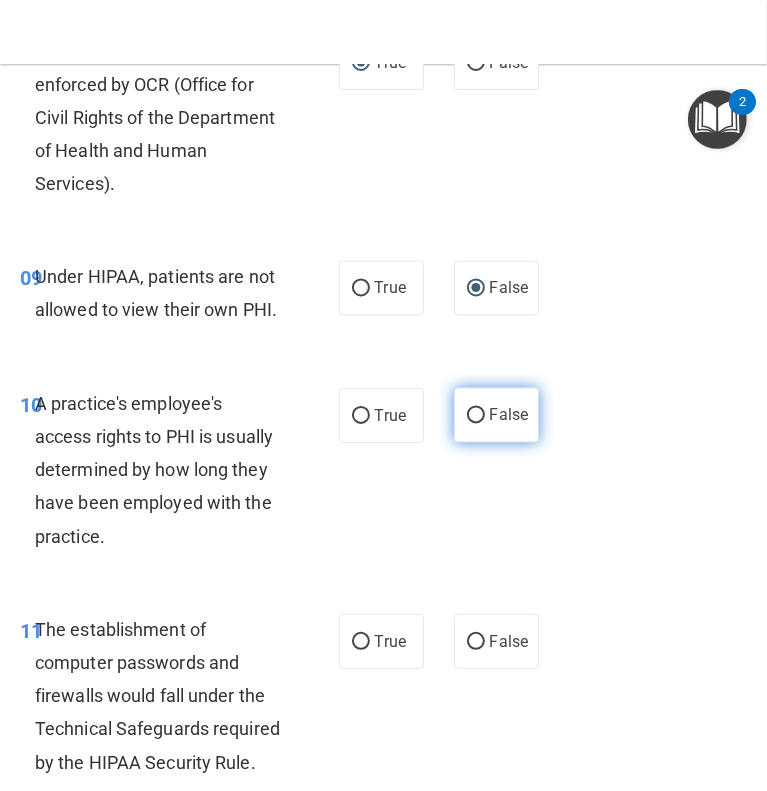 click on "False" at bounding box center (476, 416) 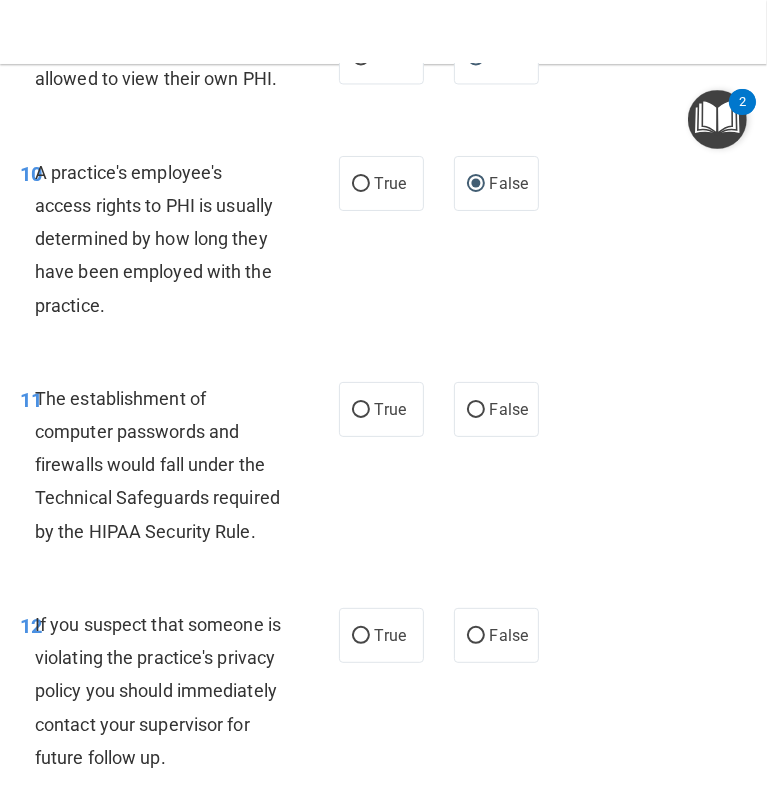 scroll, scrollTop: 2132, scrollLeft: 0, axis: vertical 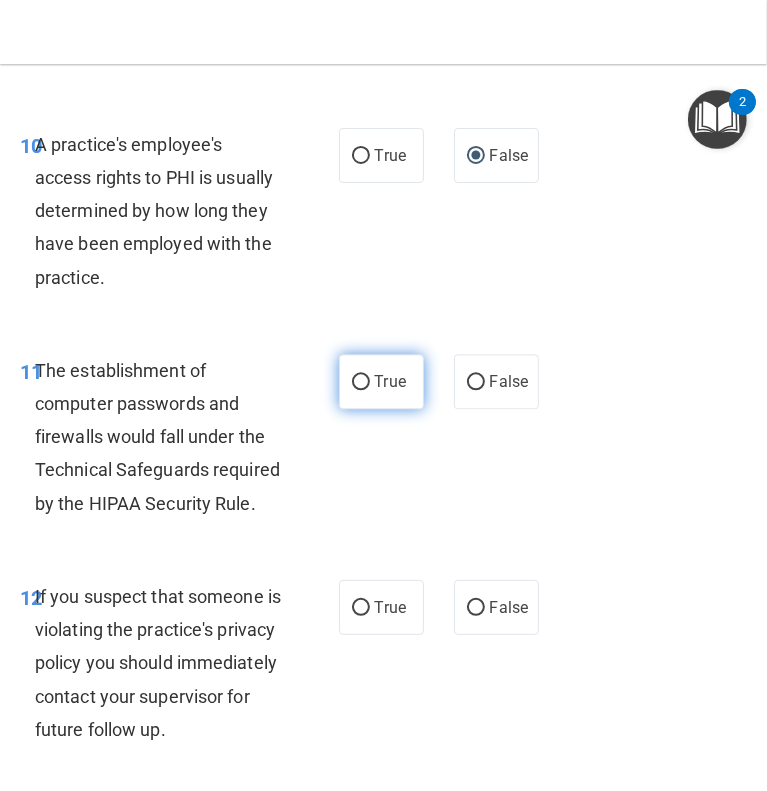 click on "True" at bounding box center [390, 381] 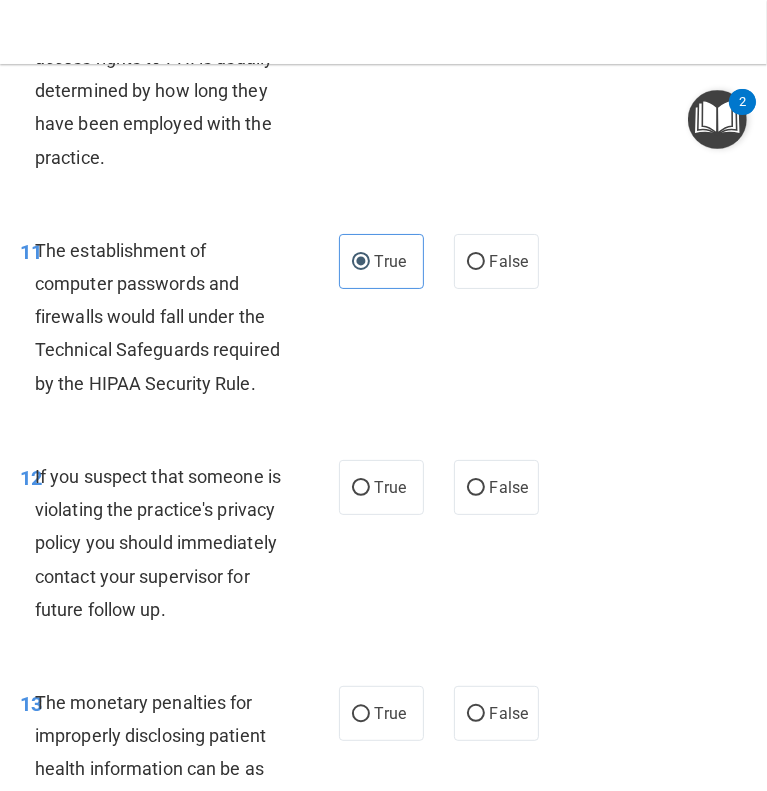 scroll, scrollTop: 2268, scrollLeft: 0, axis: vertical 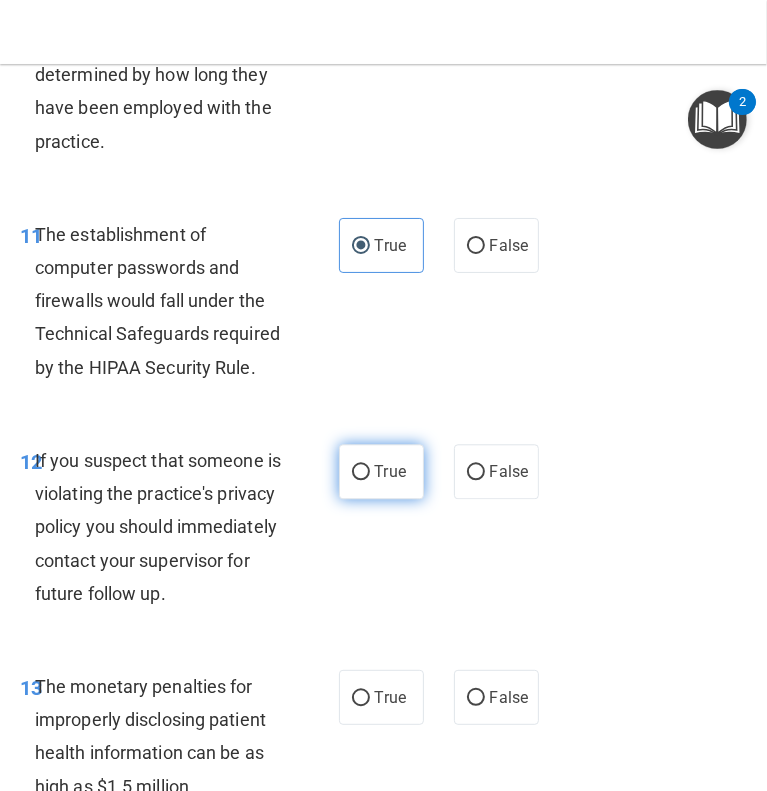 click on "True" at bounding box center (361, 472) 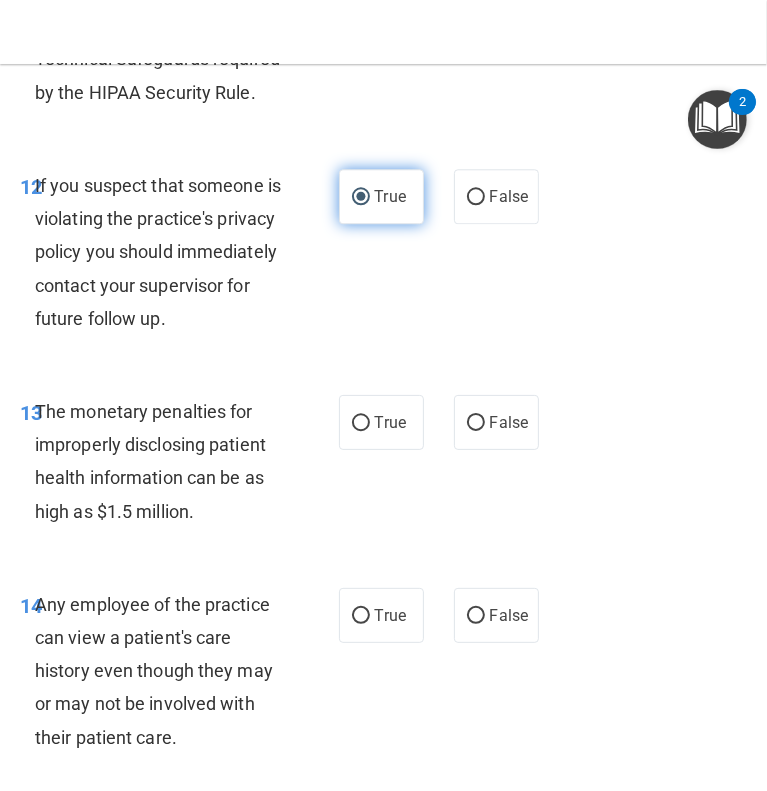 scroll, scrollTop: 2555, scrollLeft: 0, axis: vertical 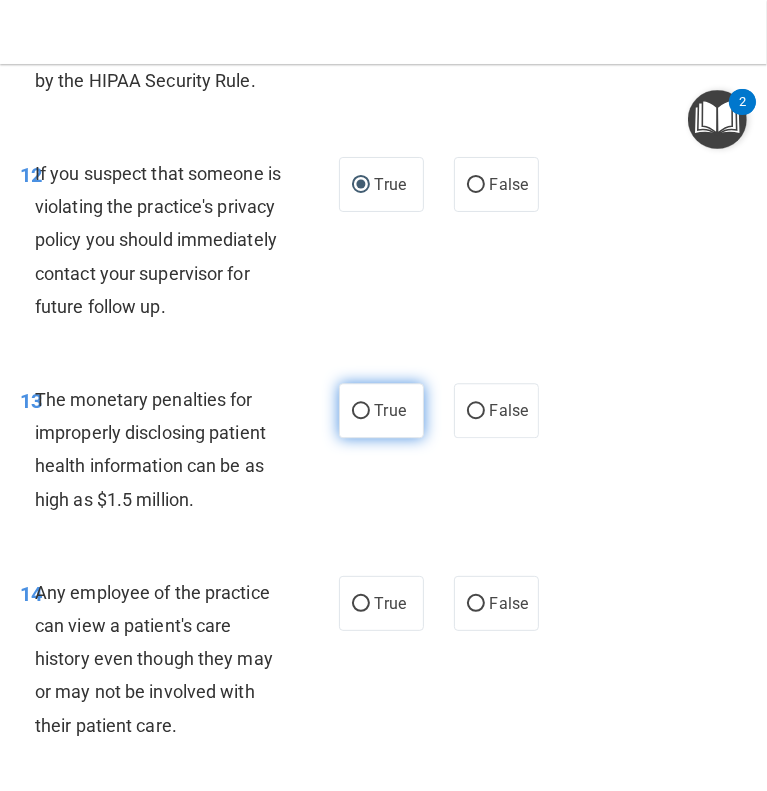 click on "True" at bounding box center [381, 410] 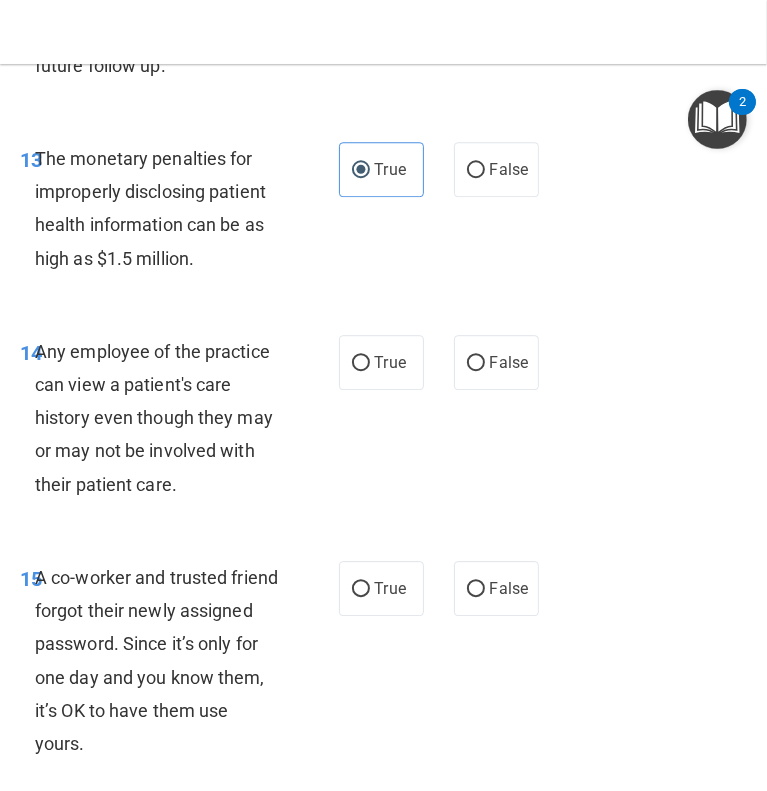scroll, scrollTop: 2796, scrollLeft: 0, axis: vertical 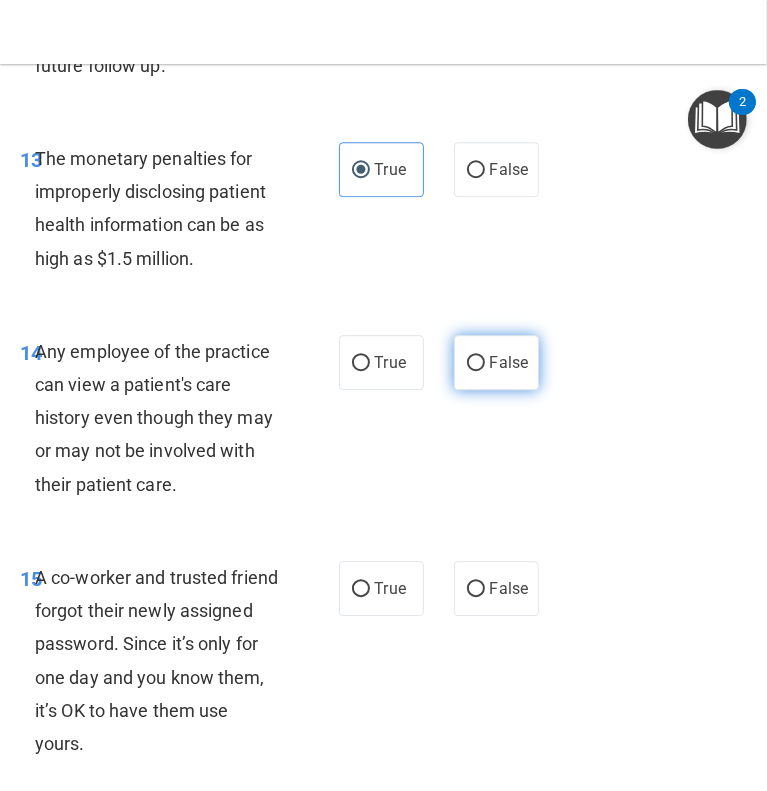 click on "False" at bounding box center (476, 363) 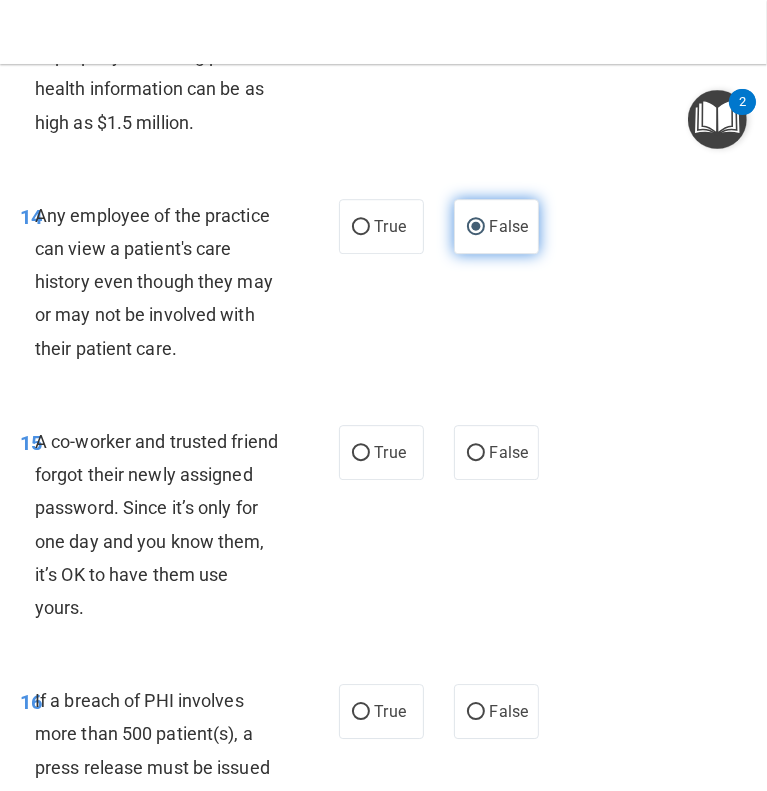 scroll, scrollTop: 2932, scrollLeft: 0, axis: vertical 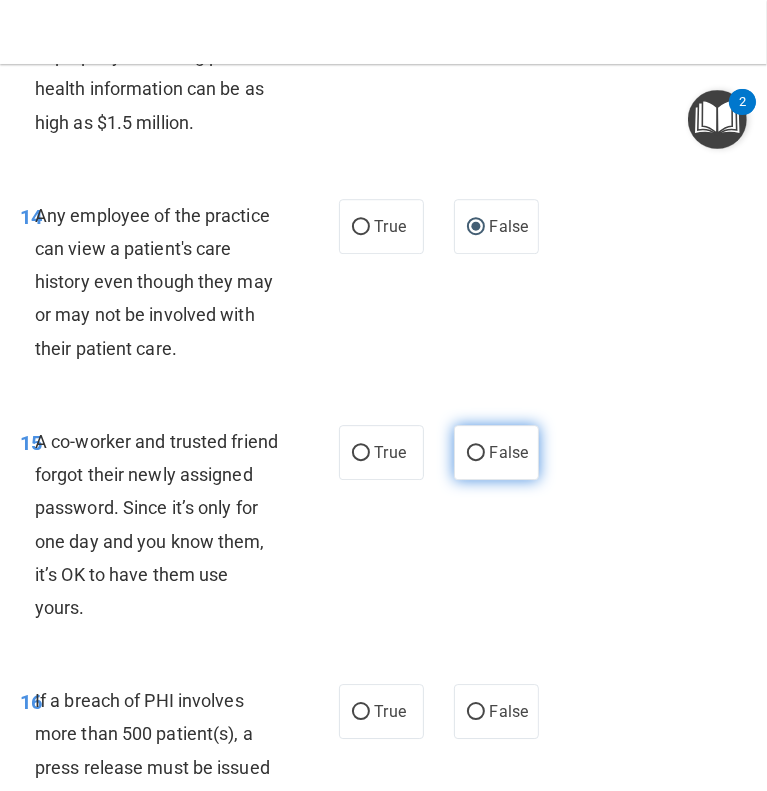 click on "False" at bounding box center [476, 453] 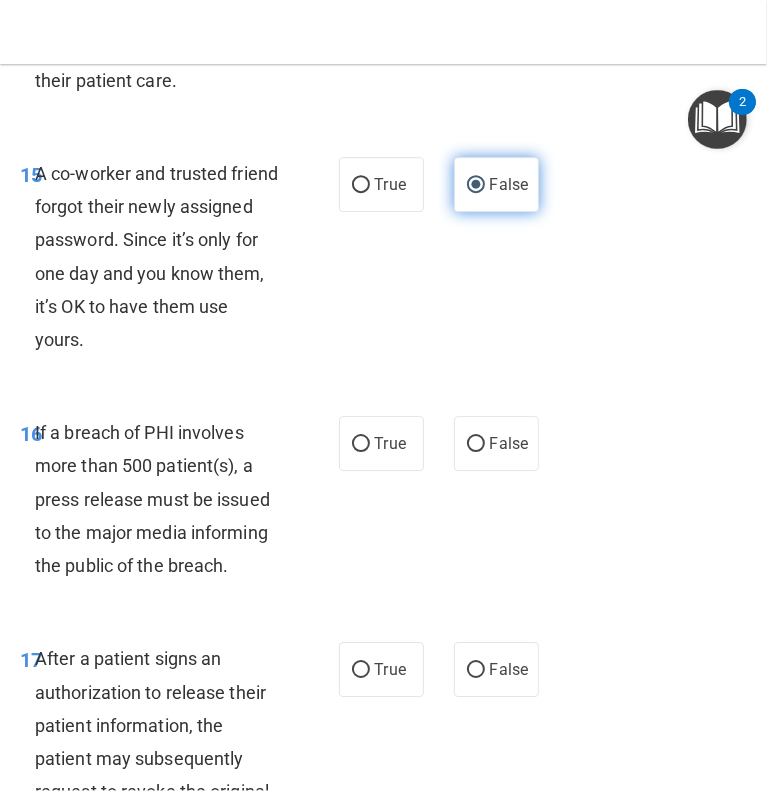 scroll, scrollTop: 3203, scrollLeft: 0, axis: vertical 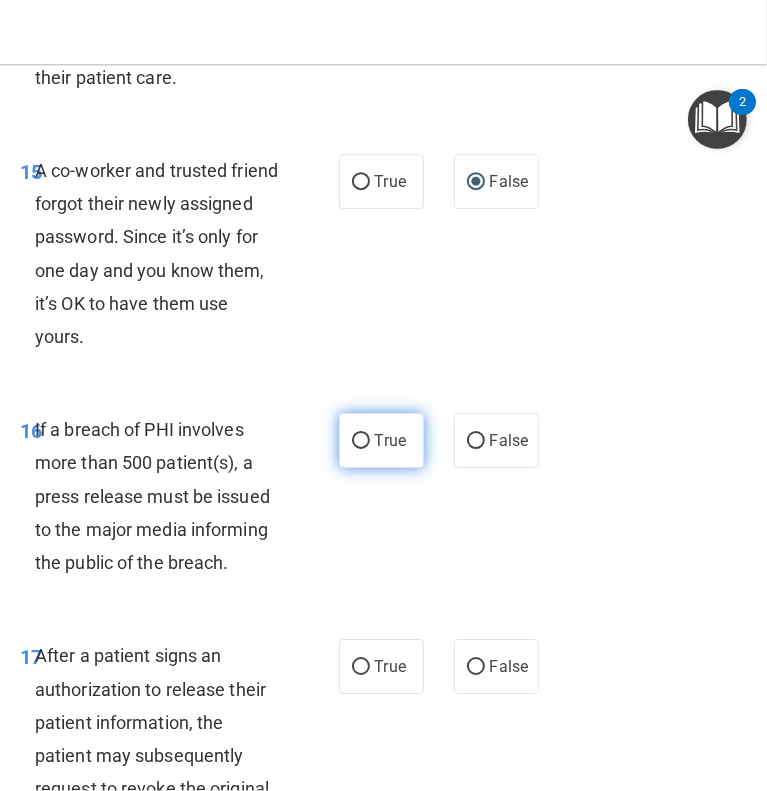 click on "True" at bounding box center [390, 440] 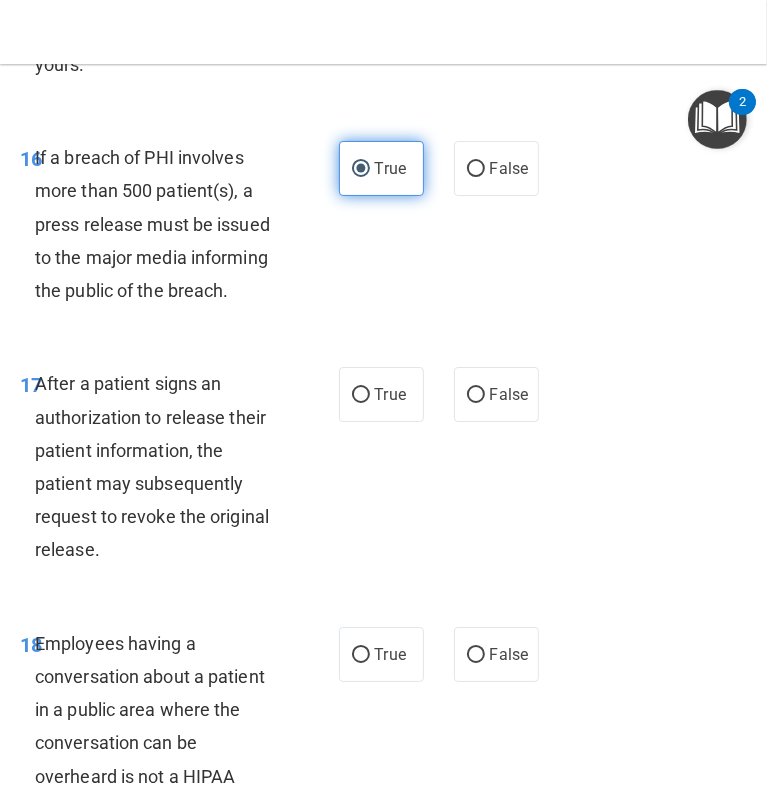 scroll, scrollTop: 3476, scrollLeft: 0, axis: vertical 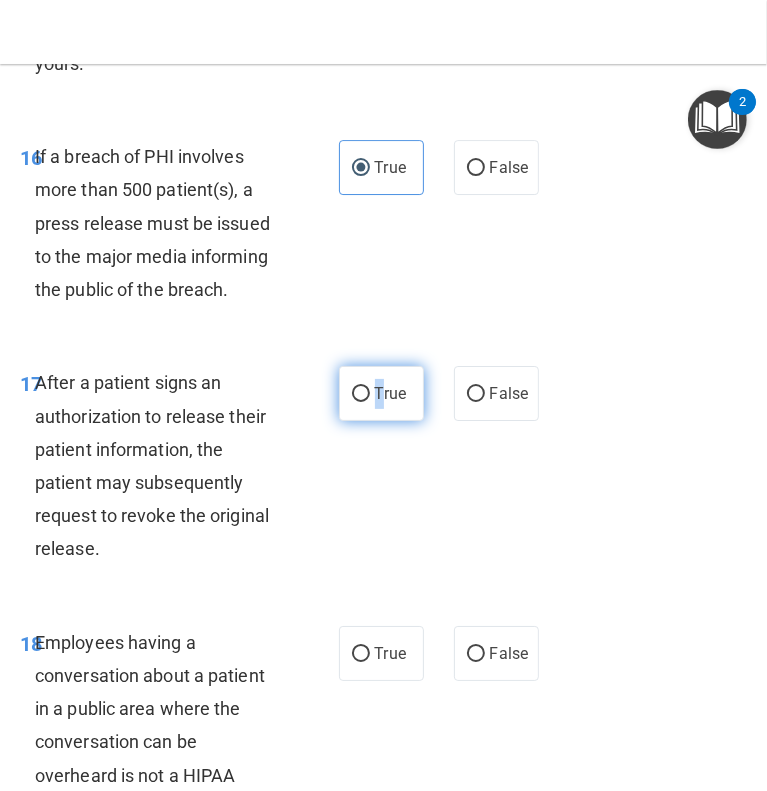 click on "True" at bounding box center (390, 393) 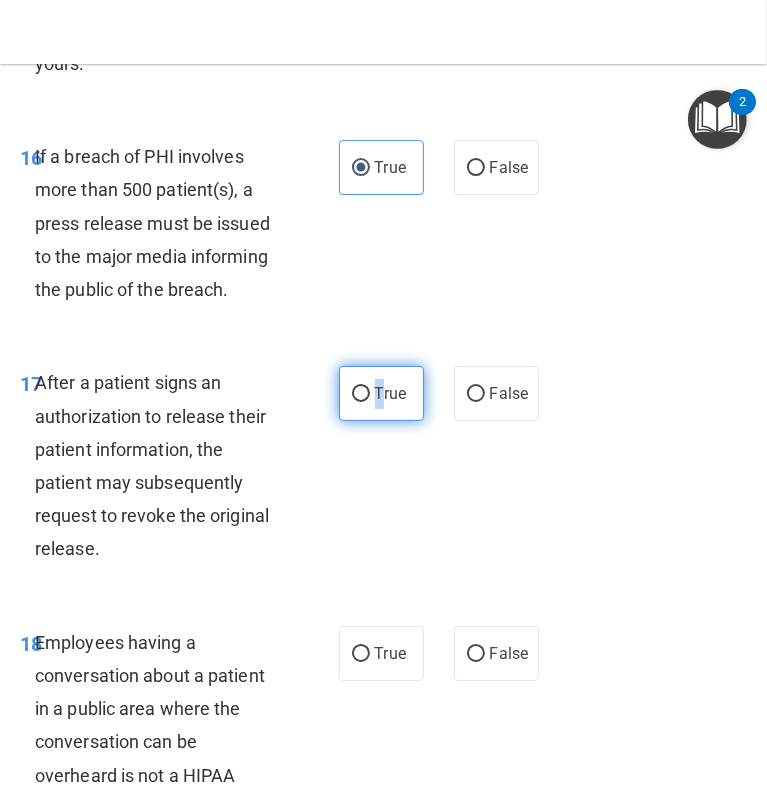 click on "True" at bounding box center (361, 394) 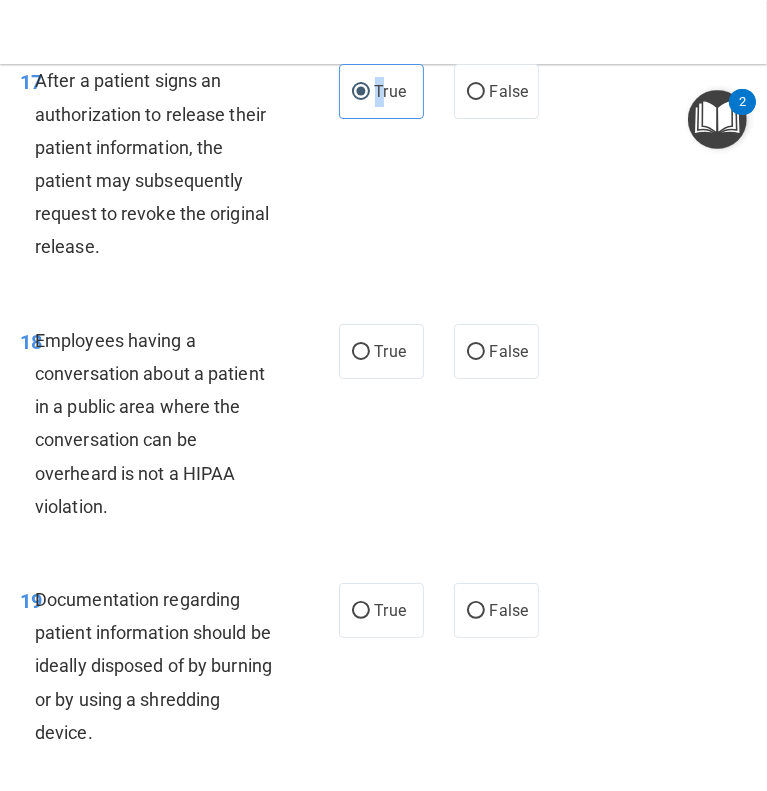 scroll, scrollTop: 3779, scrollLeft: 0, axis: vertical 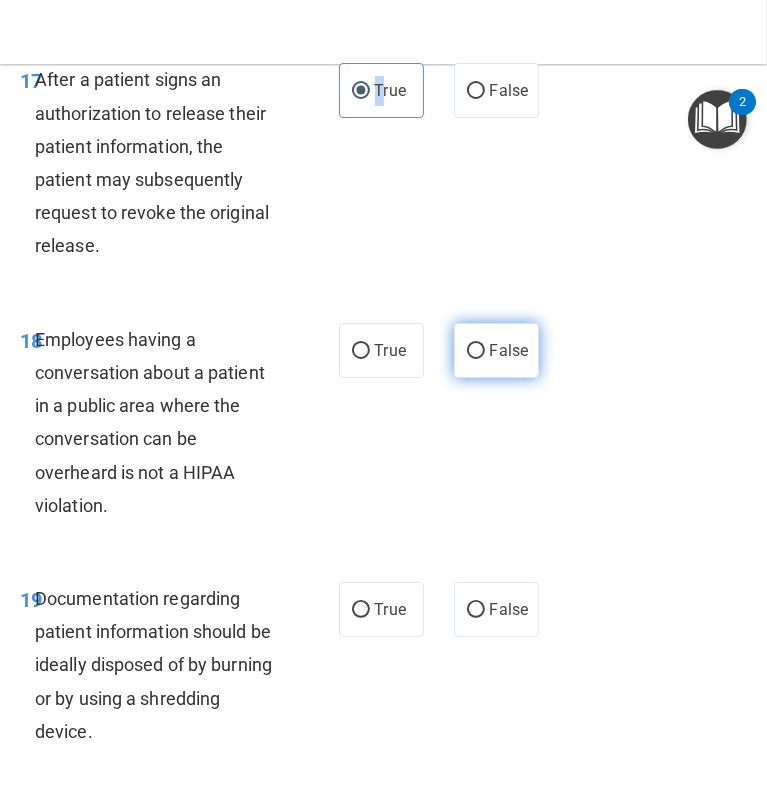 click on "False" at bounding box center (476, 351) 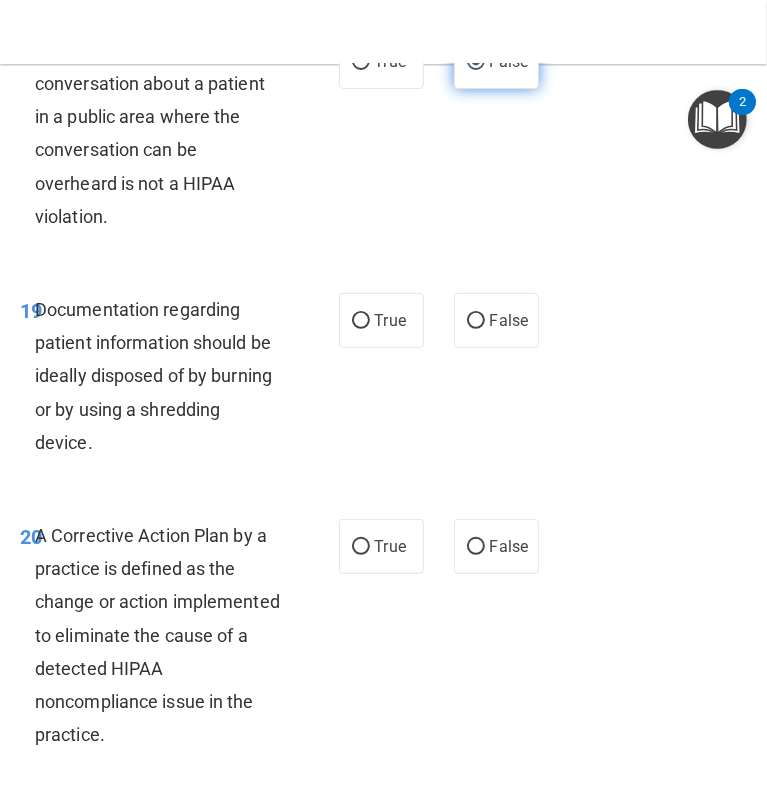 scroll, scrollTop: 4072, scrollLeft: 0, axis: vertical 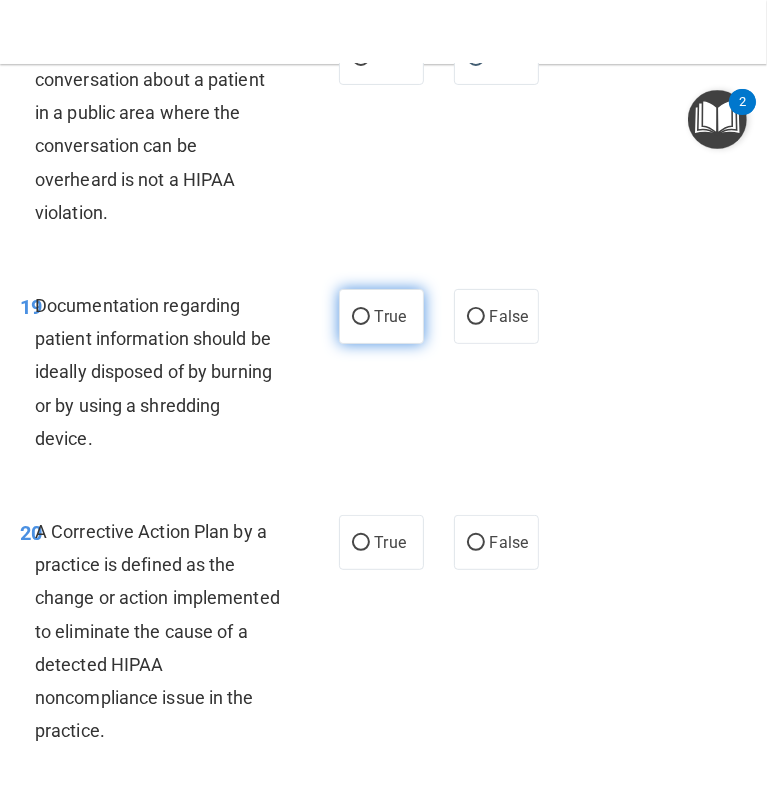 click on "True" at bounding box center [361, 317] 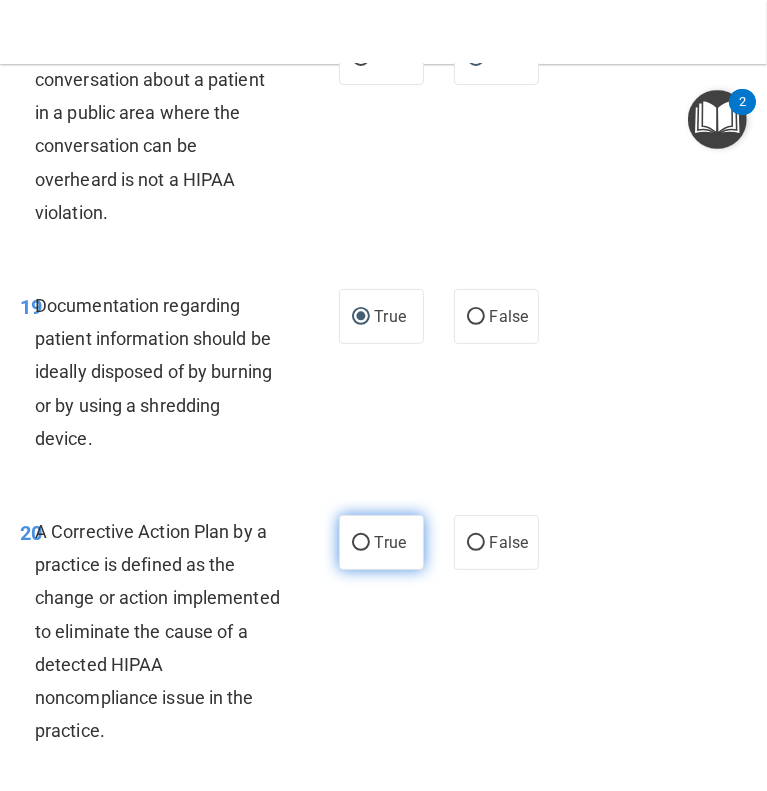 click on "True" at bounding box center (361, 543) 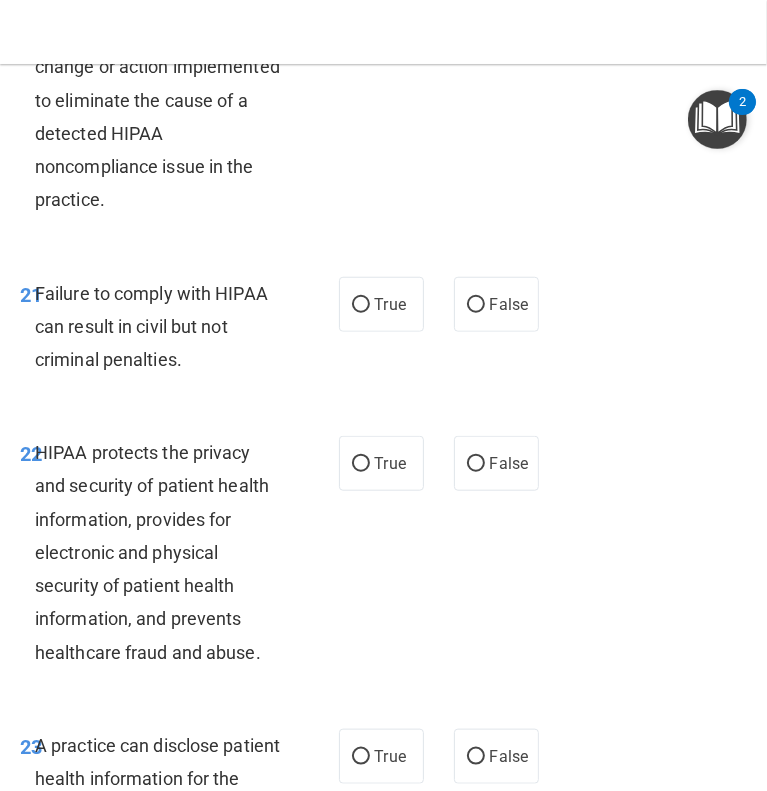 scroll, scrollTop: 4604, scrollLeft: 0, axis: vertical 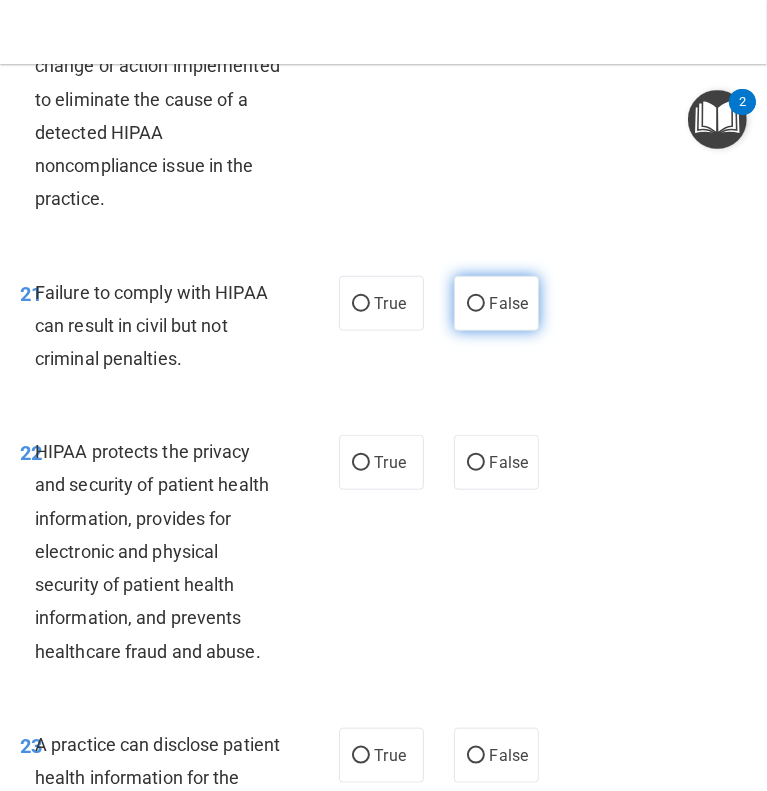 click on "False" at bounding box center [476, 304] 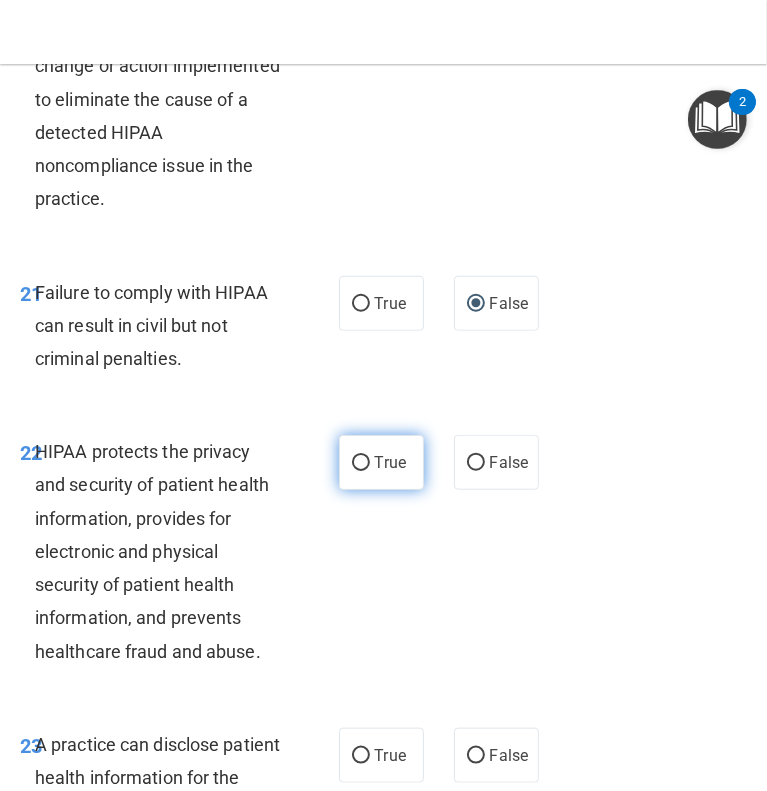 click on "True" at bounding box center [361, 463] 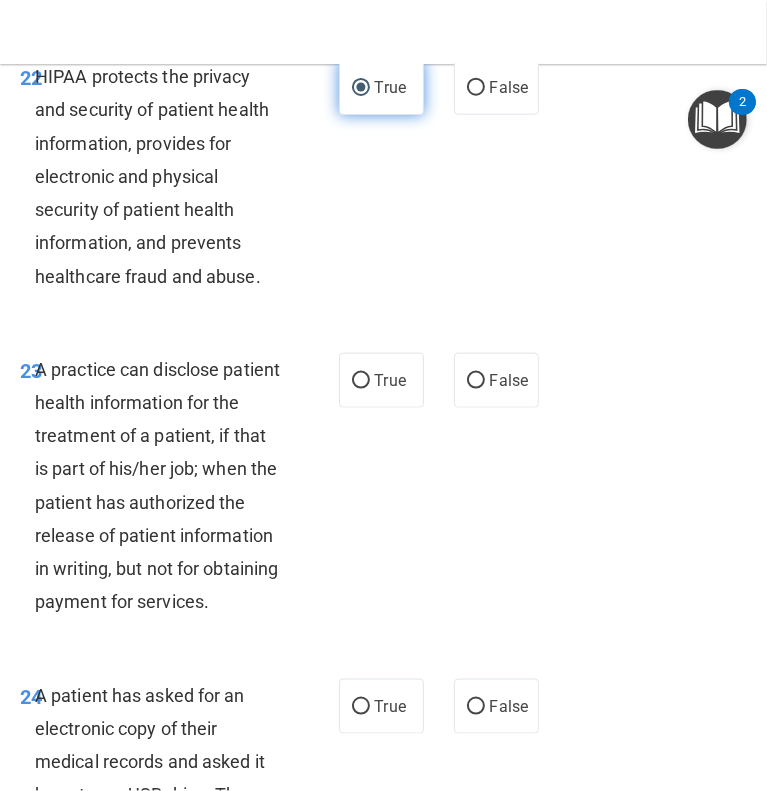 scroll, scrollTop: 4999, scrollLeft: 0, axis: vertical 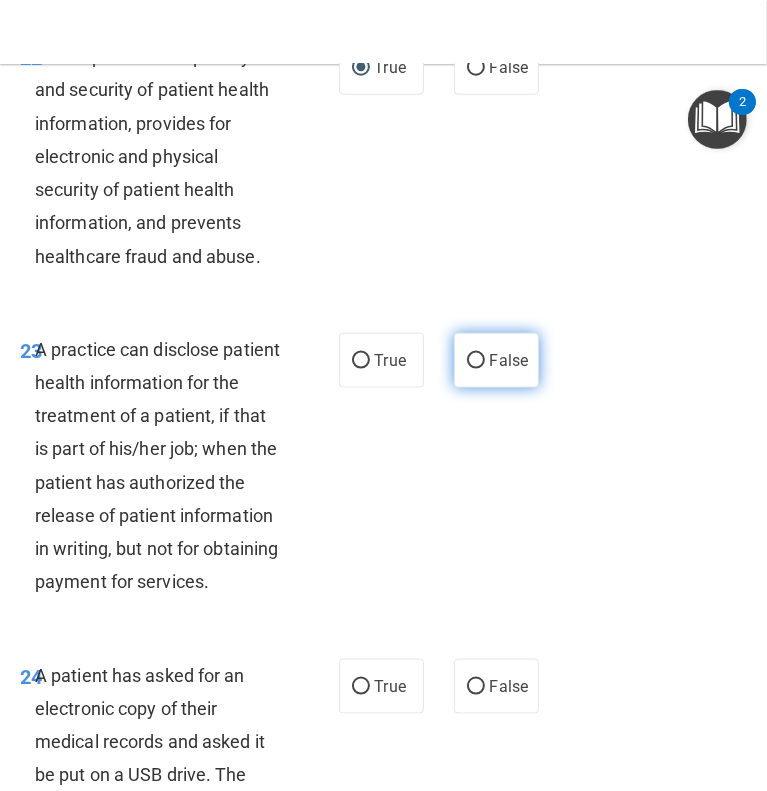 click on "False" at bounding box center [496, 360] 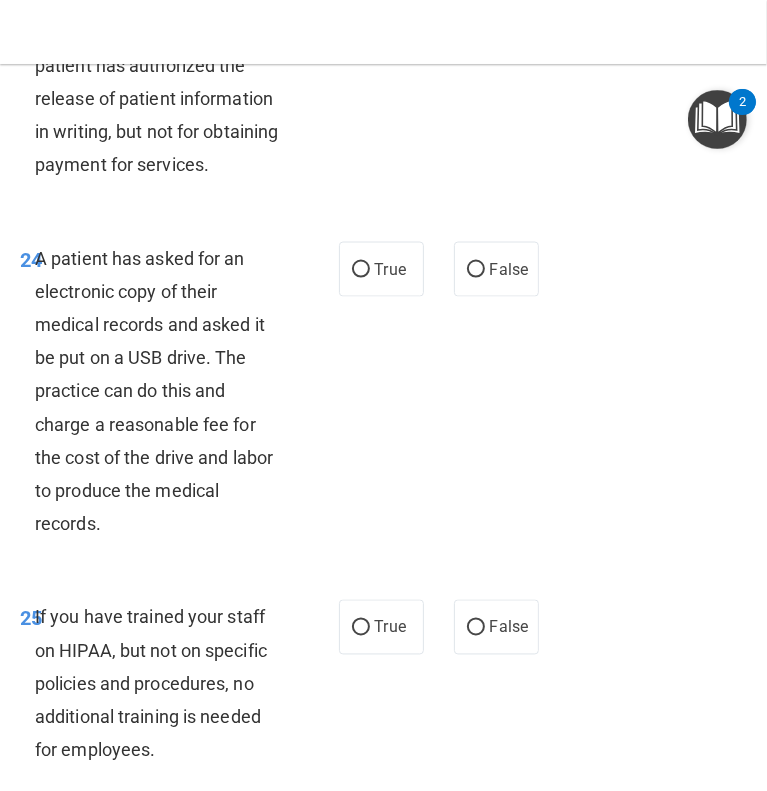 scroll, scrollTop: 5424, scrollLeft: 0, axis: vertical 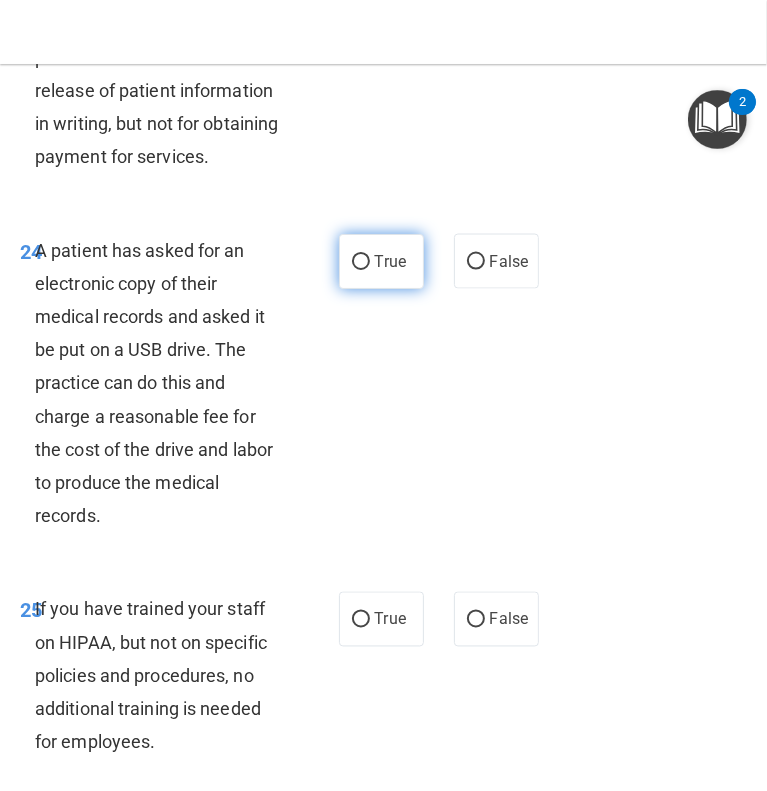 click on "True" at bounding box center (361, 262) 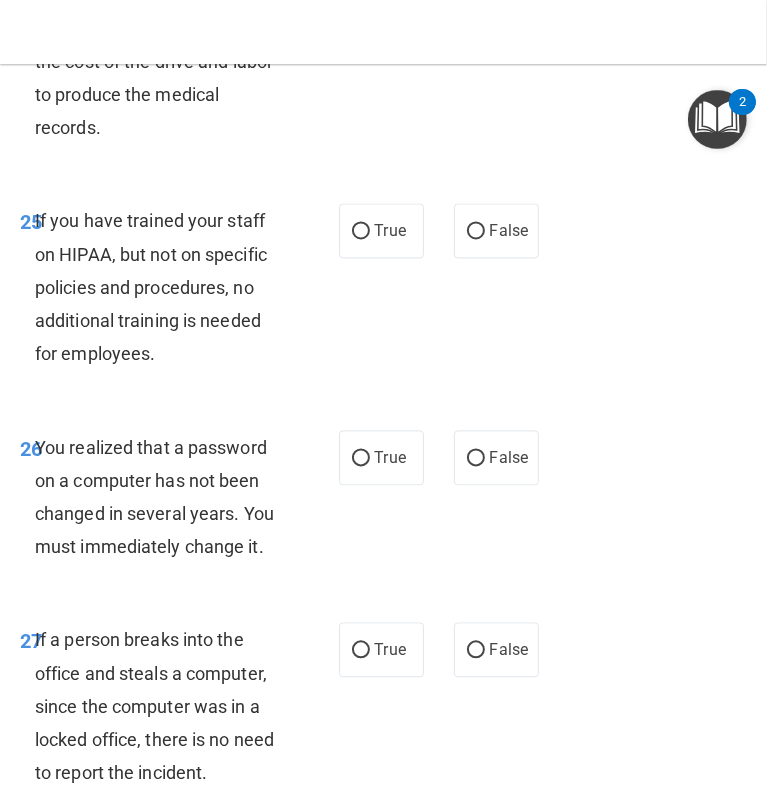 scroll, scrollTop: 5812, scrollLeft: 0, axis: vertical 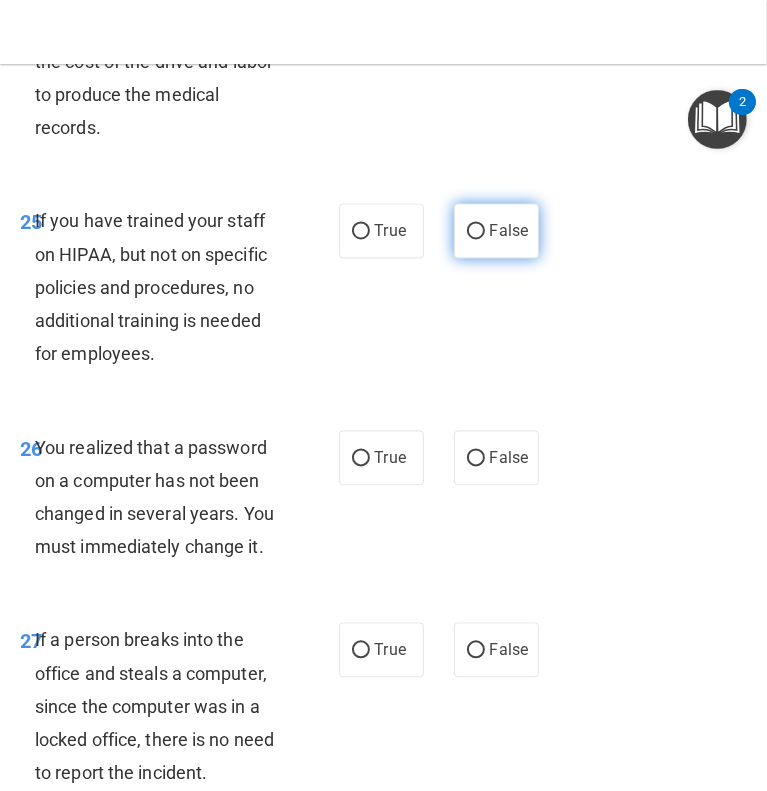 click on "False" at bounding box center [476, 232] 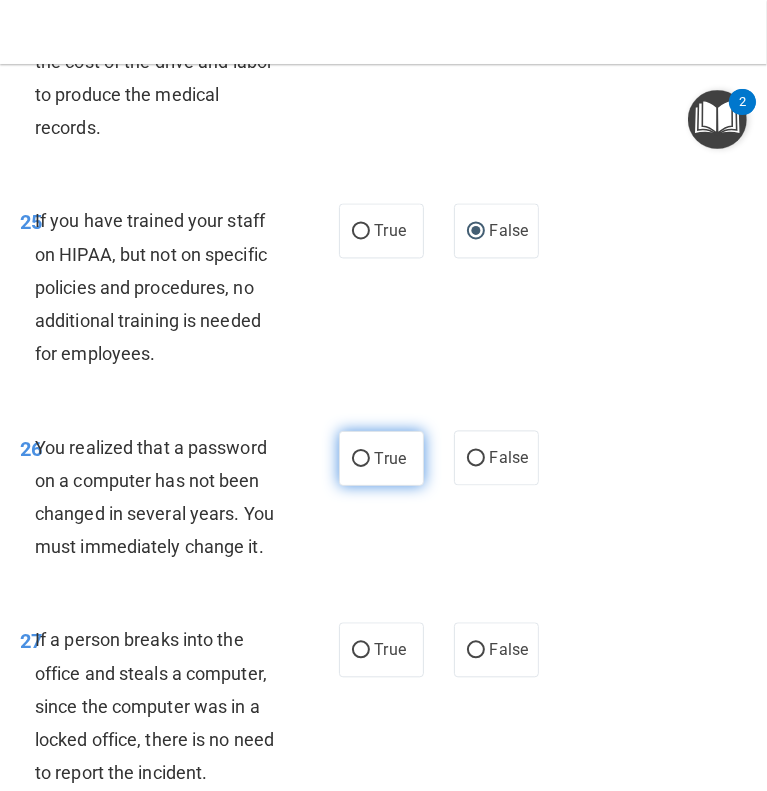click on "True" at bounding box center (361, 459) 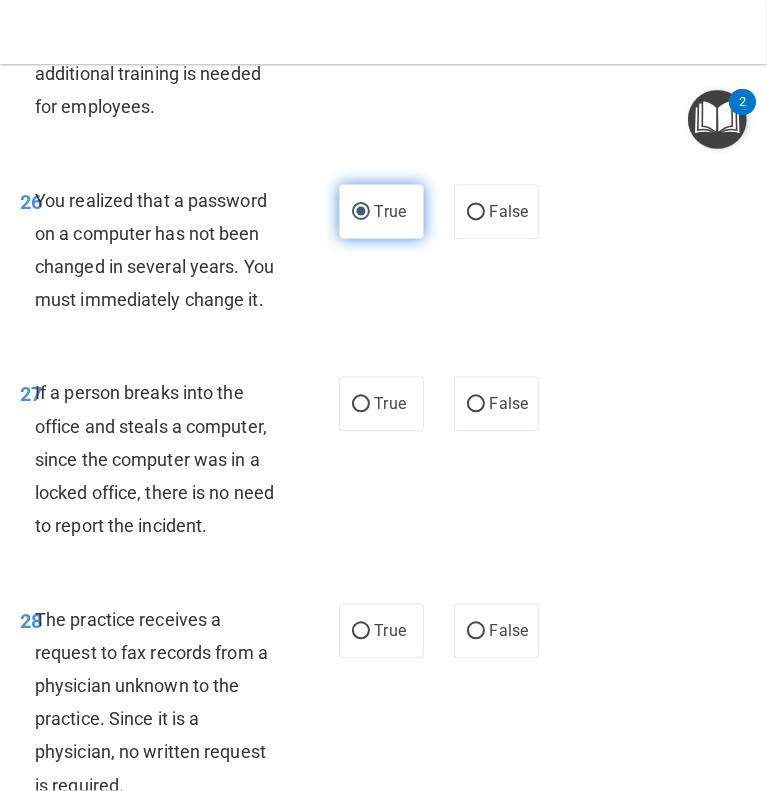 scroll, scrollTop: 6064, scrollLeft: 0, axis: vertical 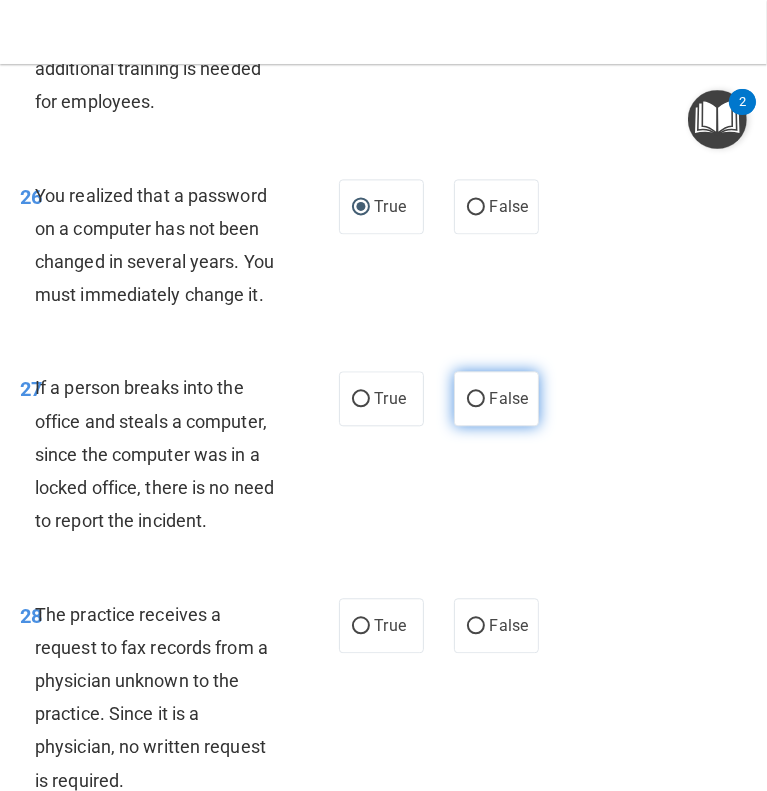 click on "False" at bounding box center (476, 399) 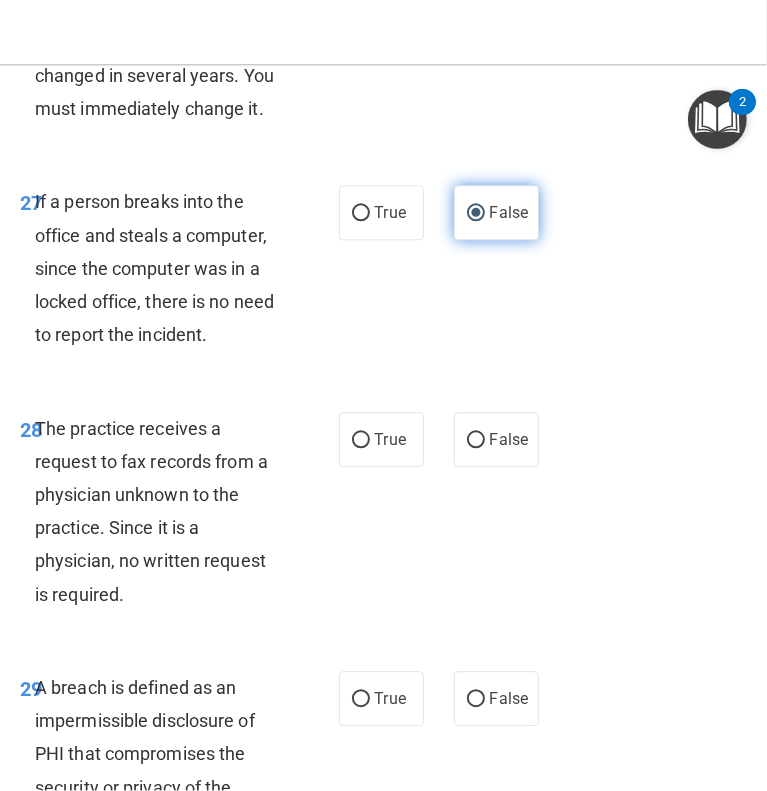 scroll, scrollTop: 6272, scrollLeft: 0, axis: vertical 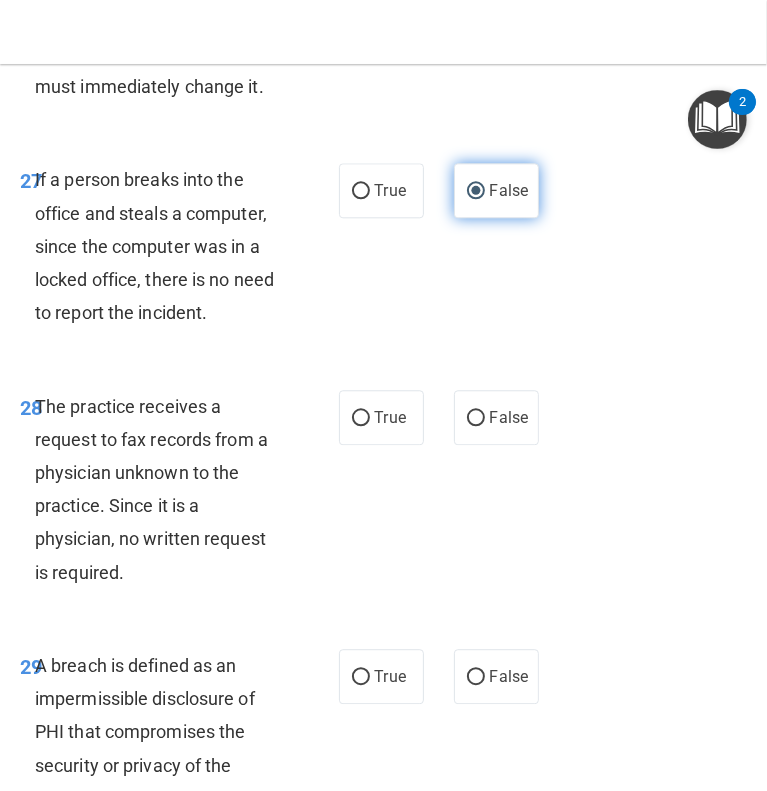 click on "False" at bounding box center [496, 417] 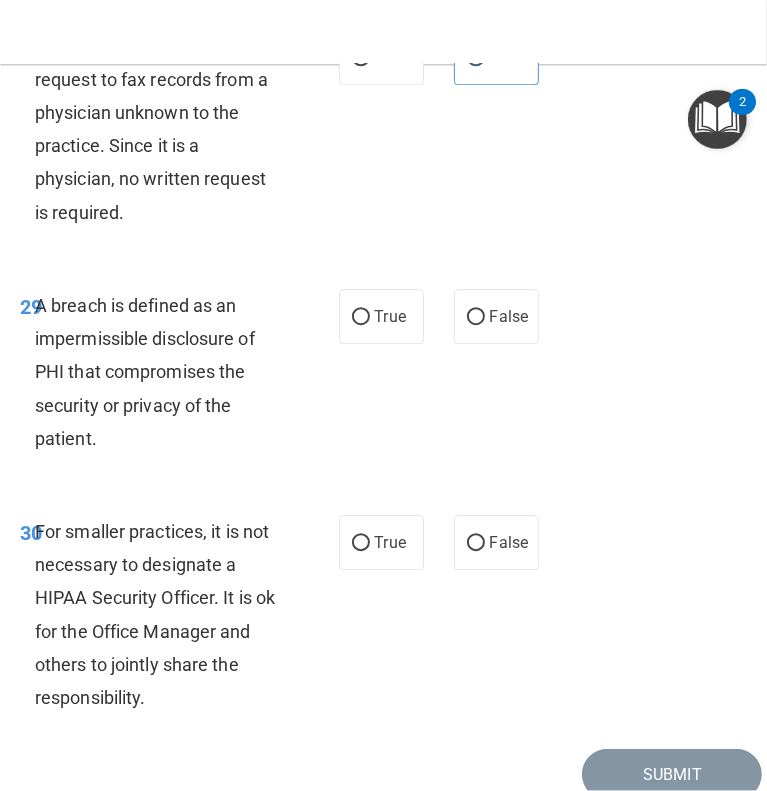 scroll, scrollTop: 6634, scrollLeft: 0, axis: vertical 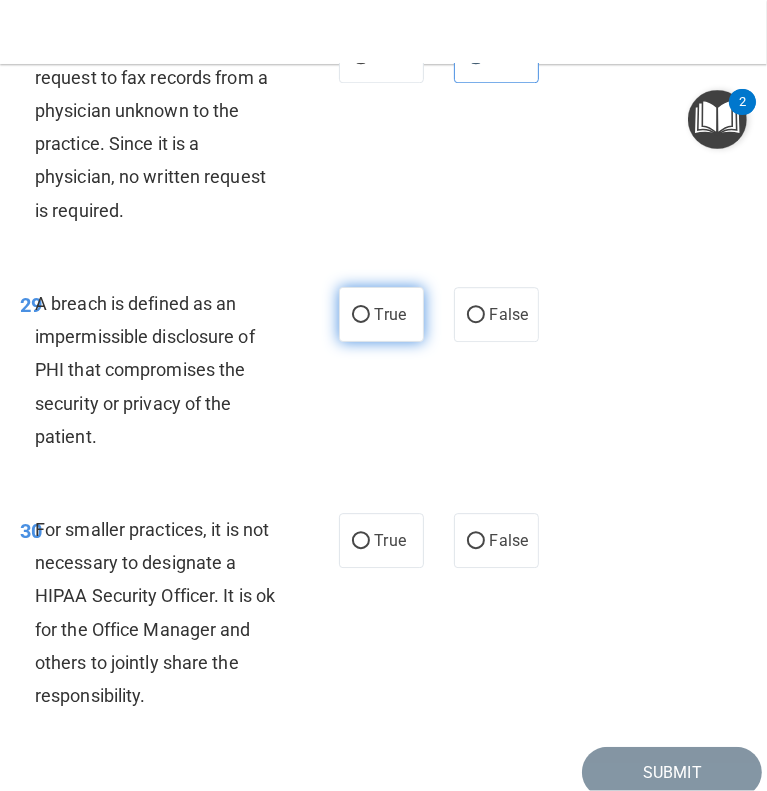 click on "True" at bounding box center [361, 315] 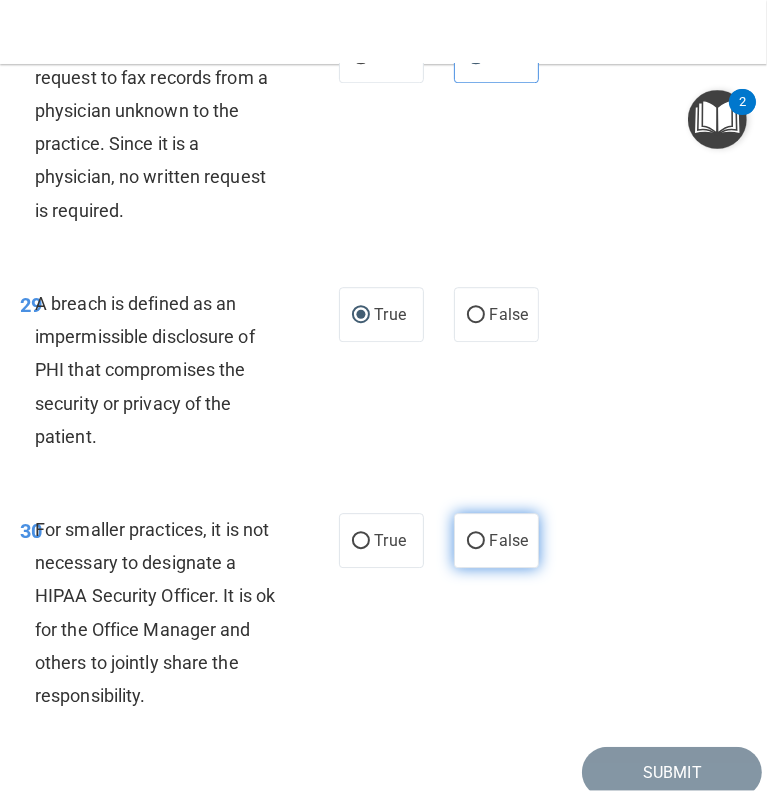 click on "False" at bounding box center (476, 541) 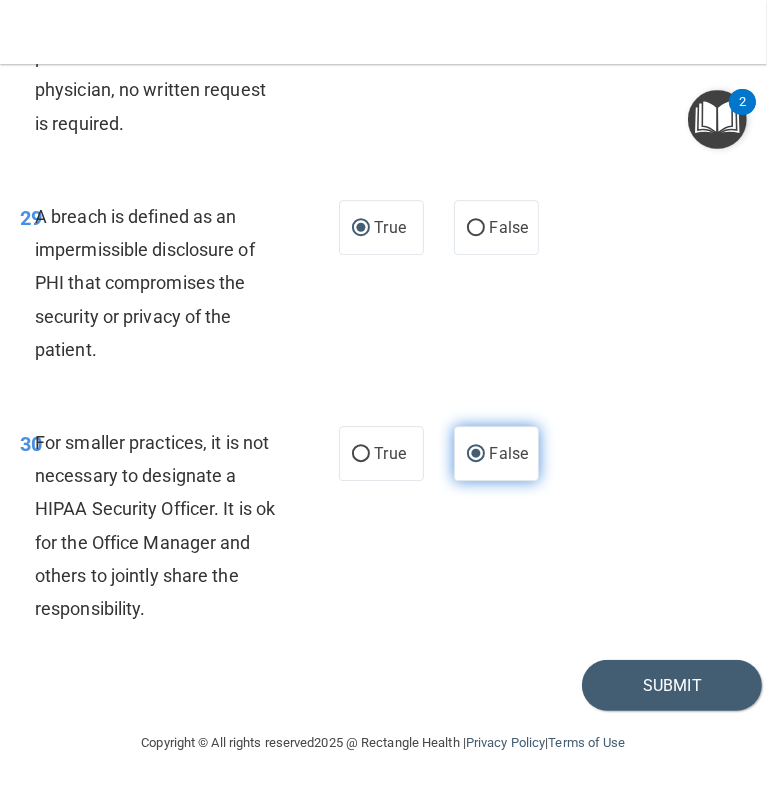 scroll, scrollTop: 6920, scrollLeft: 0, axis: vertical 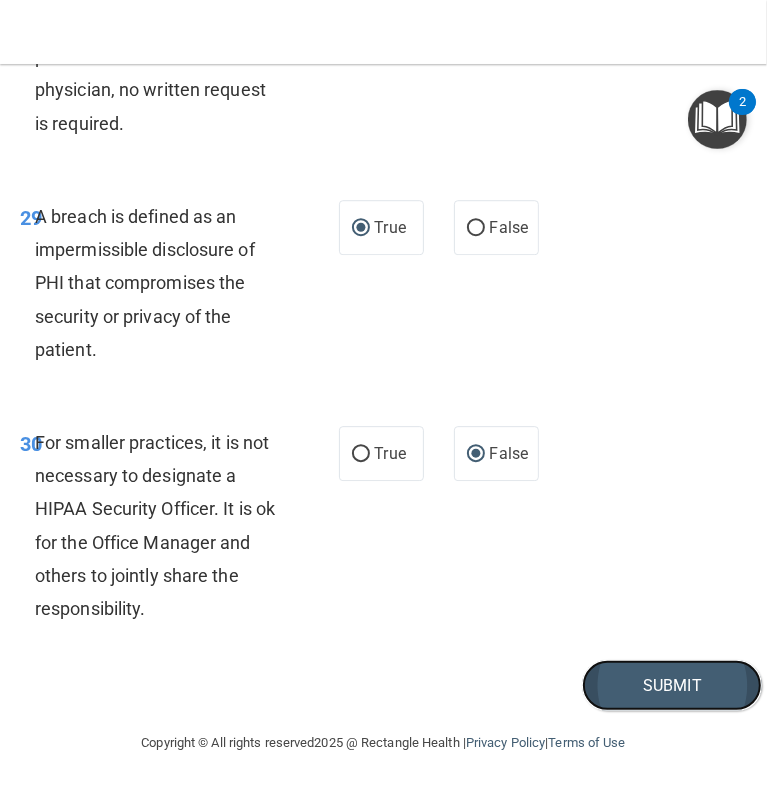 click on "Submit" at bounding box center [672, 685] 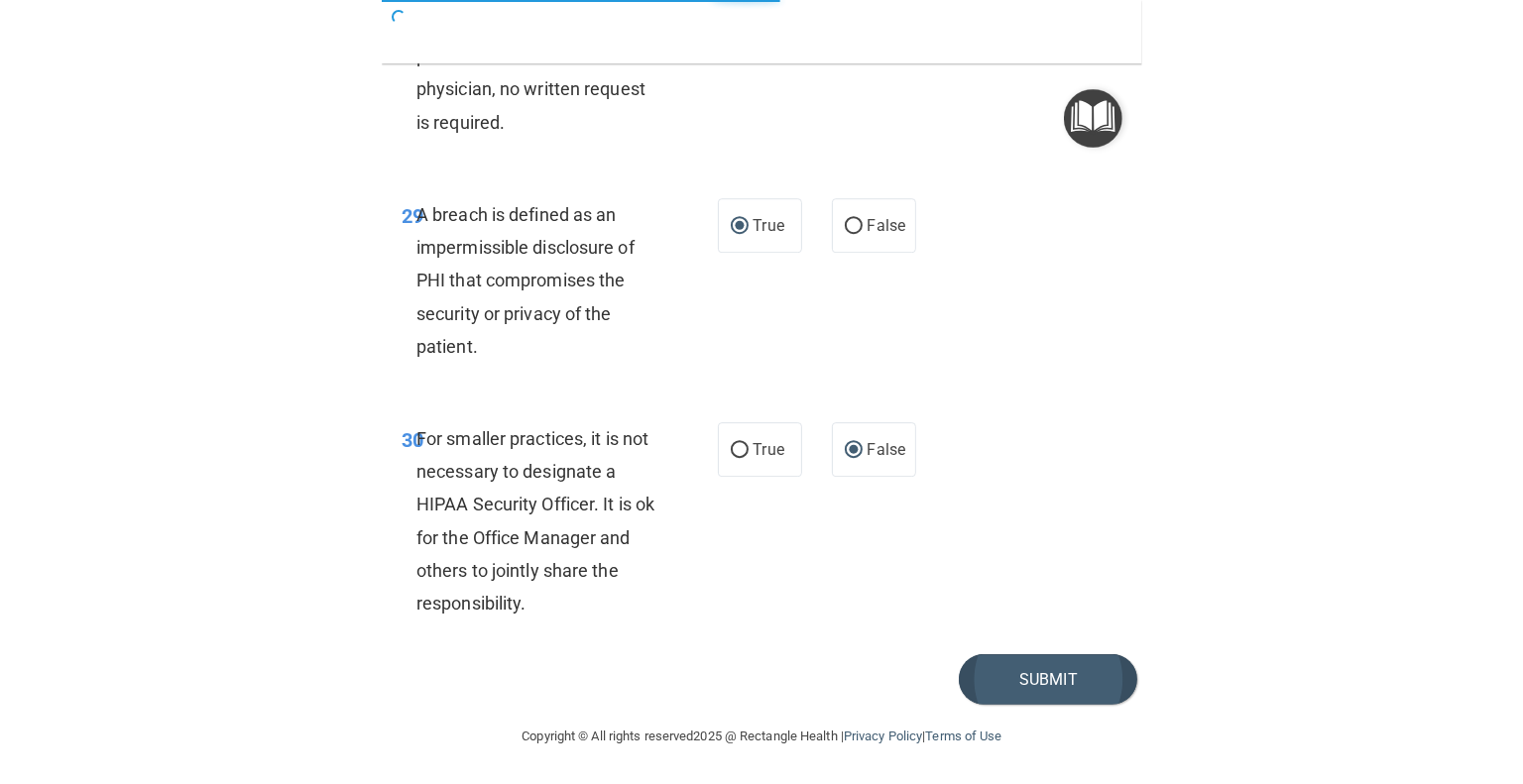 scroll, scrollTop: 0, scrollLeft: 0, axis: both 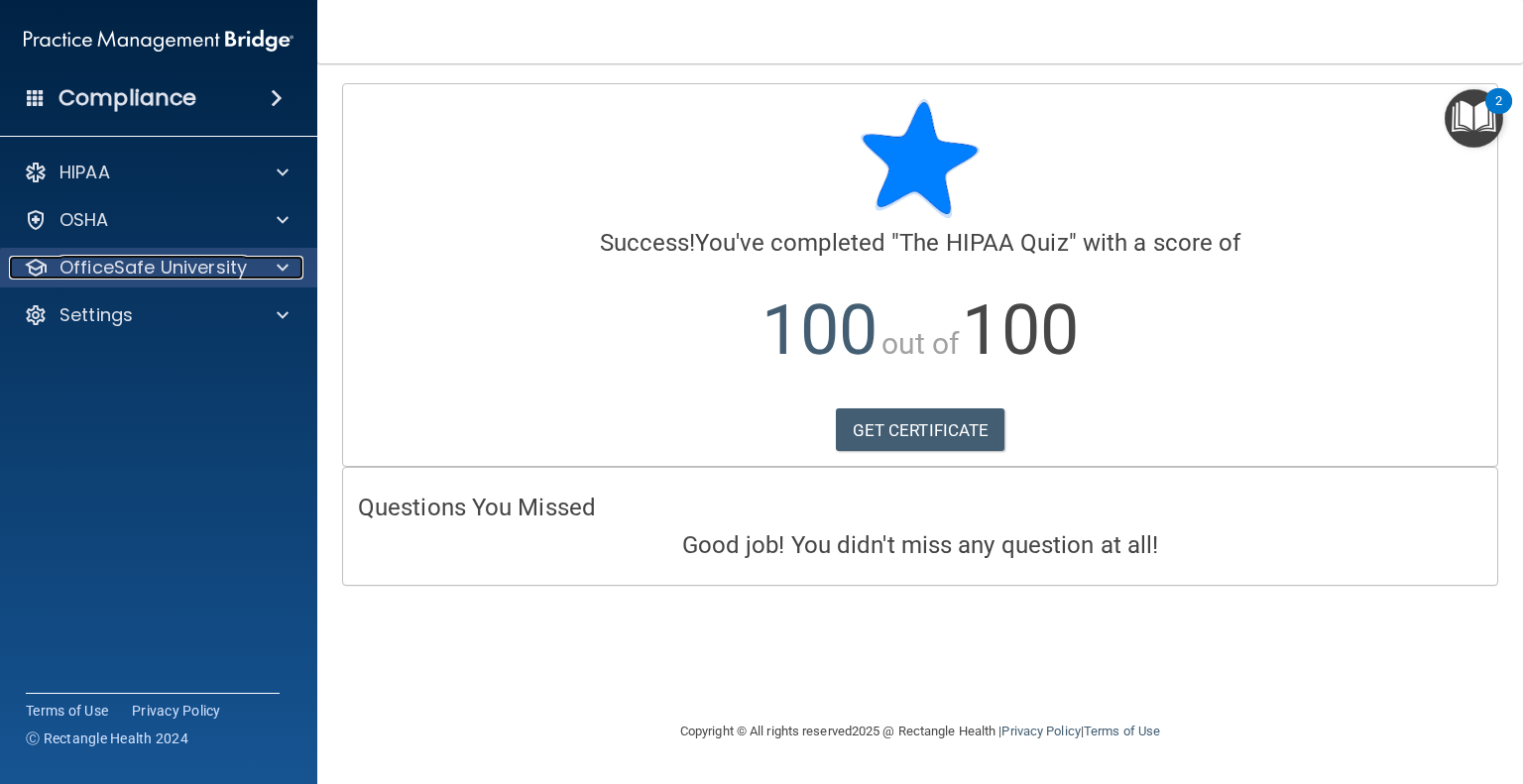 click at bounding box center (280, 268) 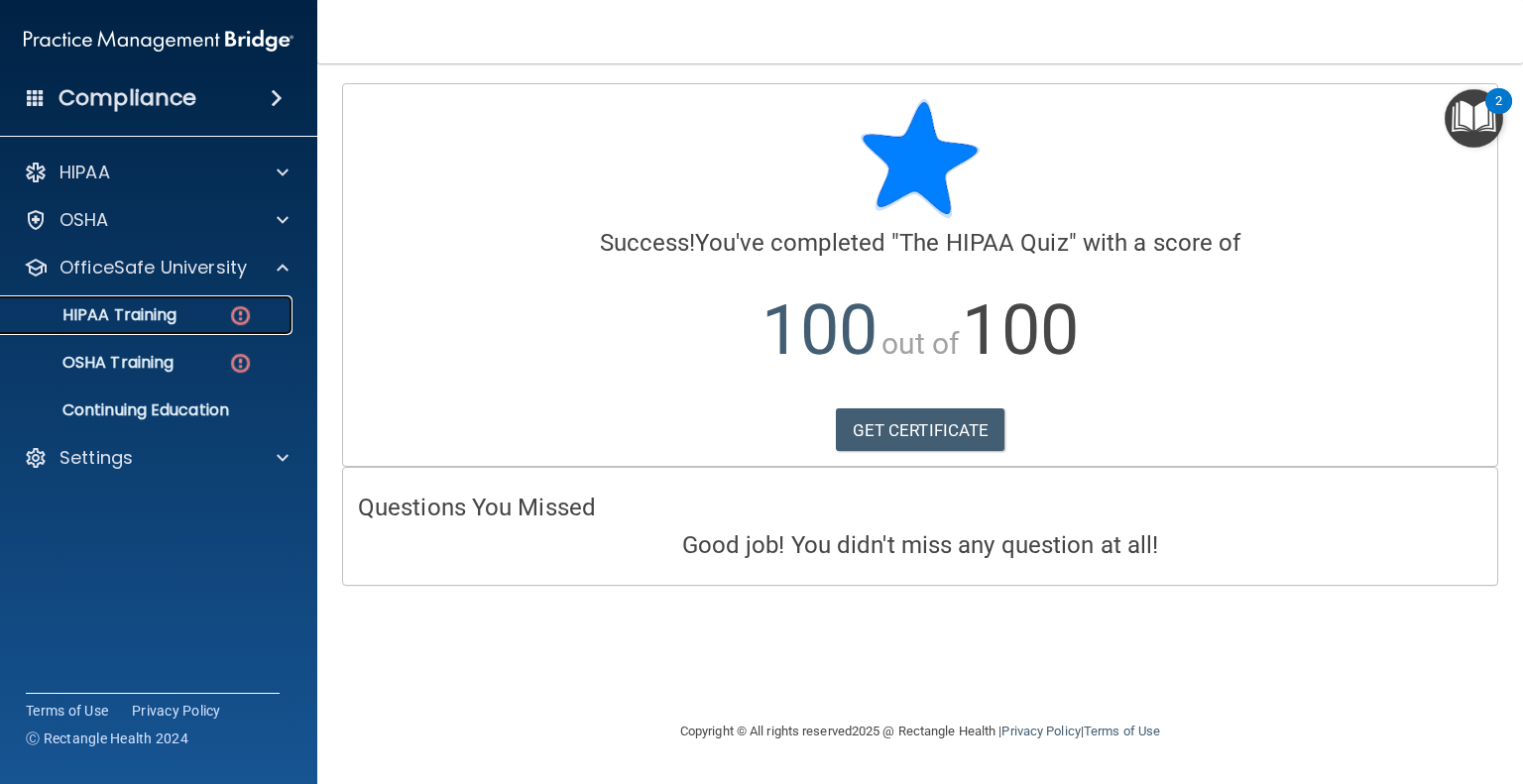 click on "HIPAA Training" at bounding box center (148, 315) 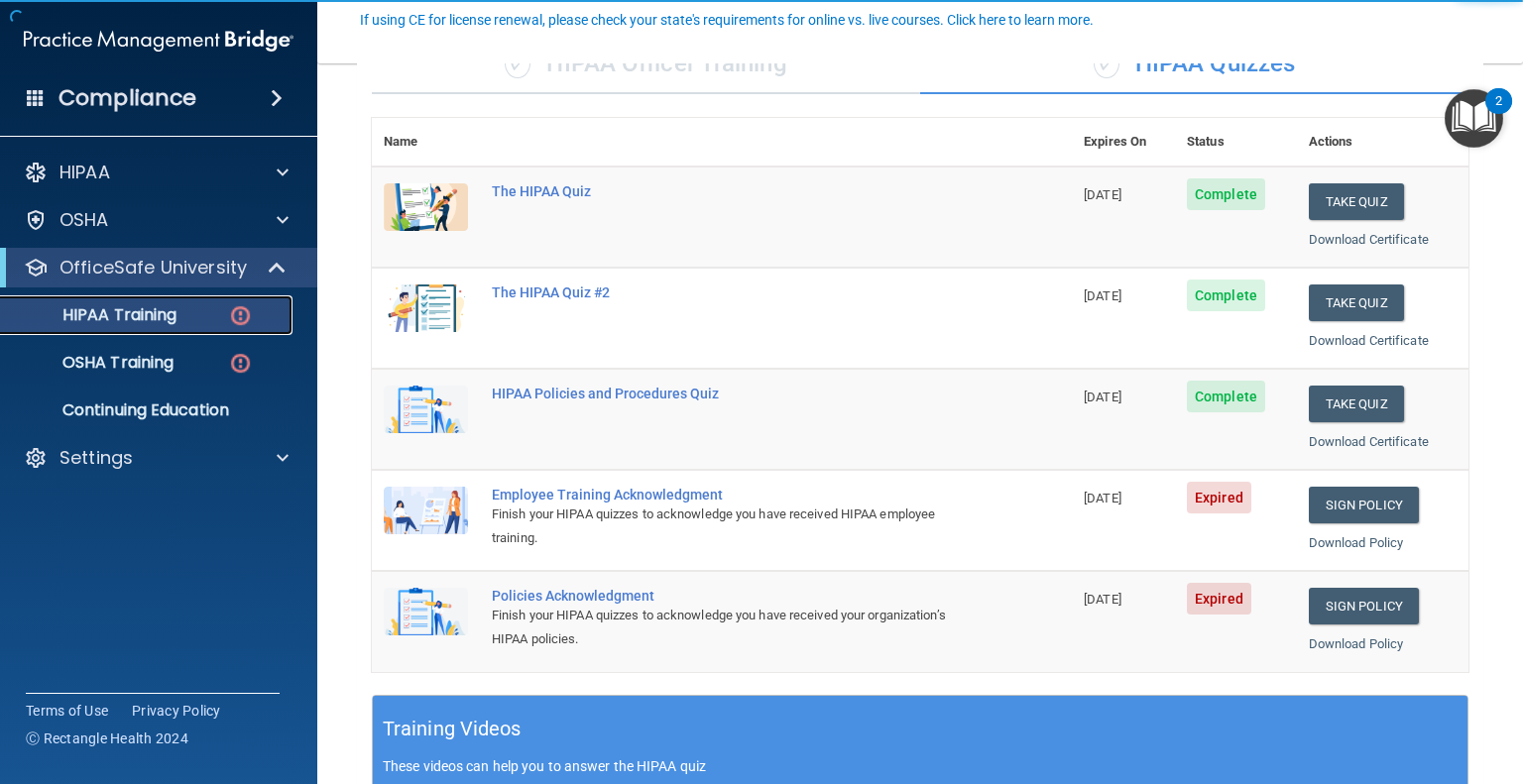scroll, scrollTop: 238, scrollLeft: 0, axis: vertical 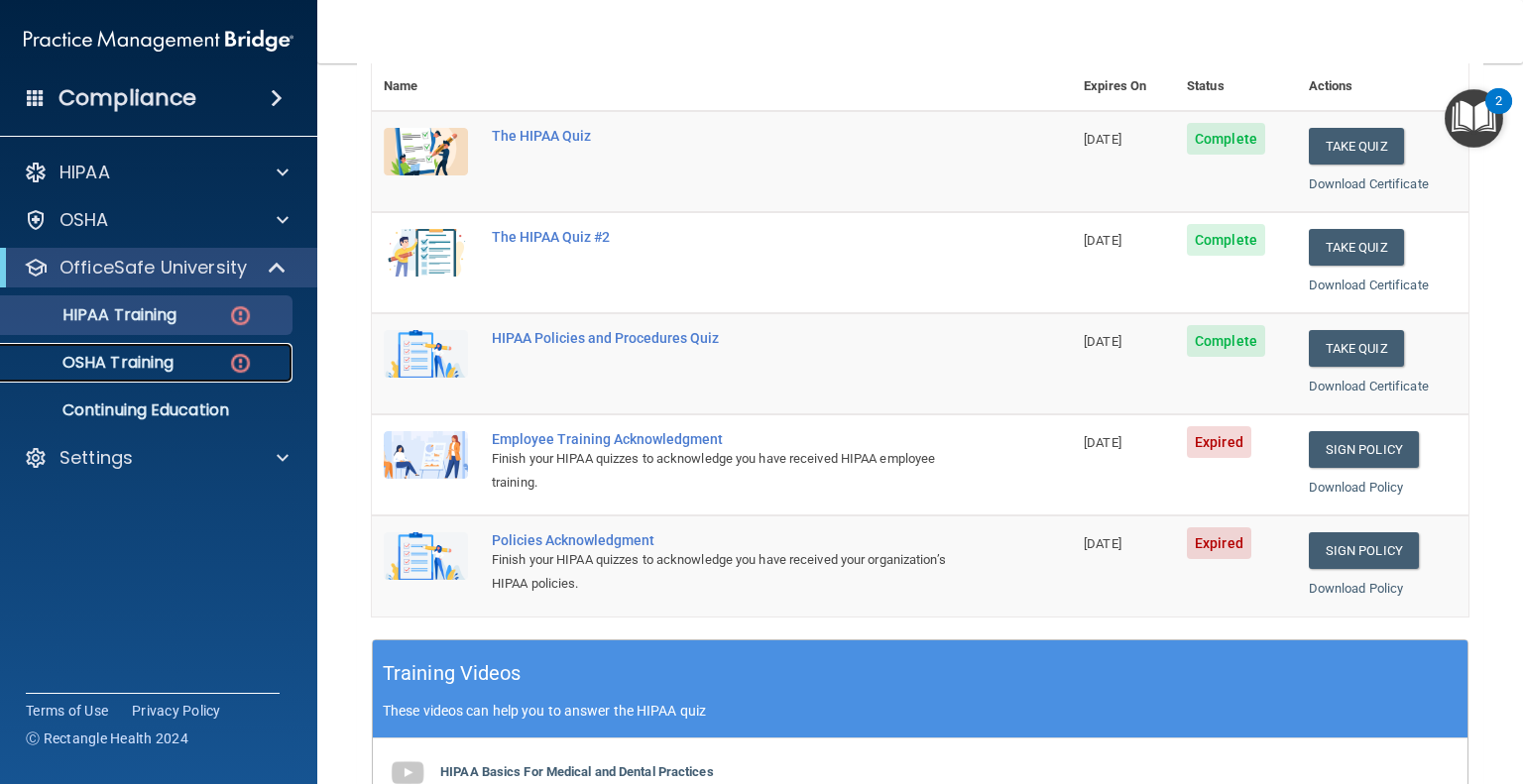click on "OSHA Training" at bounding box center (148, 363) 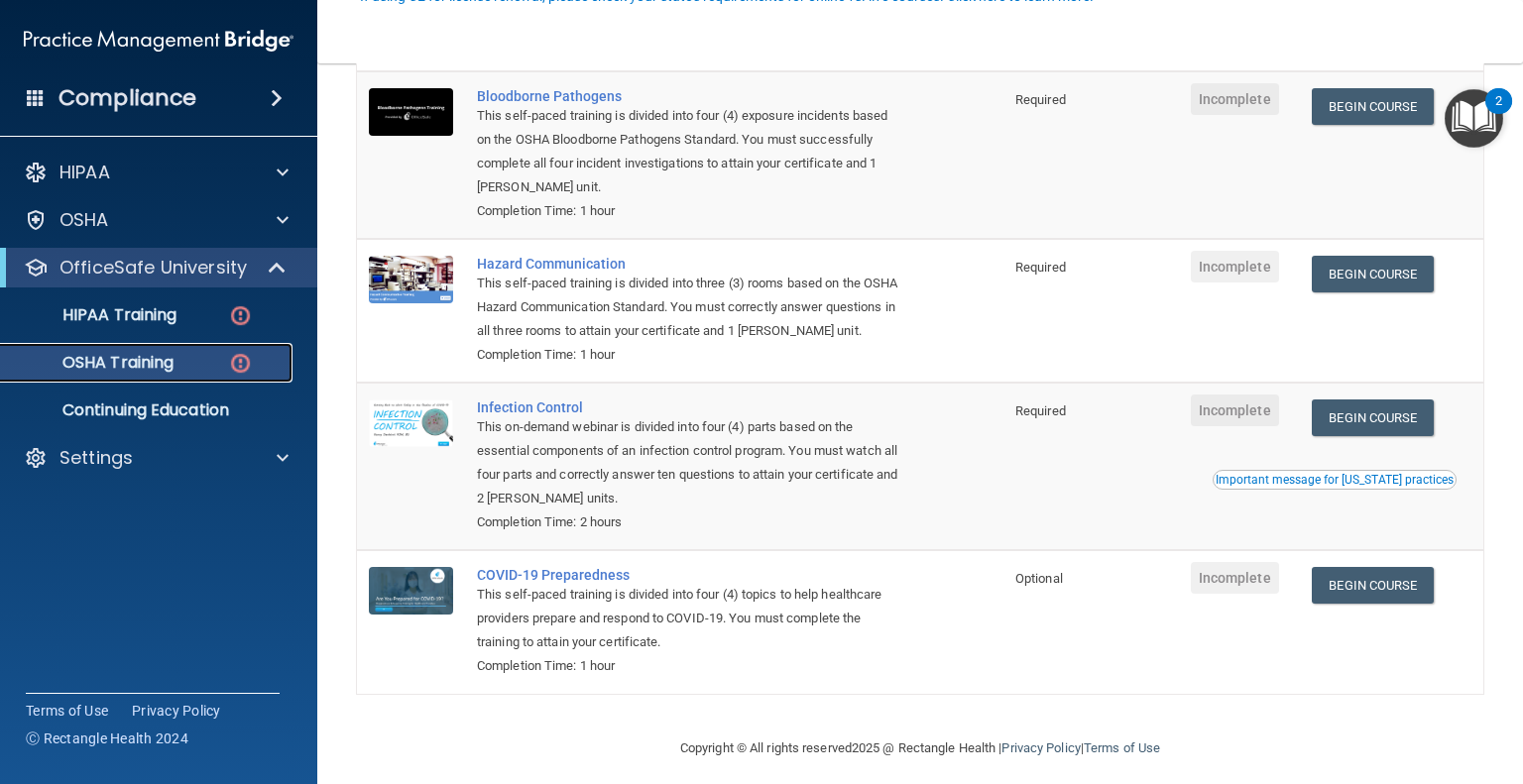 scroll, scrollTop: 221, scrollLeft: 0, axis: vertical 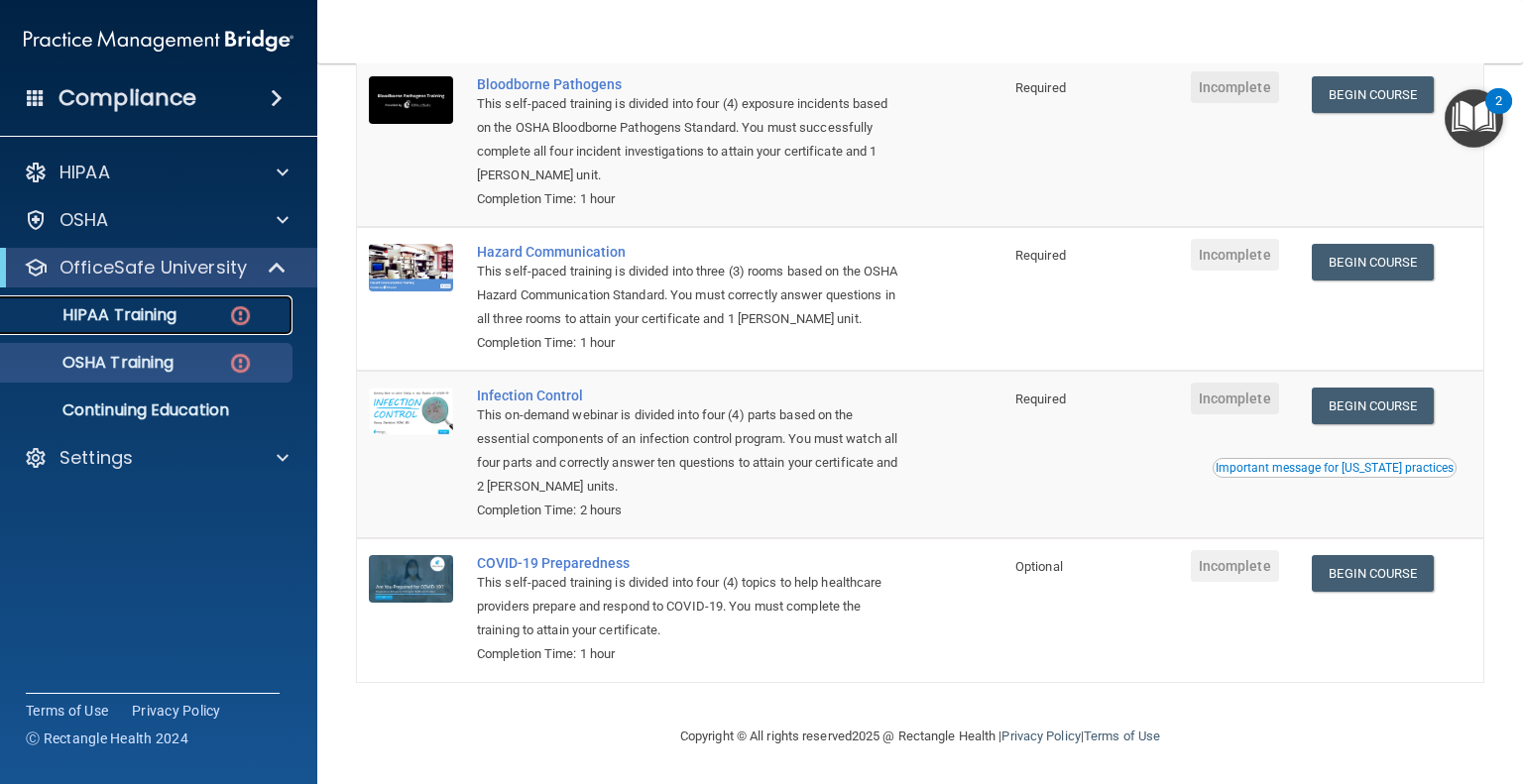 click on "HIPAA Training" at bounding box center (148, 315) 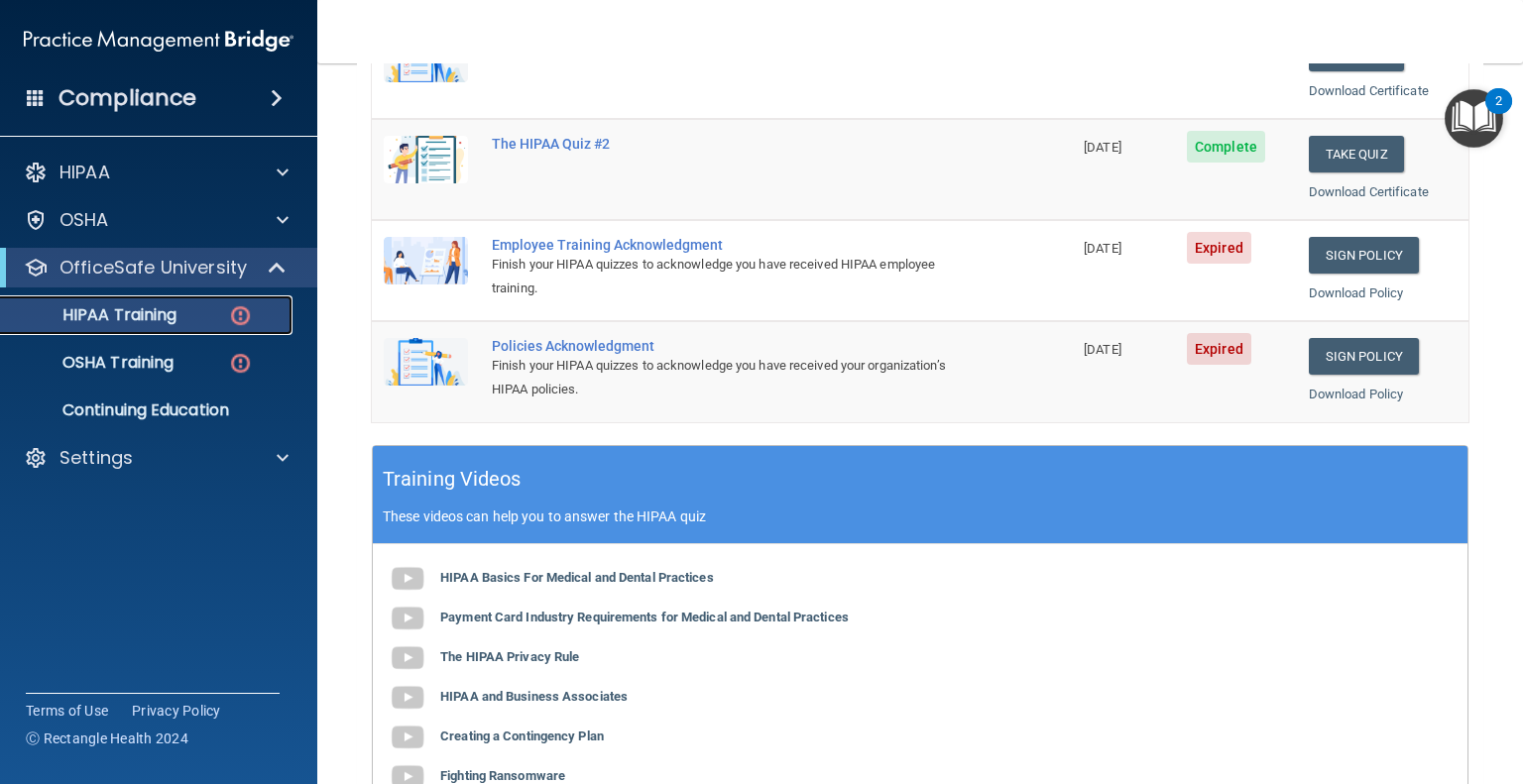scroll, scrollTop: 422, scrollLeft: 0, axis: vertical 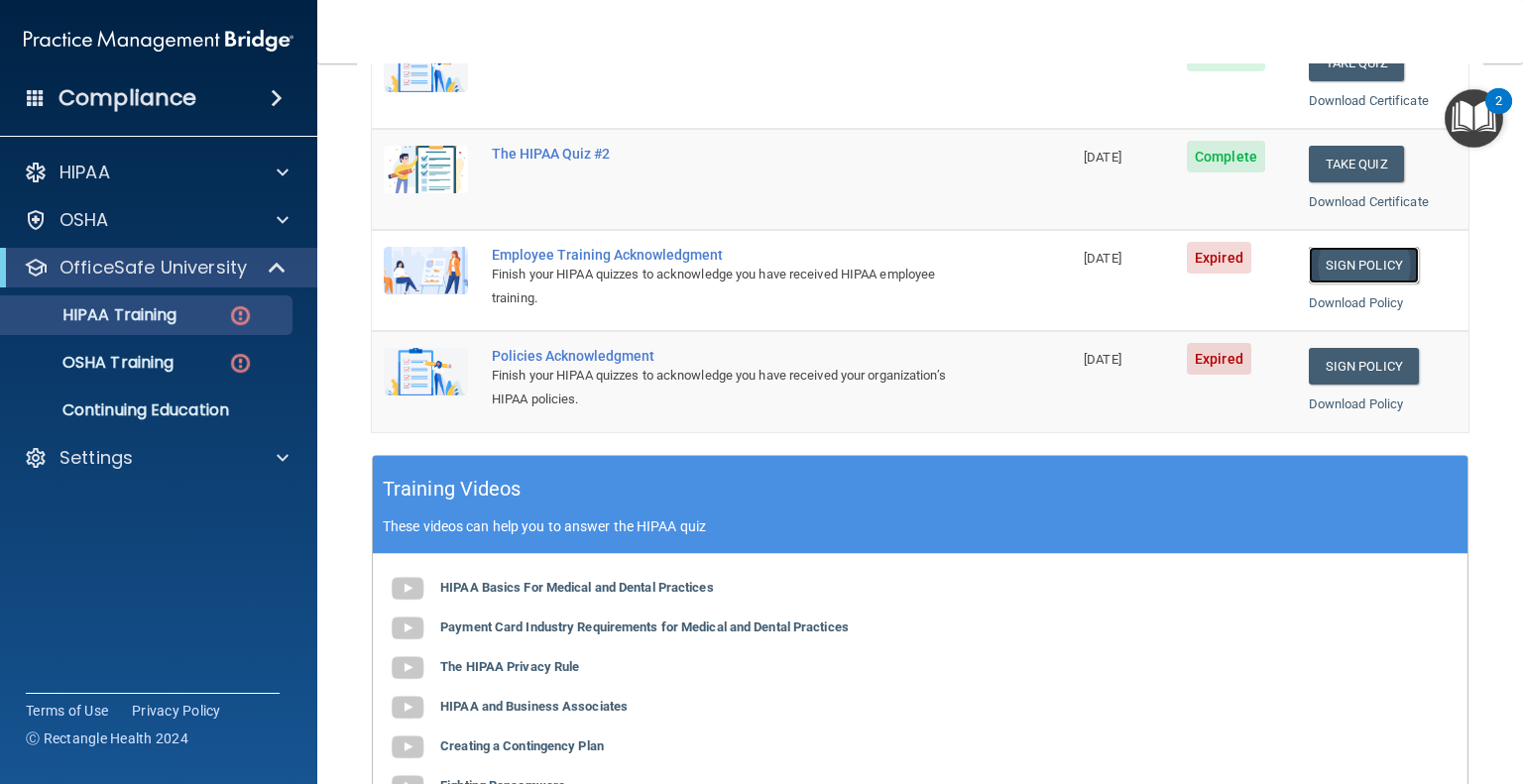 click on "Sign Policy" at bounding box center (1363, 265) 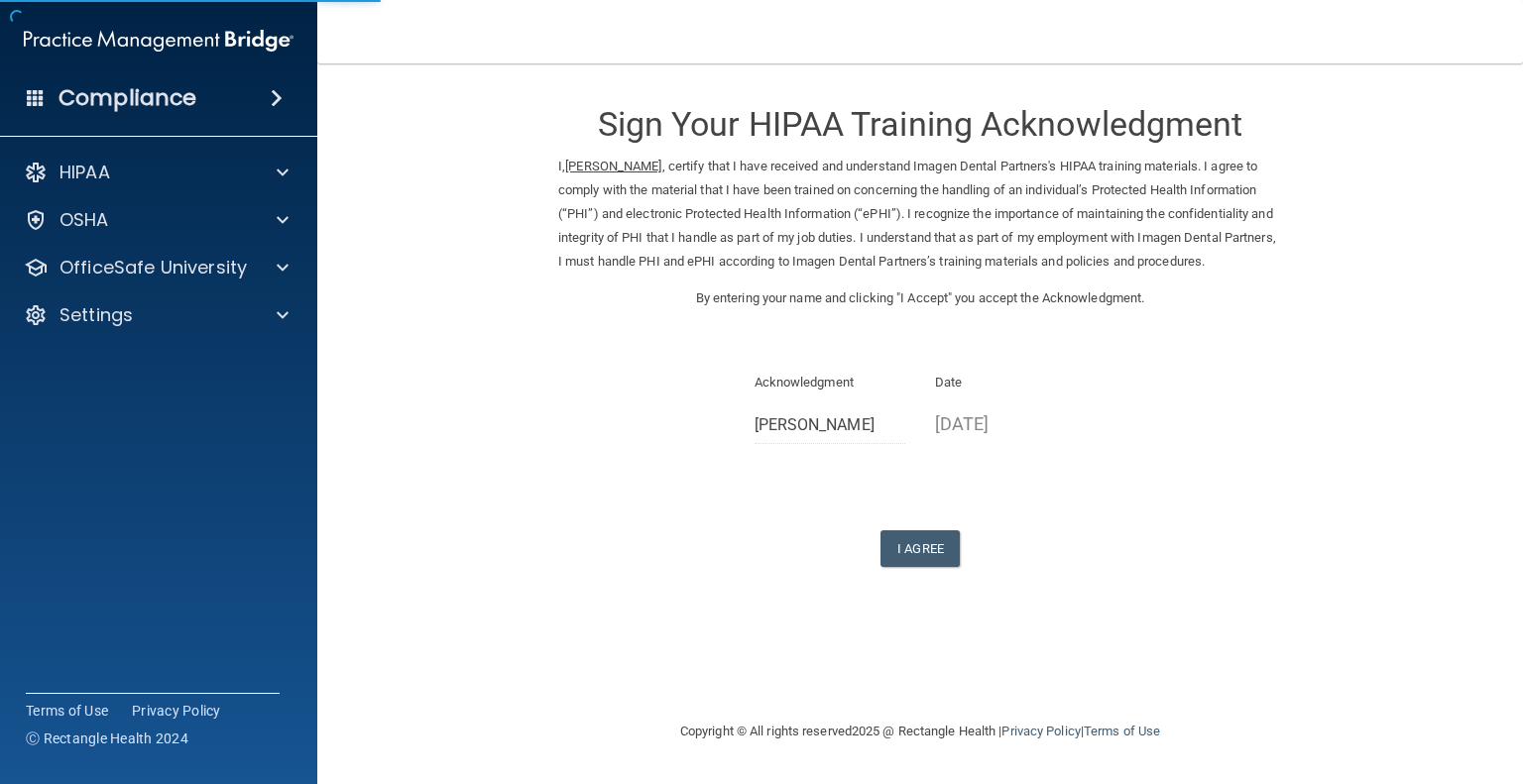 scroll, scrollTop: 0, scrollLeft: 0, axis: both 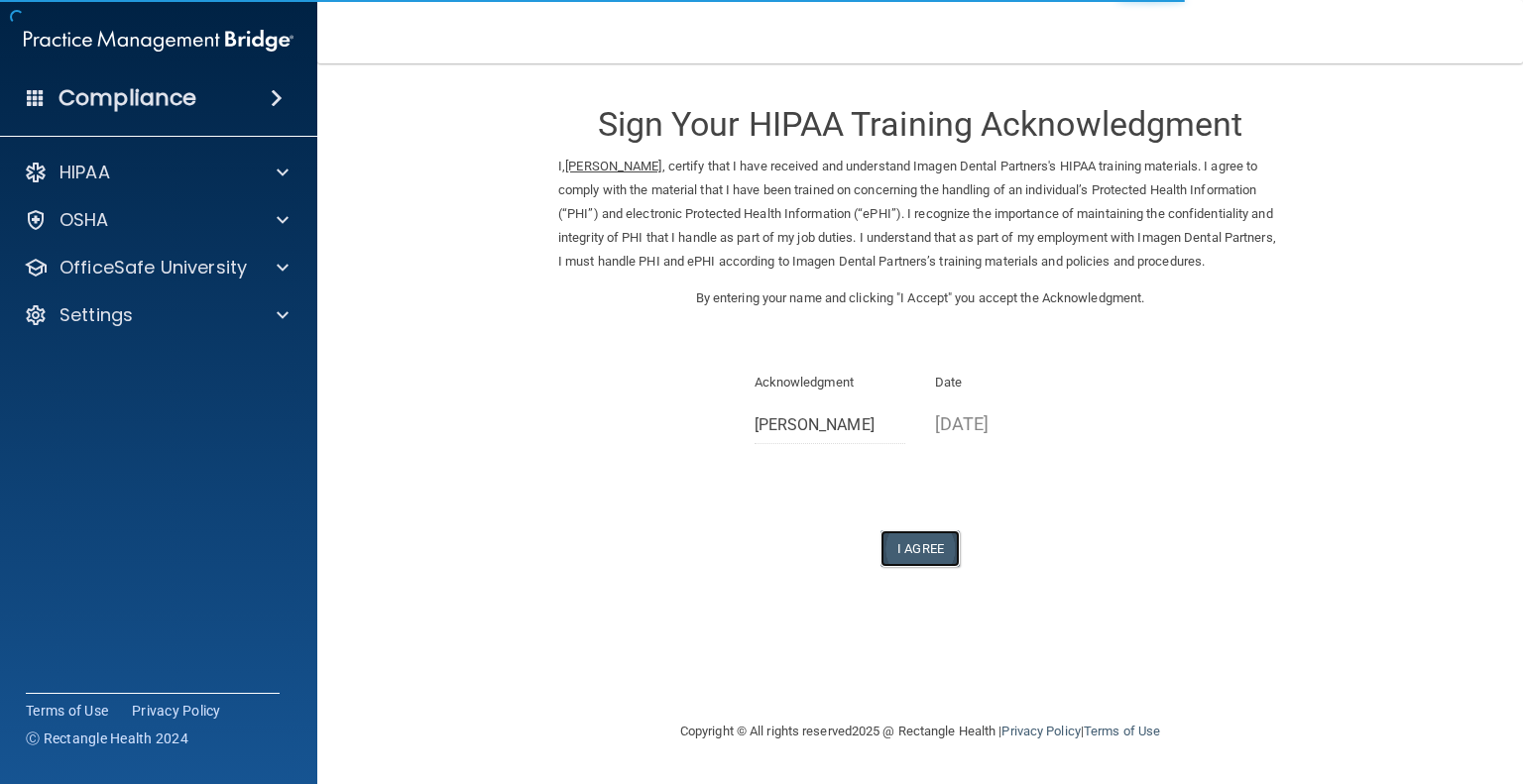 click on "I Agree" at bounding box center (920, 548) 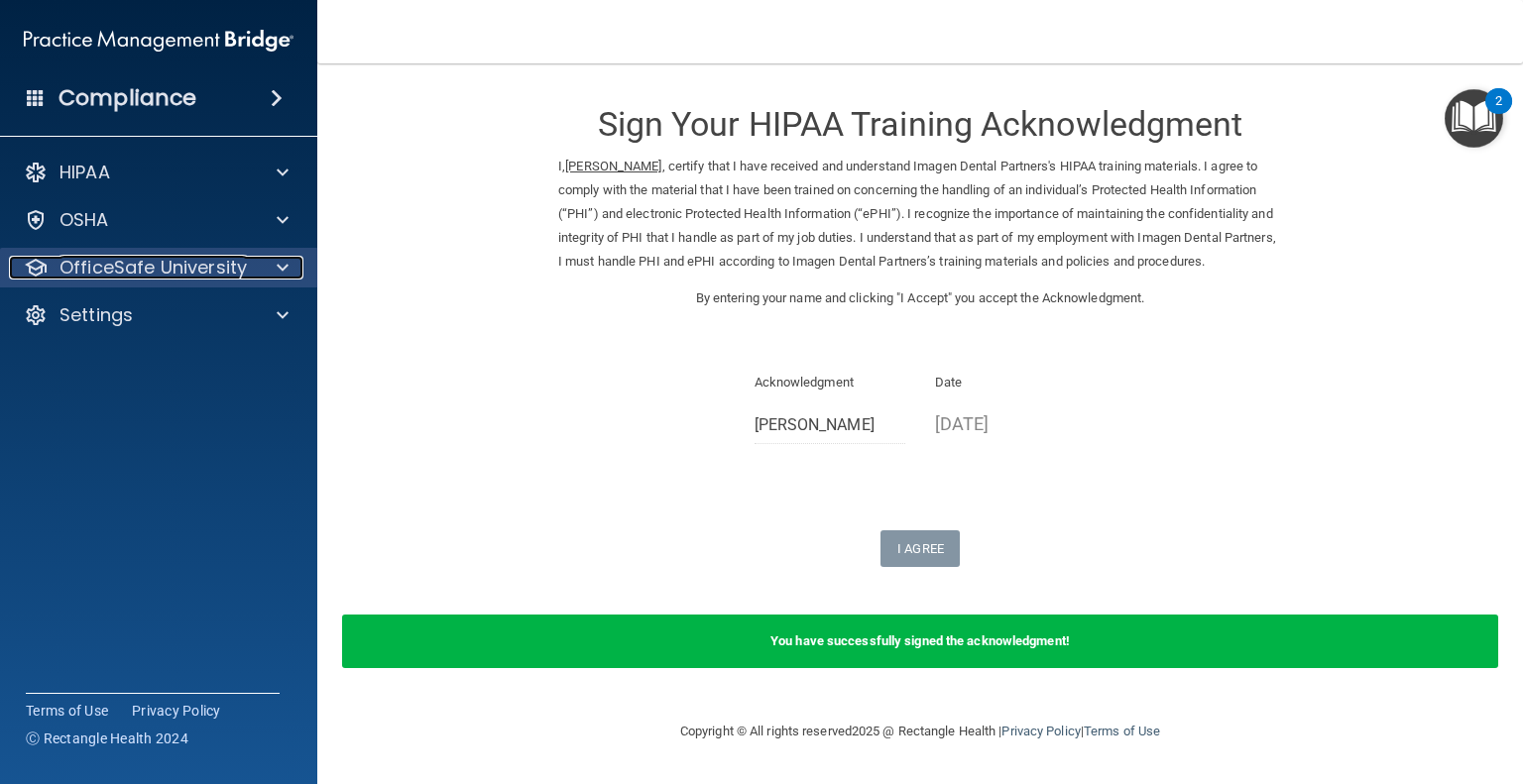 click at bounding box center [280, 268] 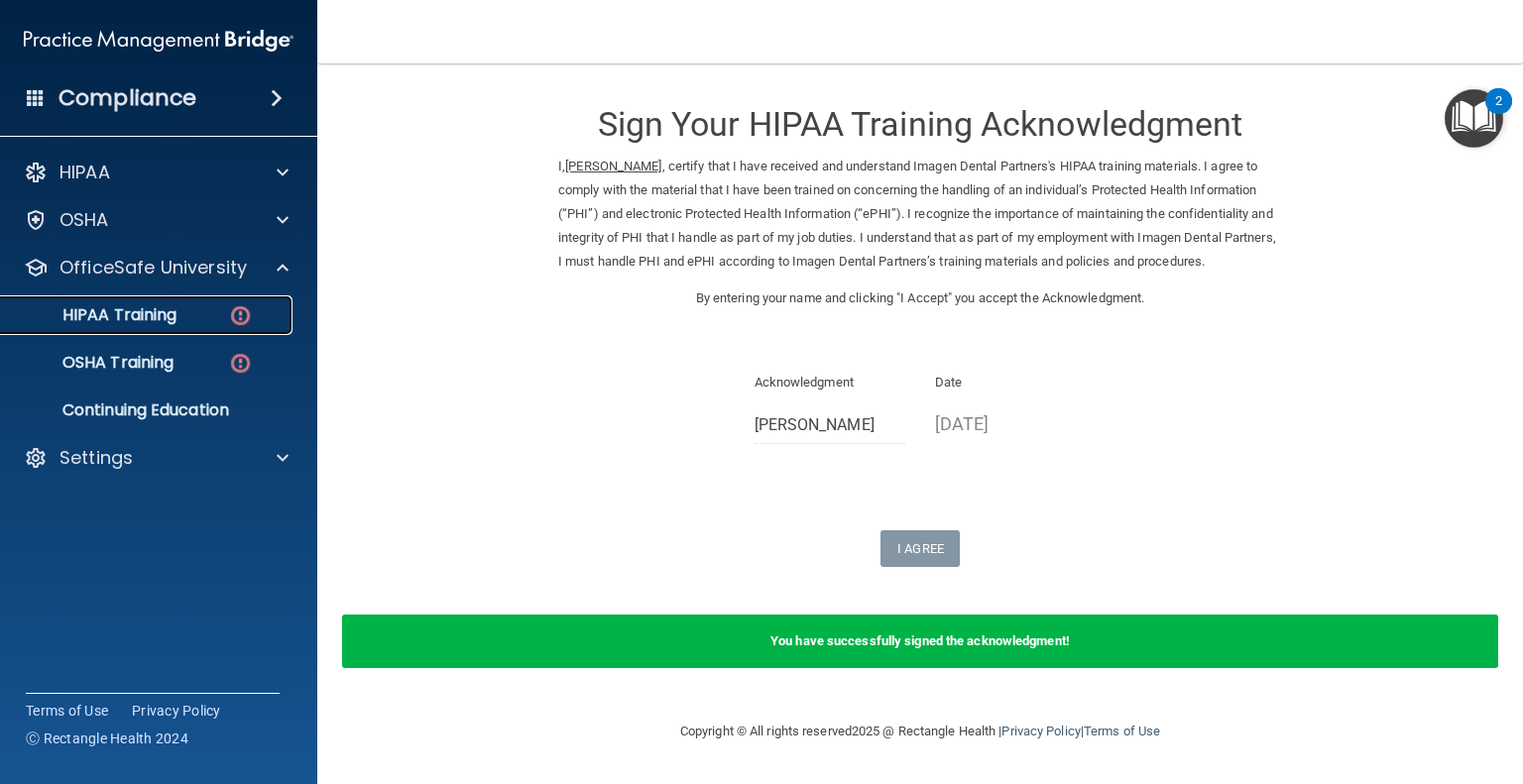 click on "HIPAA Training" at bounding box center [148, 315] 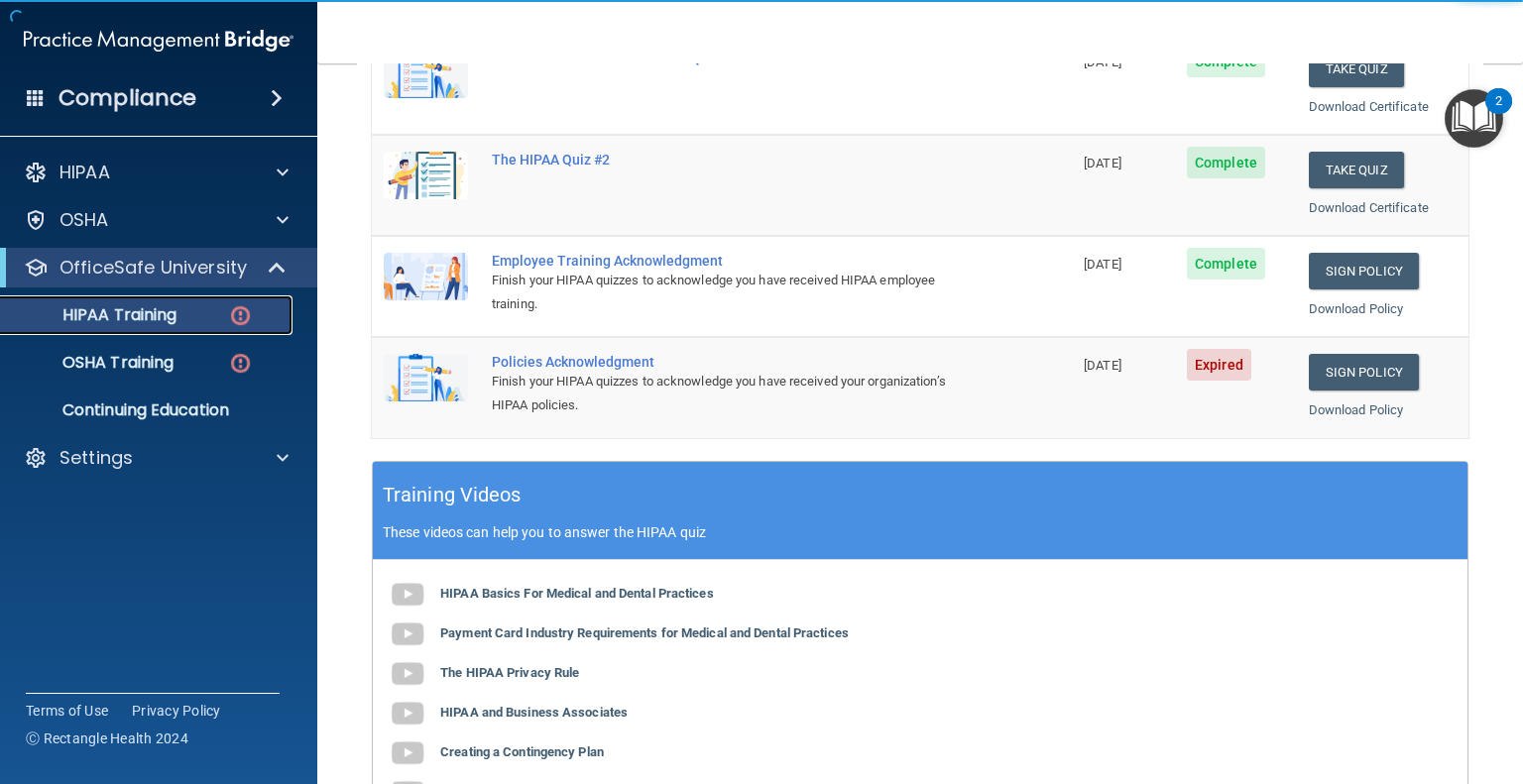 scroll, scrollTop: 416, scrollLeft: 0, axis: vertical 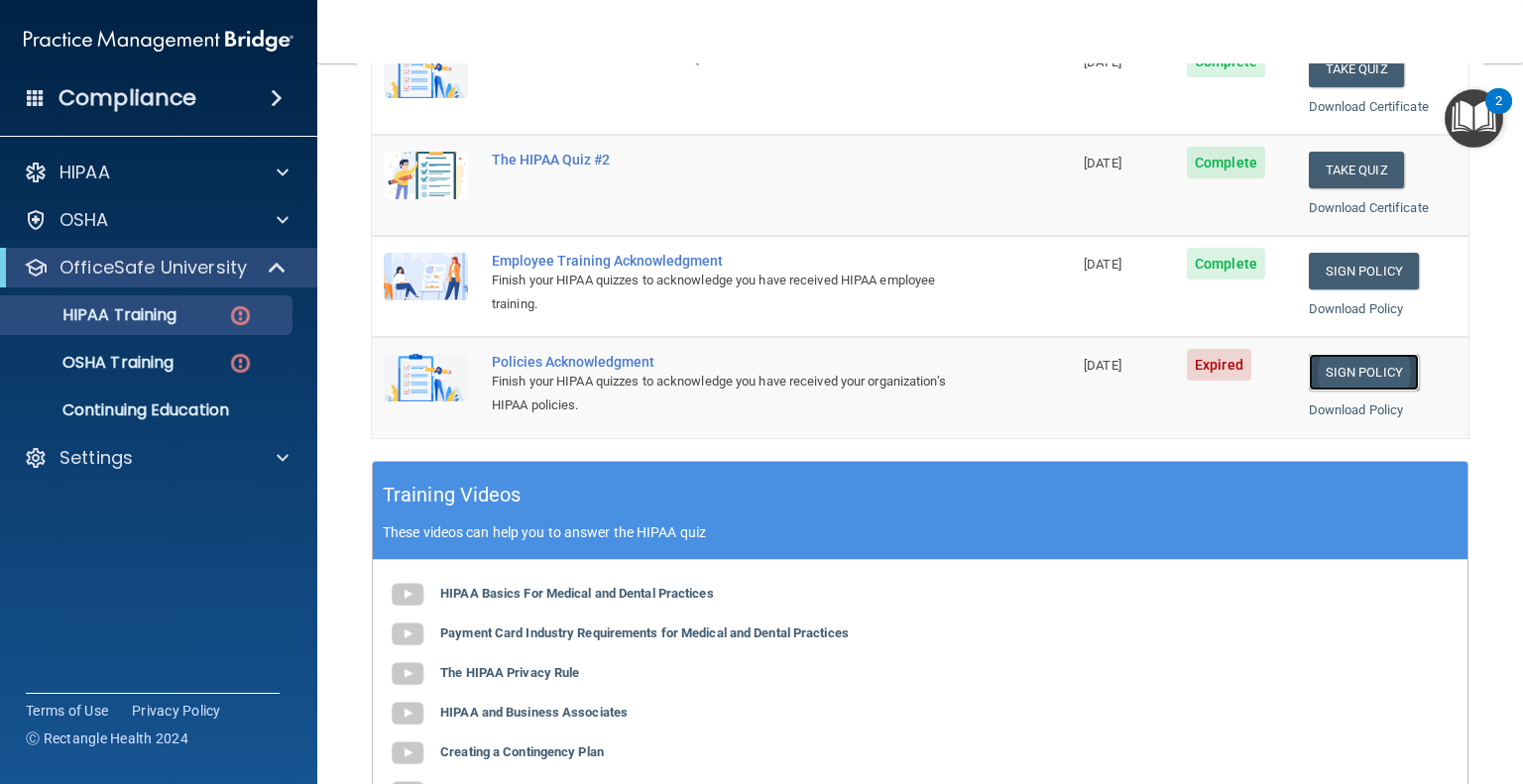 click on "Sign Policy" at bounding box center (1363, 372) 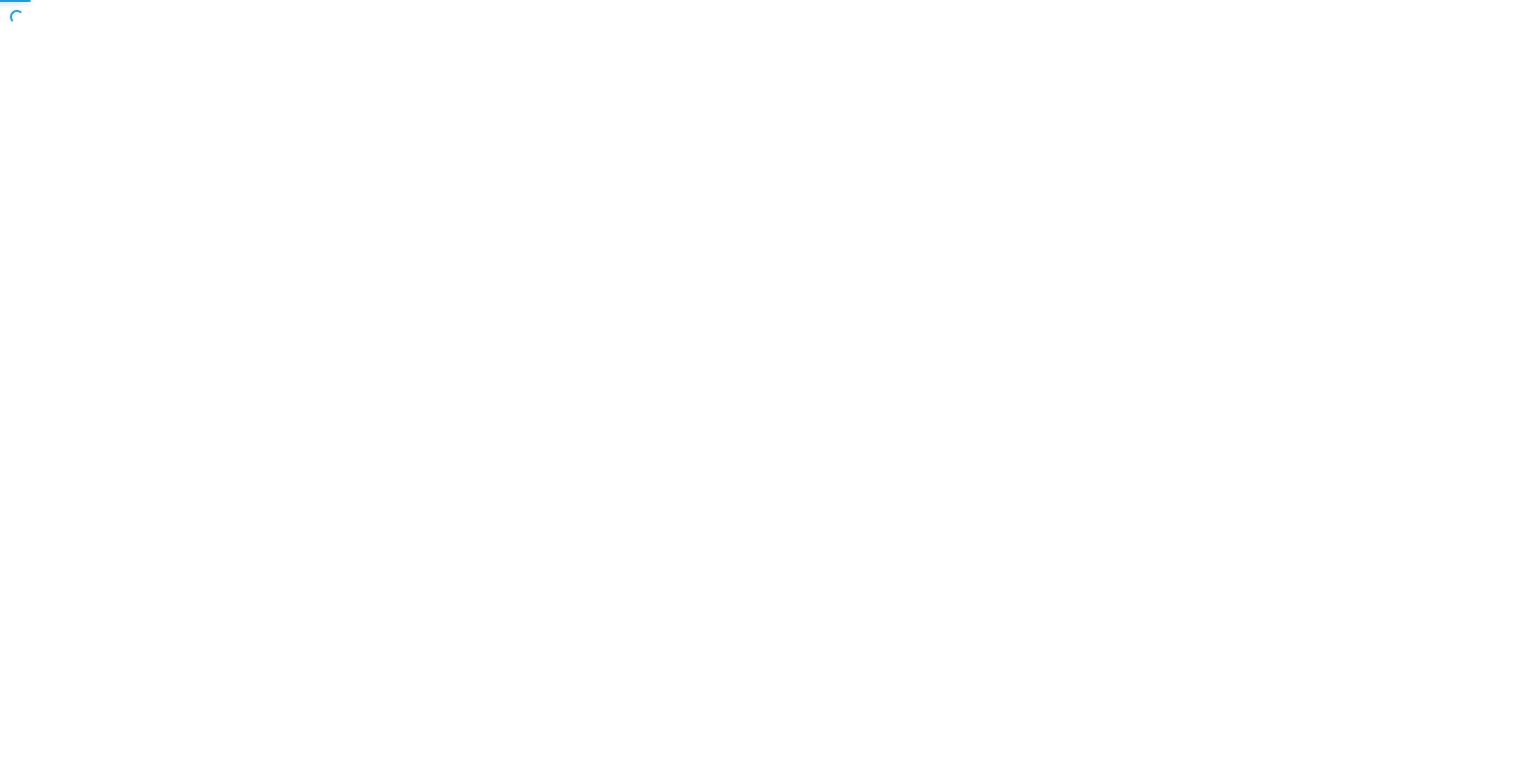 scroll, scrollTop: 0, scrollLeft: 0, axis: both 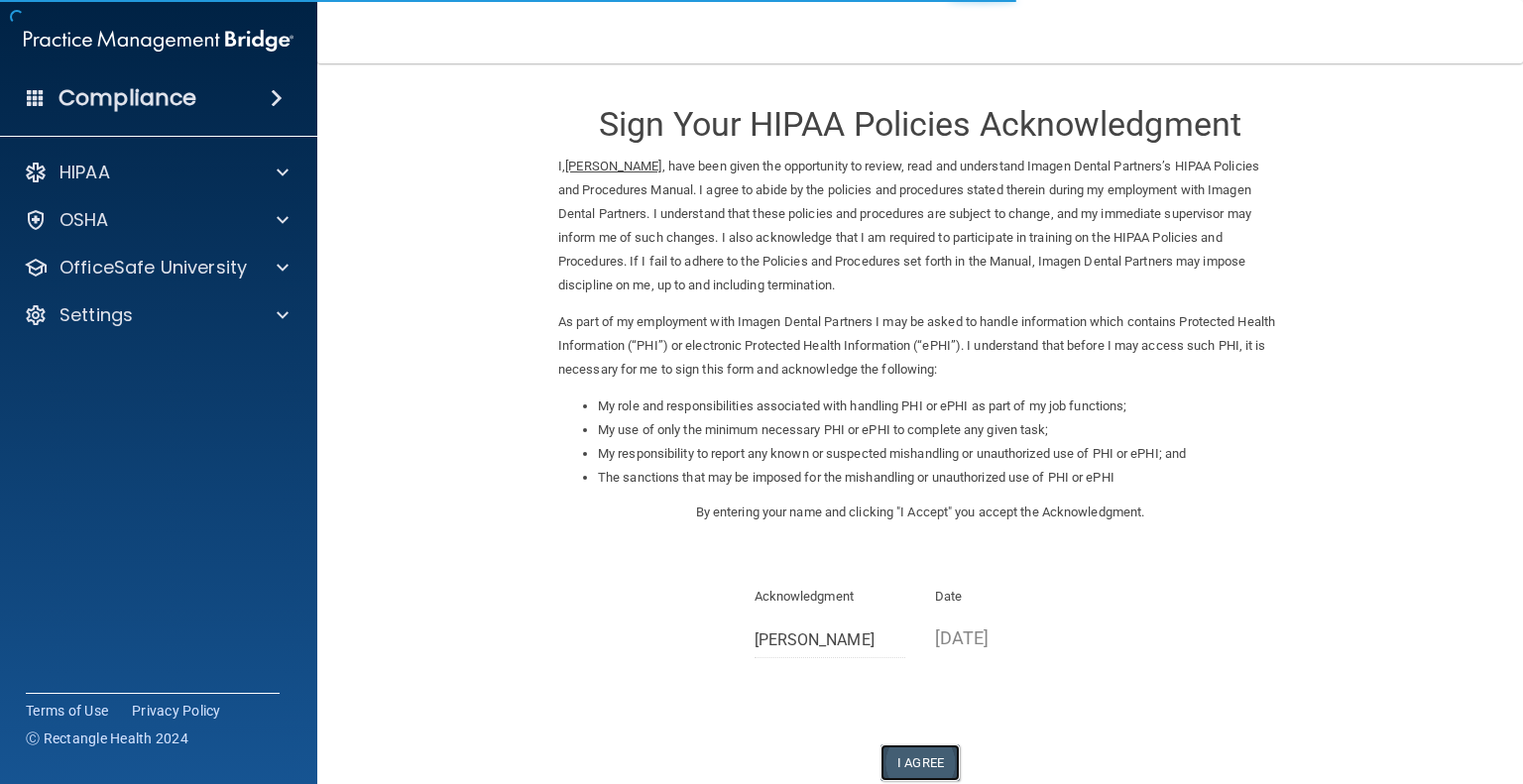 click on "I Agree" at bounding box center (920, 762) 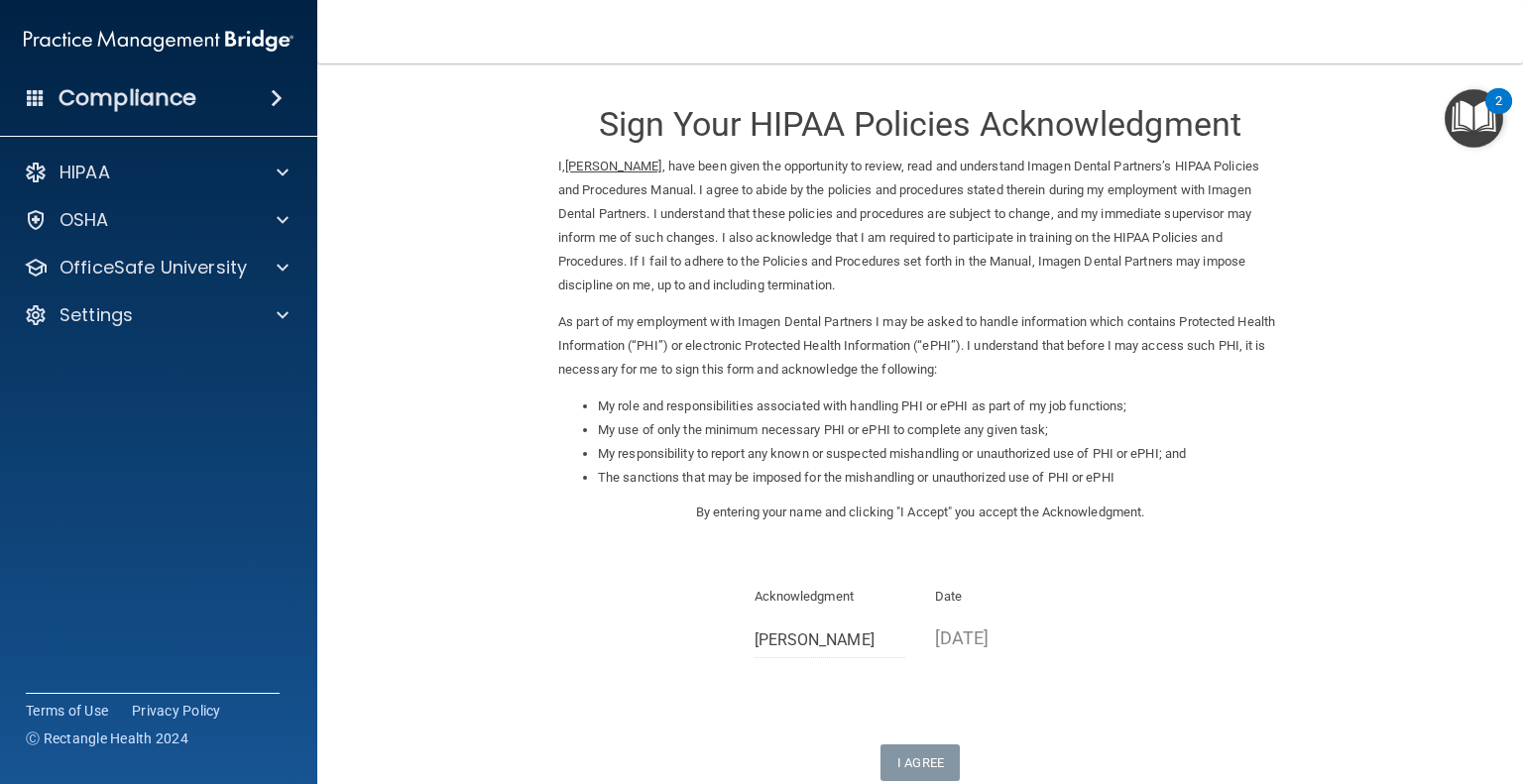 scroll, scrollTop: 200, scrollLeft: 0, axis: vertical 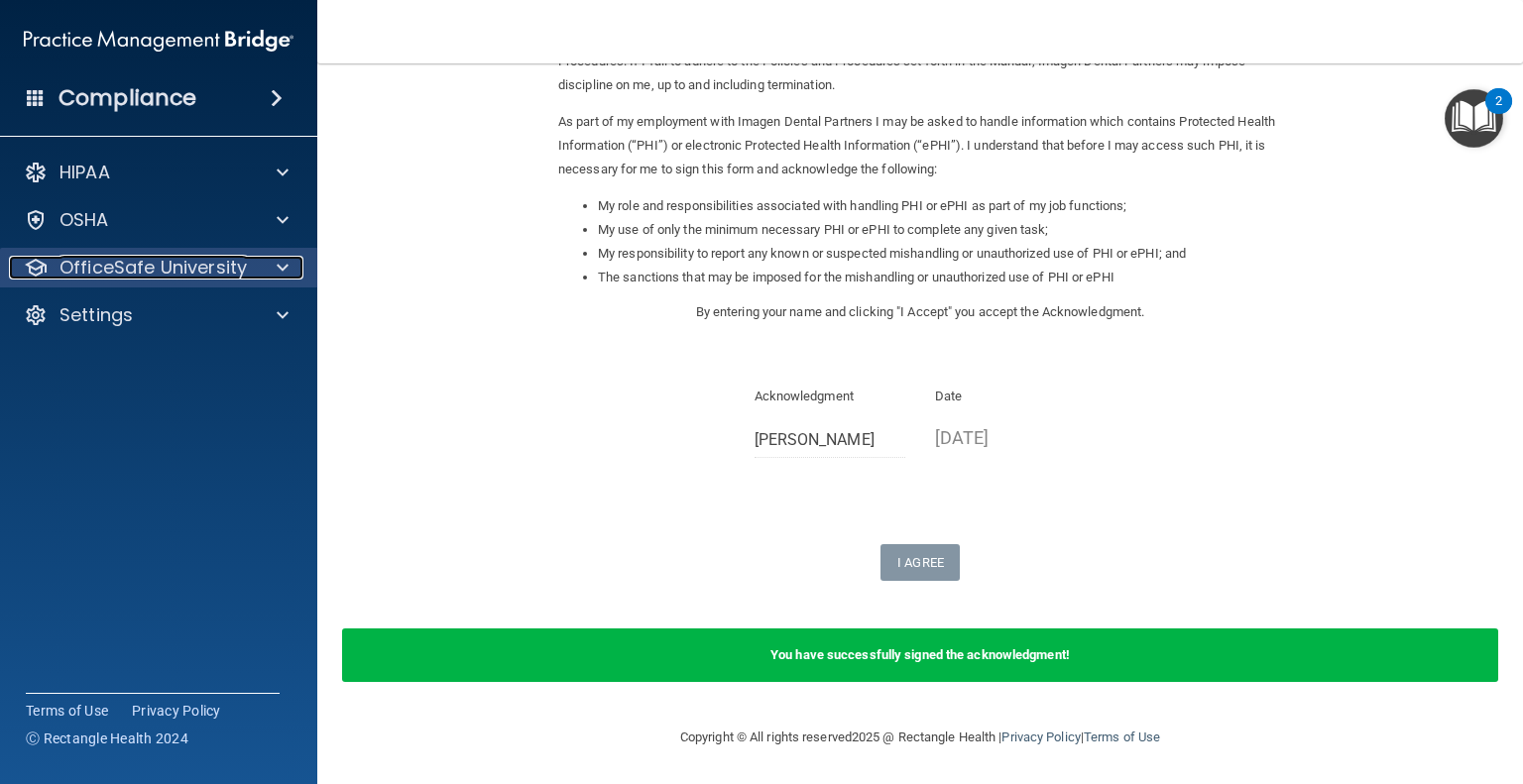 click at bounding box center [280, 268] 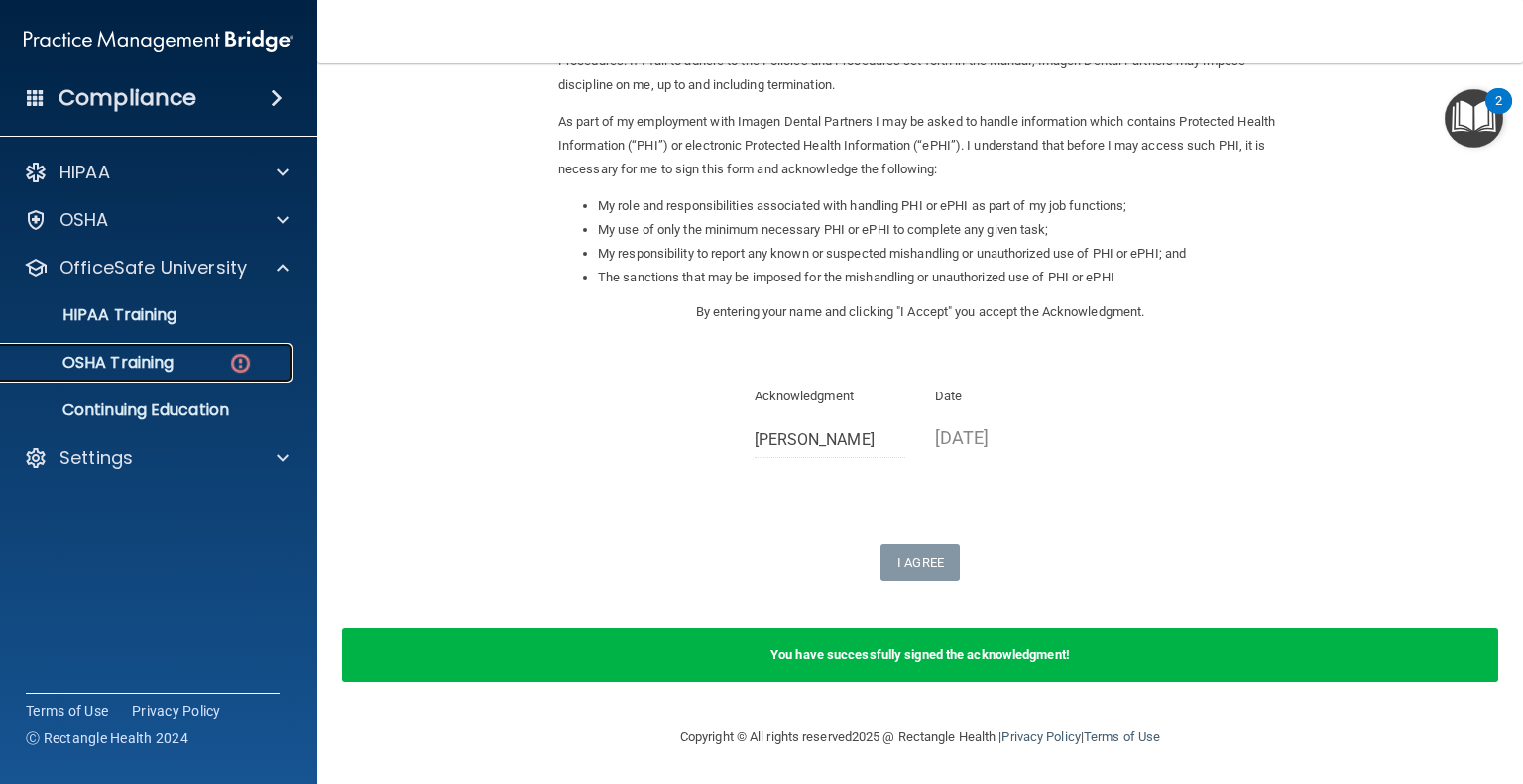 click on "OSHA Training" at bounding box center (148, 363) 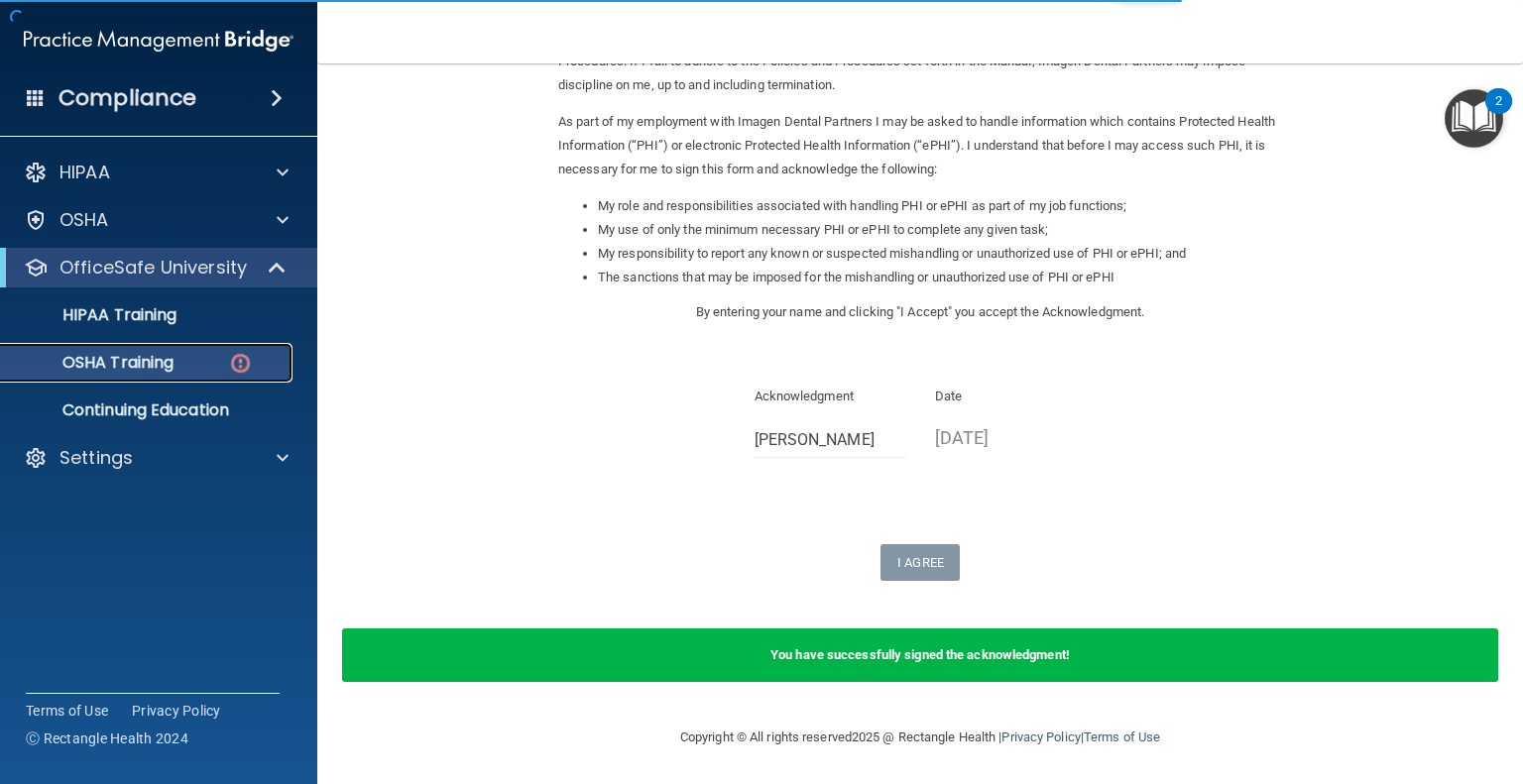 scroll, scrollTop: 221, scrollLeft: 0, axis: vertical 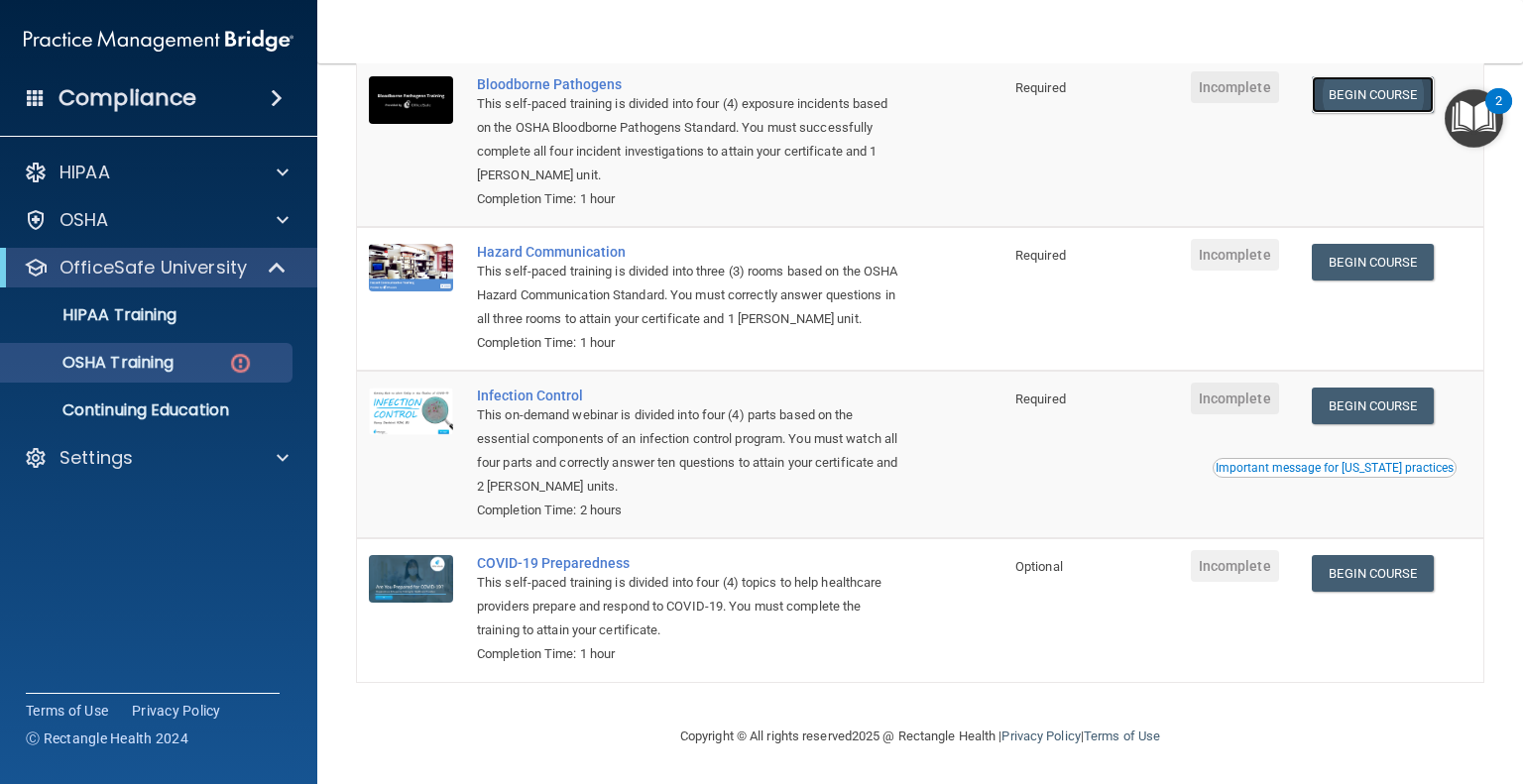 click on "Begin Course" at bounding box center [1372, 94] 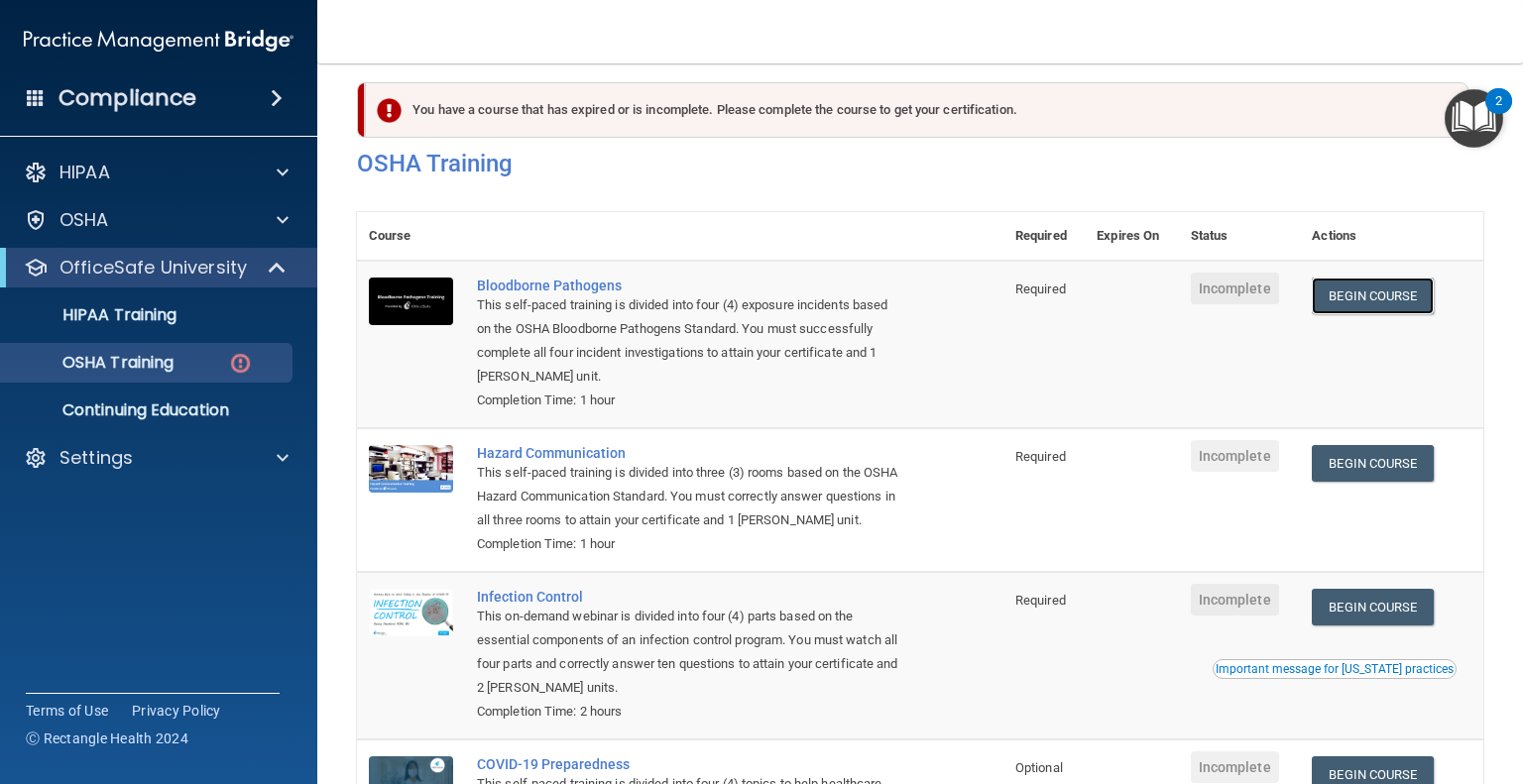 scroll, scrollTop: 0, scrollLeft: 0, axis: both 